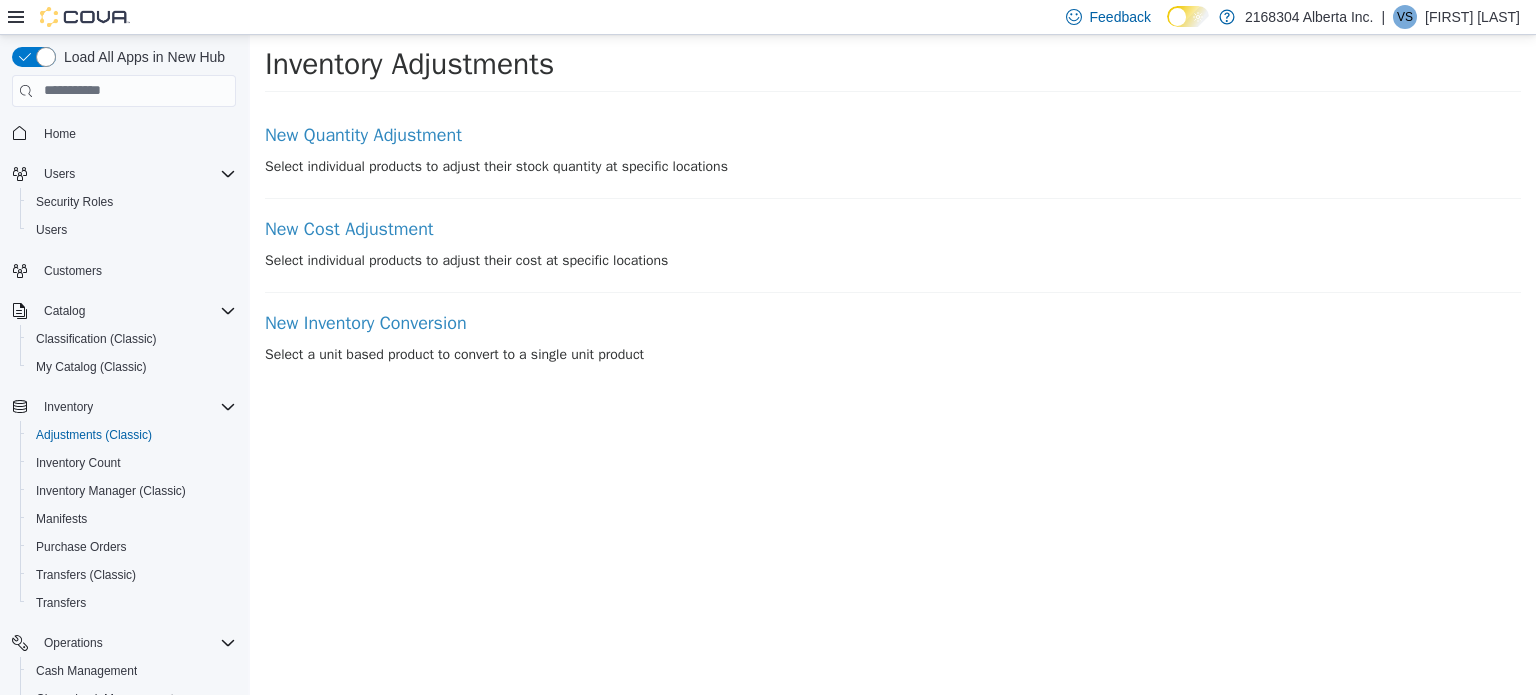 scroll, scrollTop: 0, scrollLeft: 0, axis: both 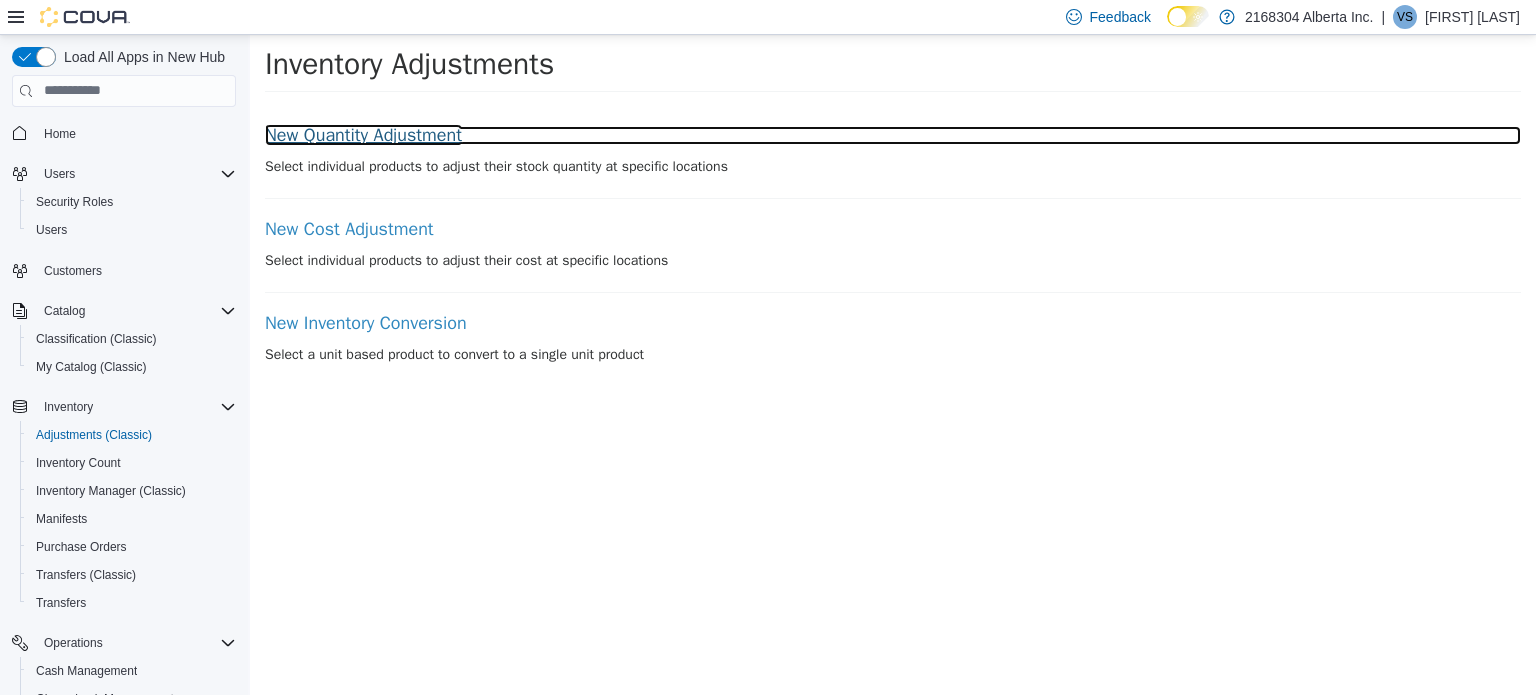 click on "New Quantity Adjustment" at bounding box center (893, 135) 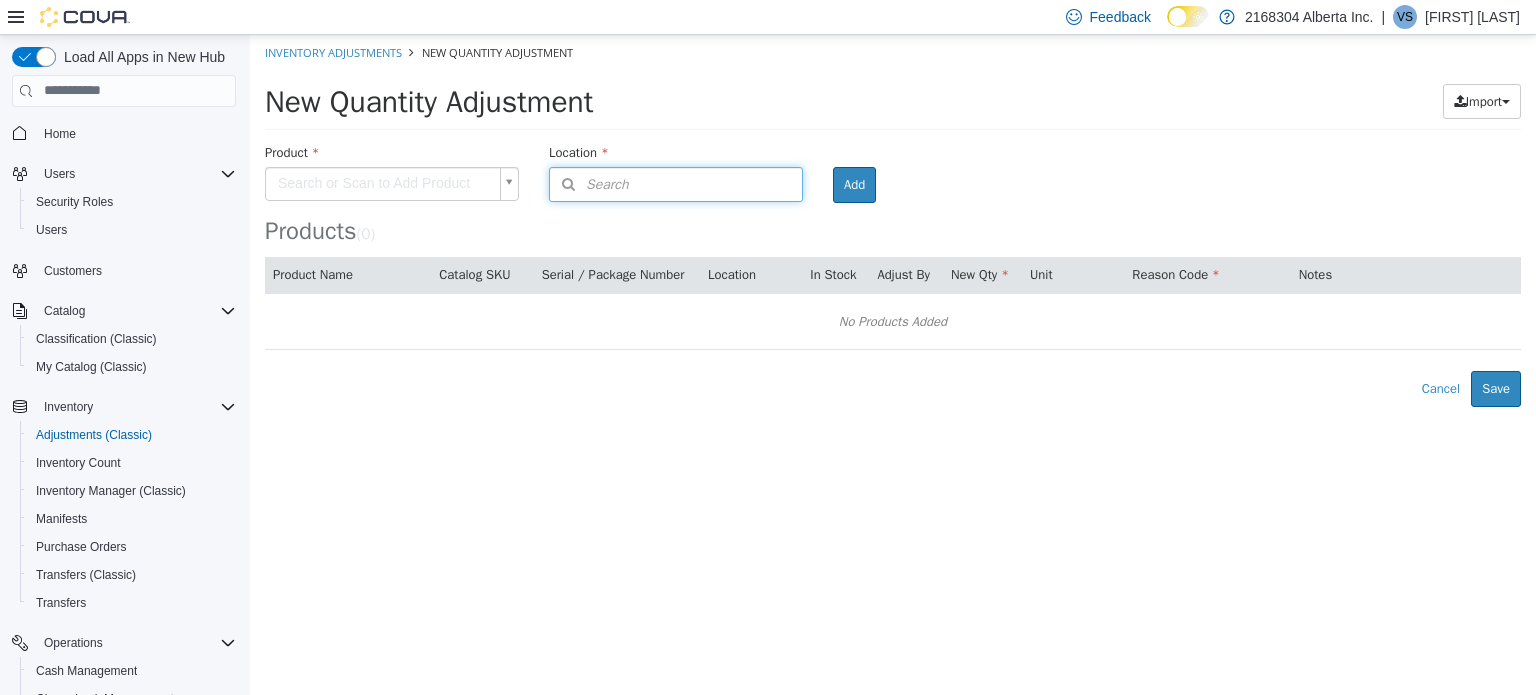 click on "Search" at bounding box center (676, 183) 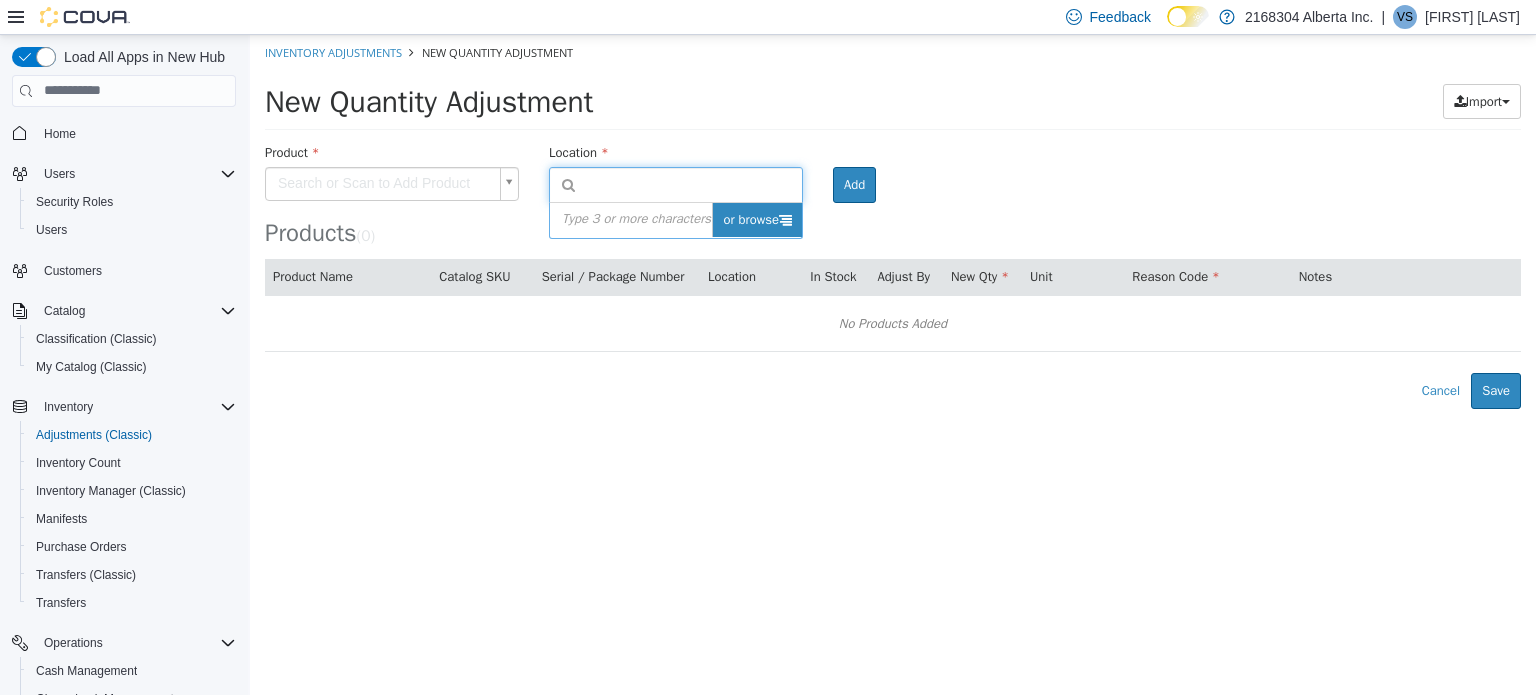 click on "or browse" at bounding box center [757, 219] 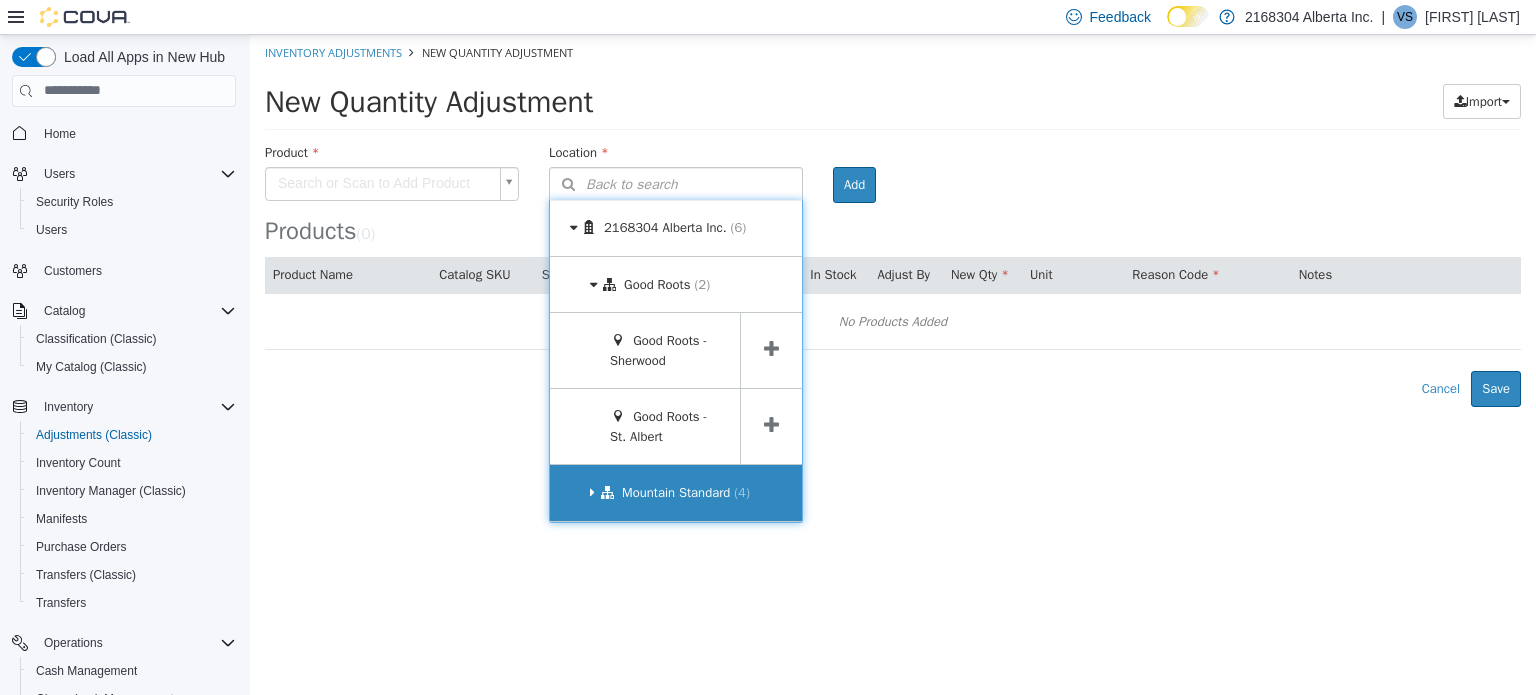 click on "Mountain Standard     (4)" at bounding box center [676, 492] 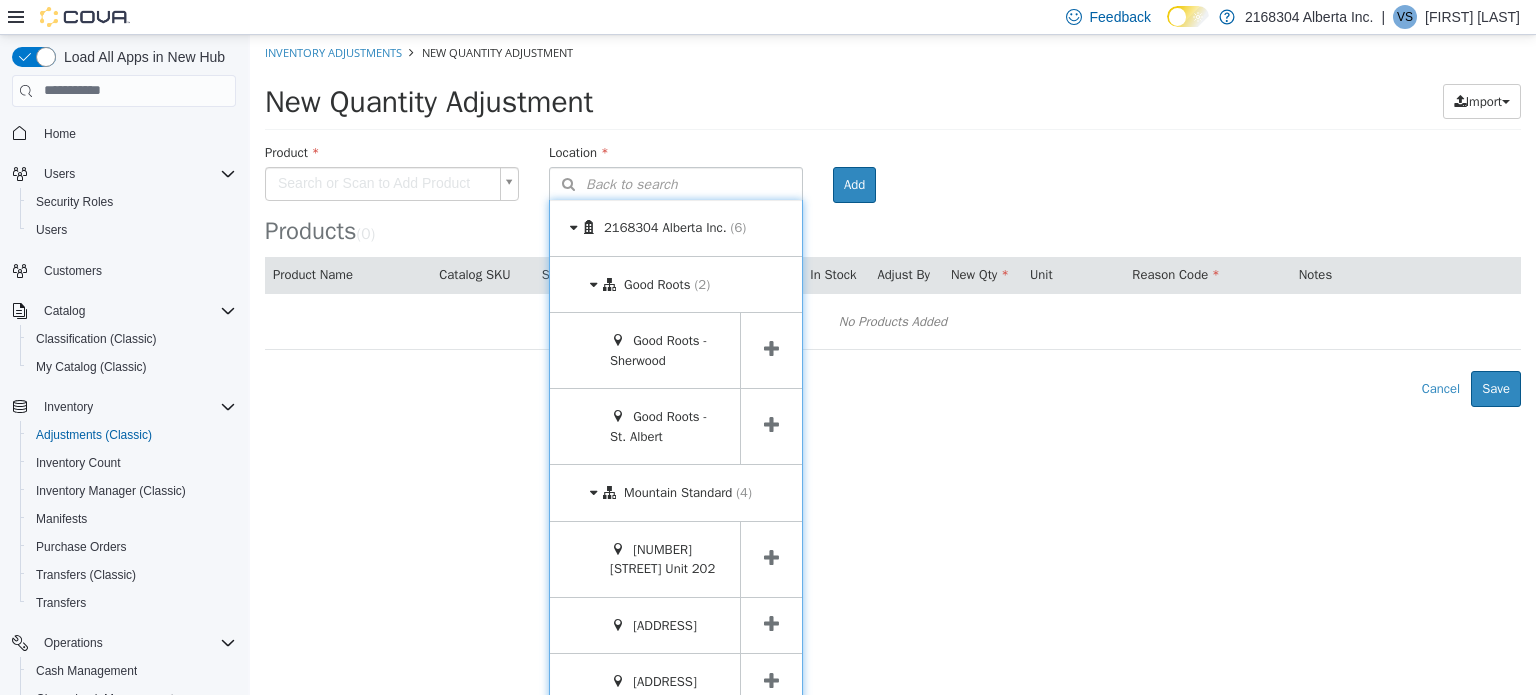 click at bounding box center (771, 625) 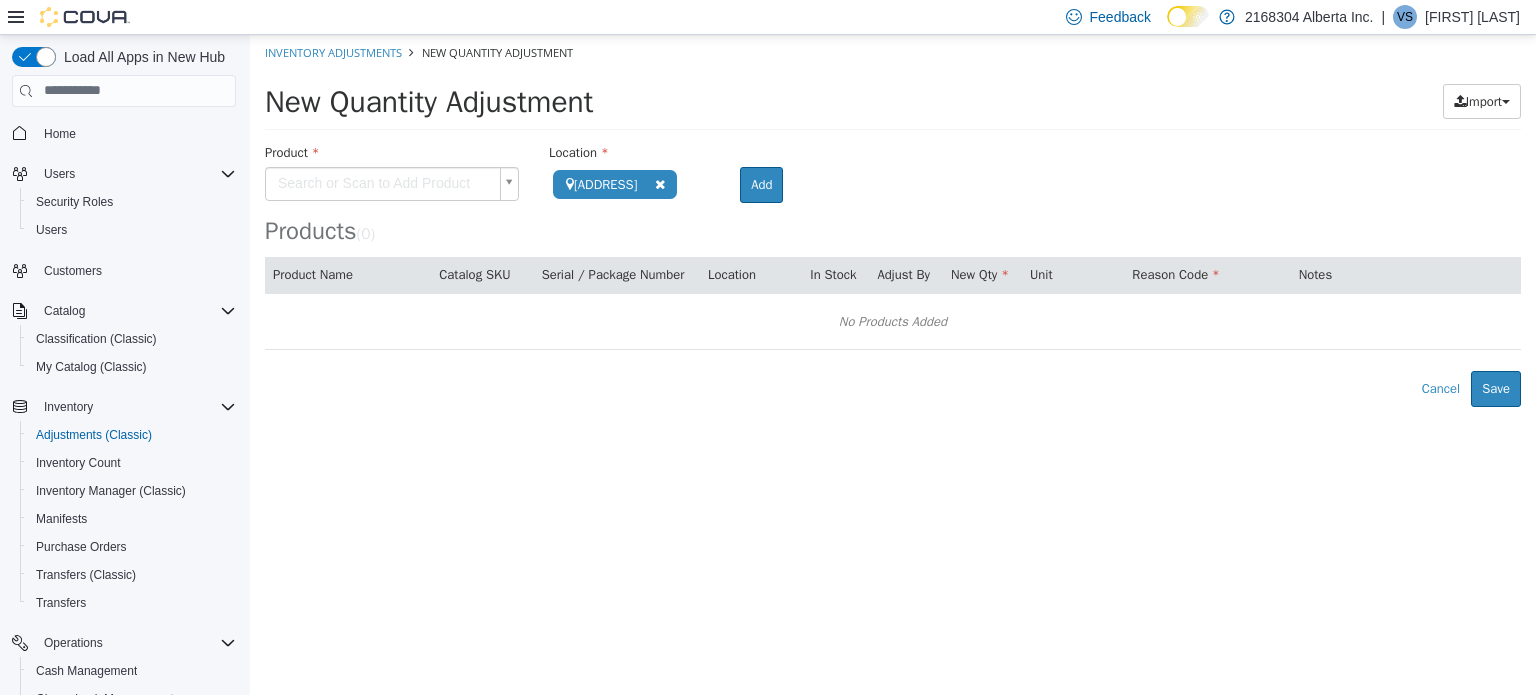 click on "**********" at bounding box center [893, 220] 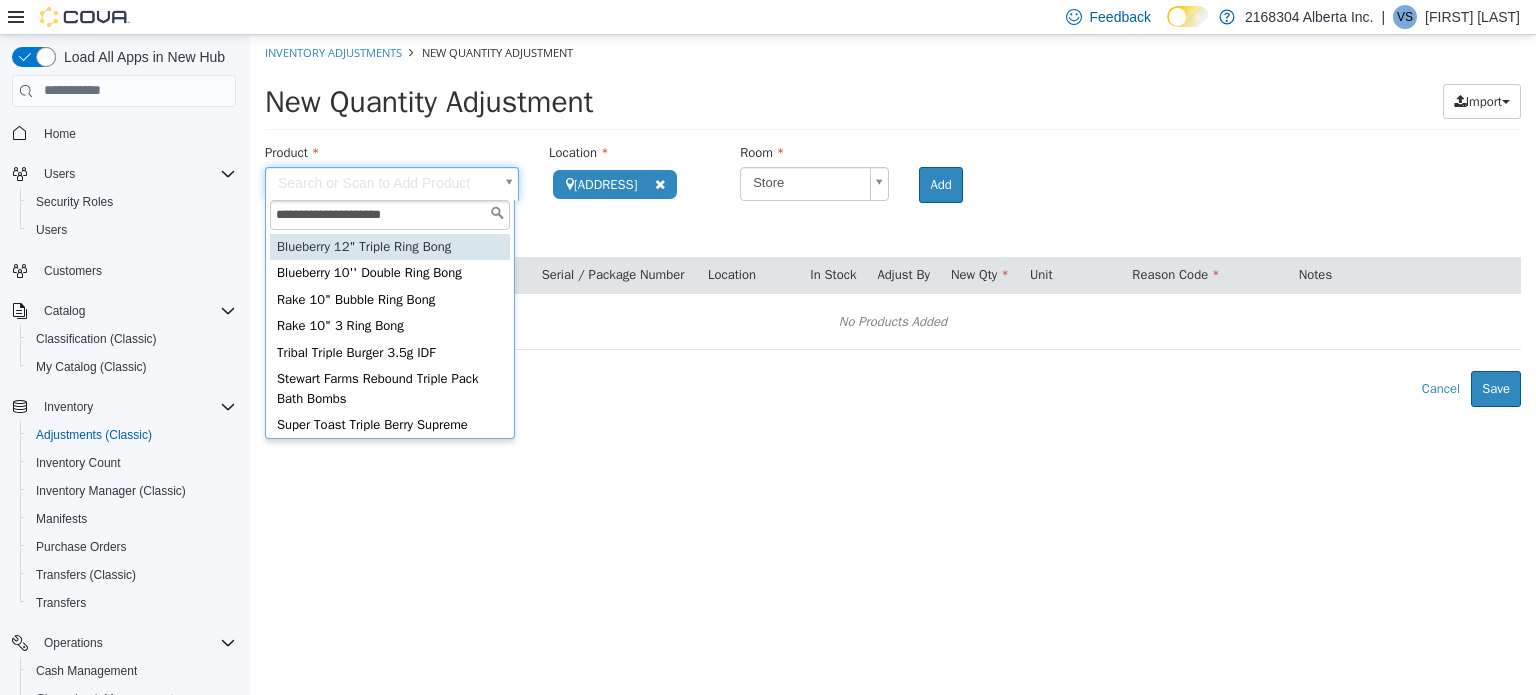 type on "**********" 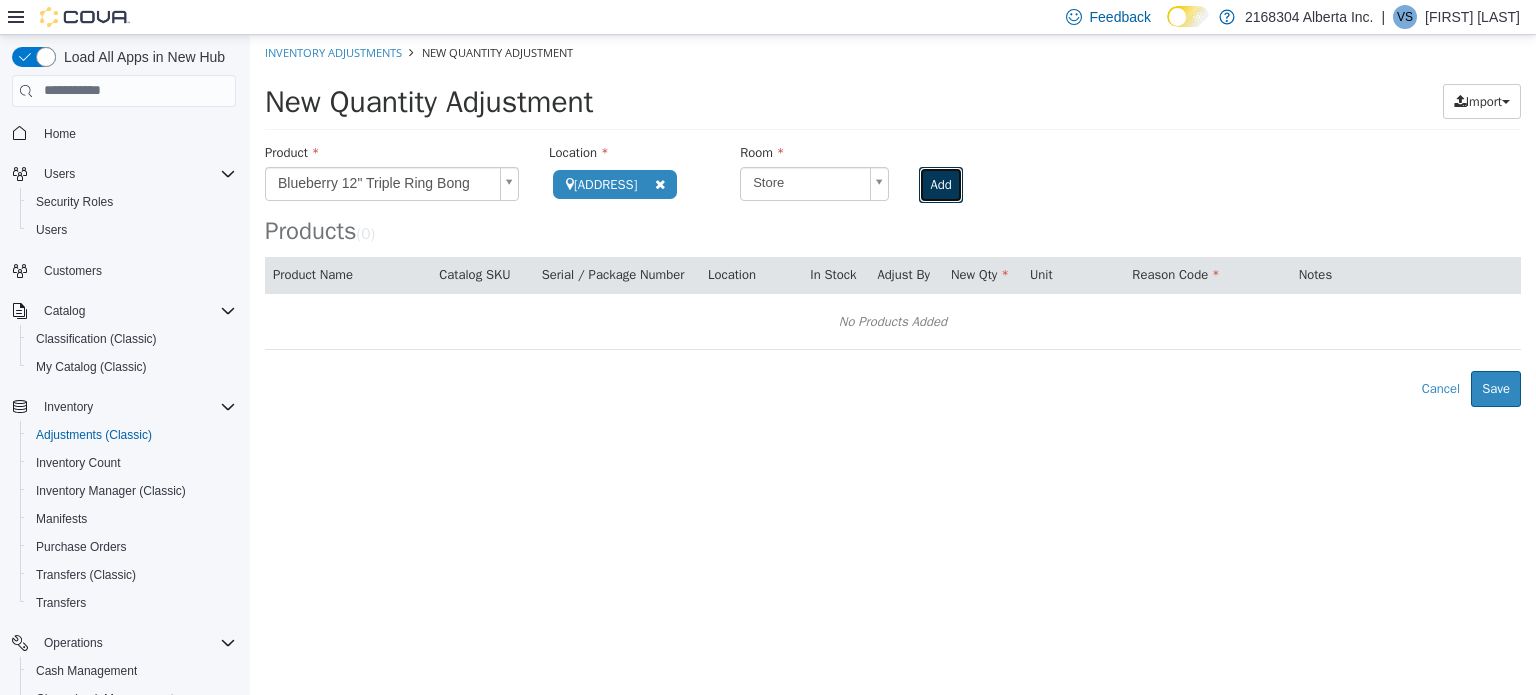 click on "Add" at bounding box center [940, 184] 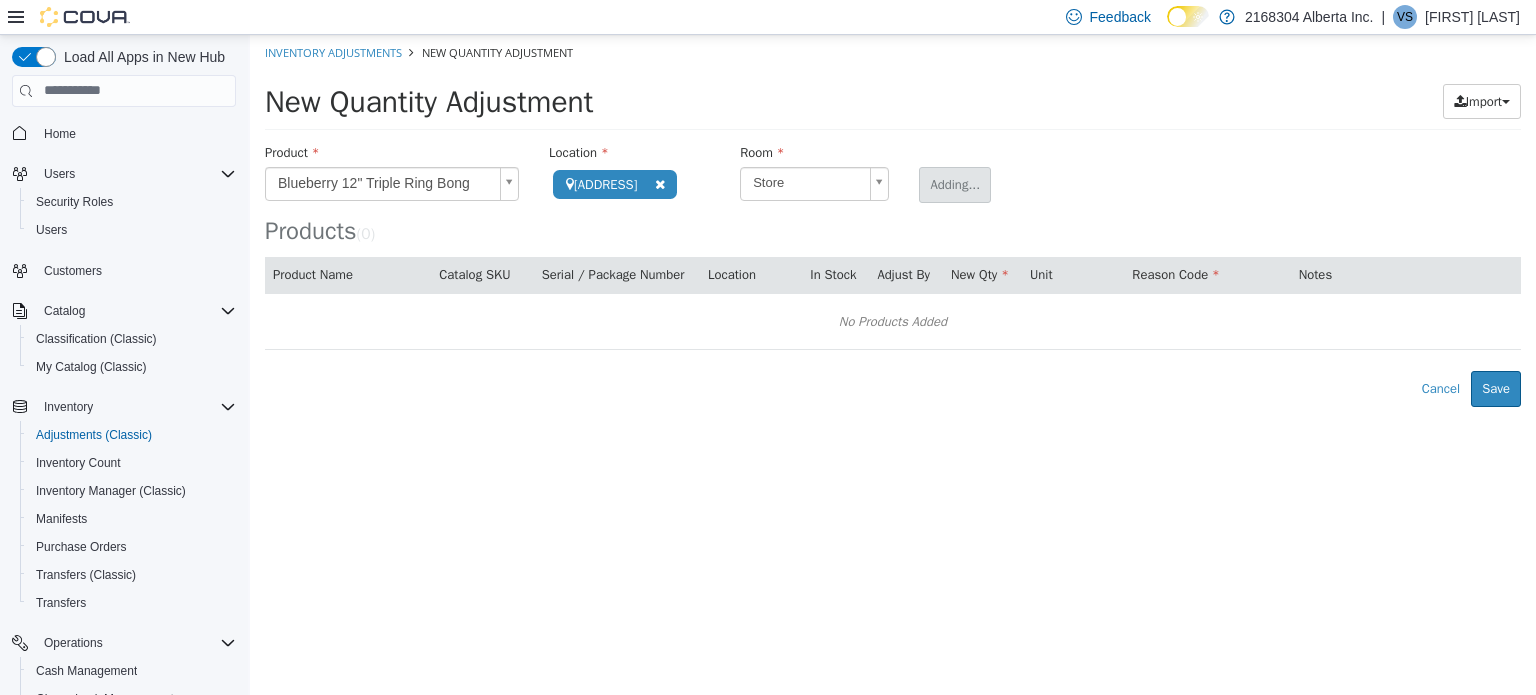 type 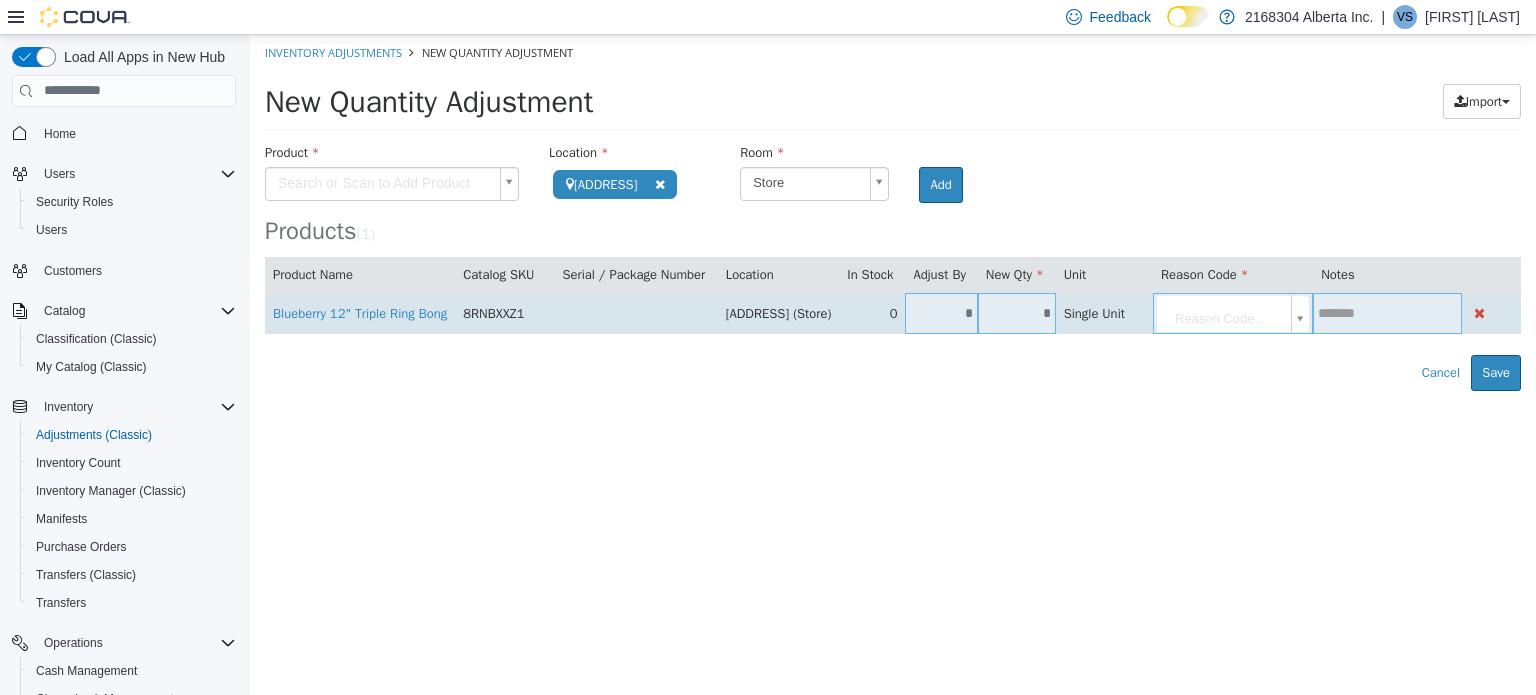 click on "*" at bounding box center (1017, 312) 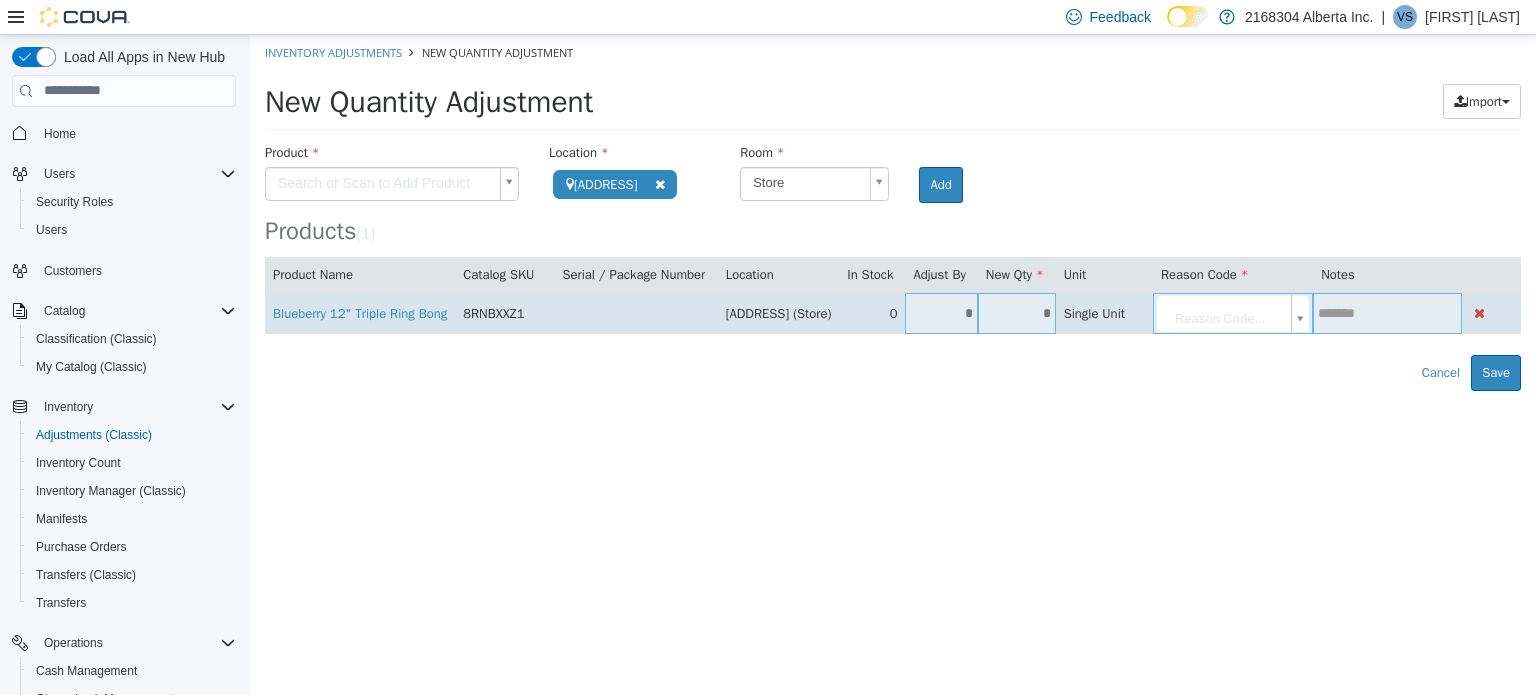 click on "*" at bounding box center [941, 312] 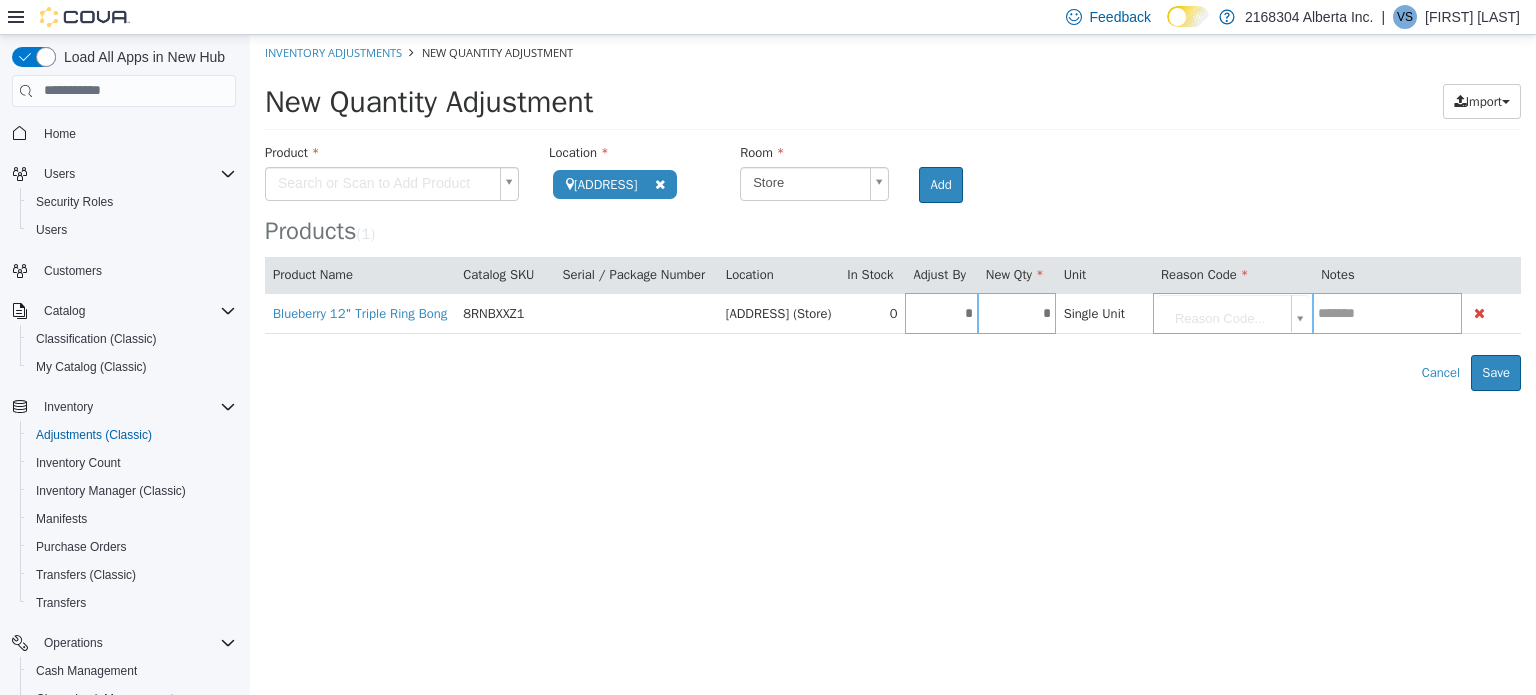 type on "*" 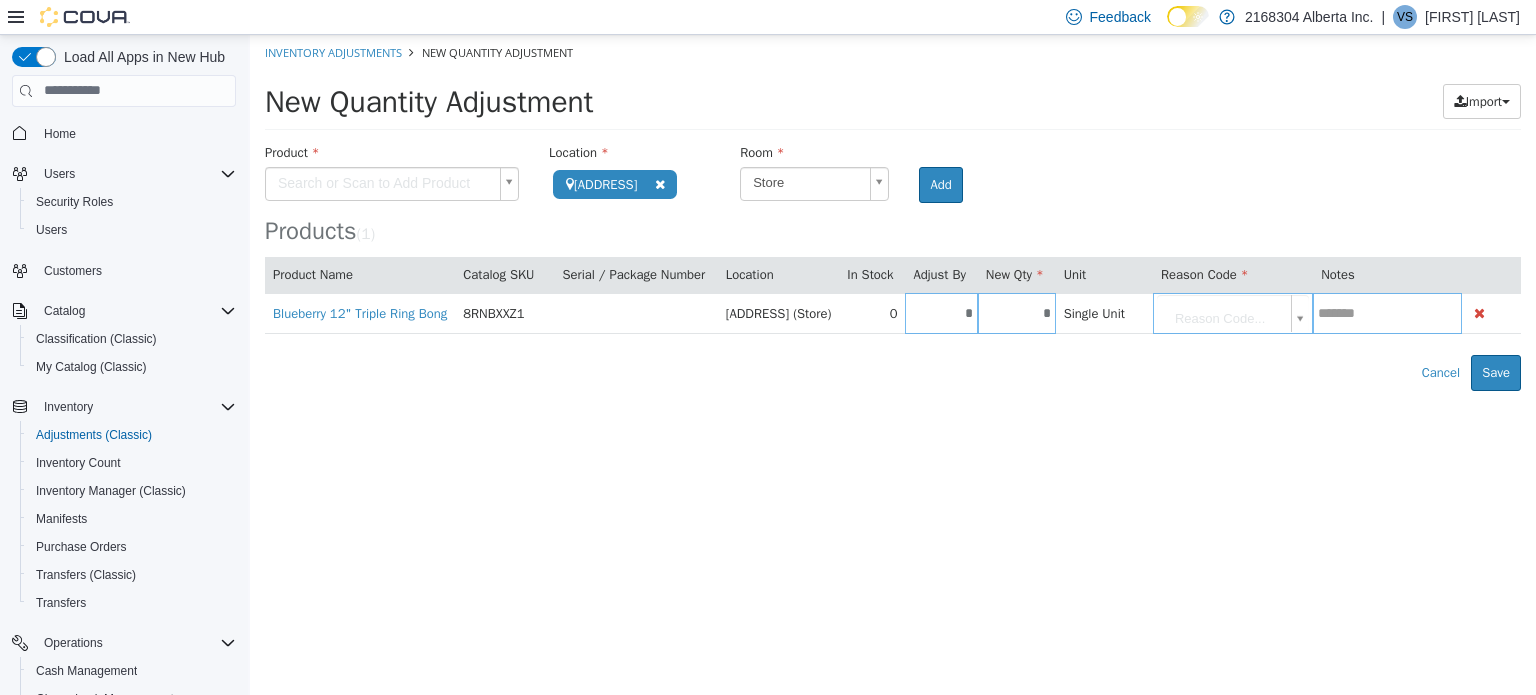 type on "*" 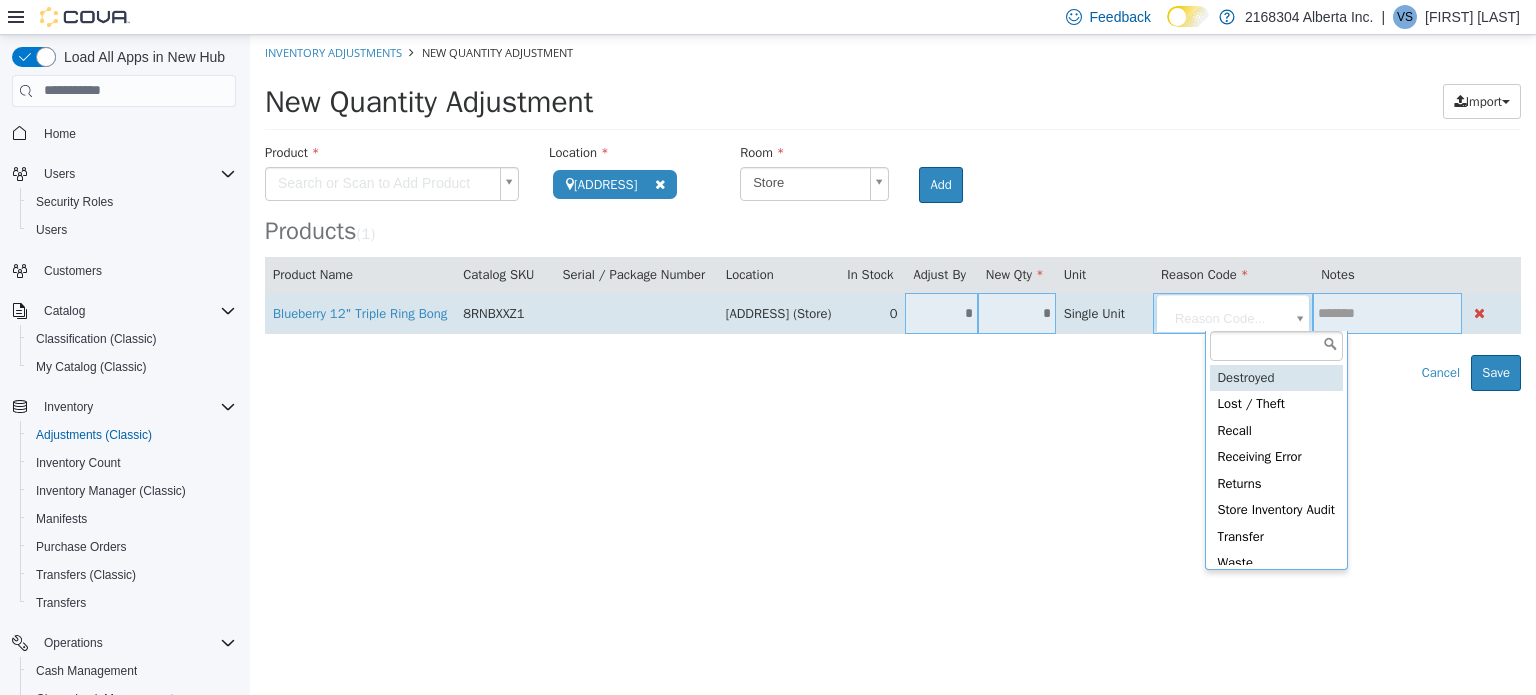 drag, startPoint x: 1244, startPoint y: 310, endPoint x: 1244, endPoint y: 347, distance: 37 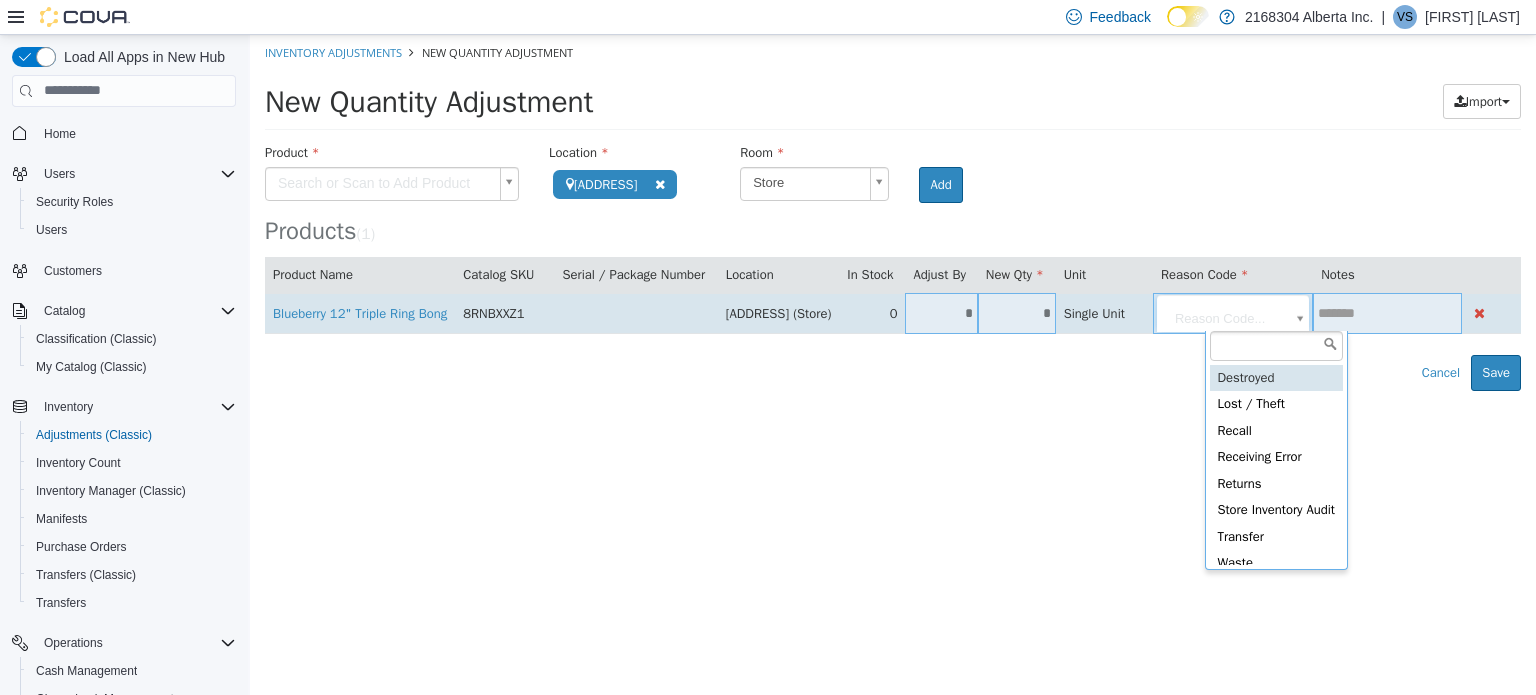 click on "**********" at bounding box center [893, 212] 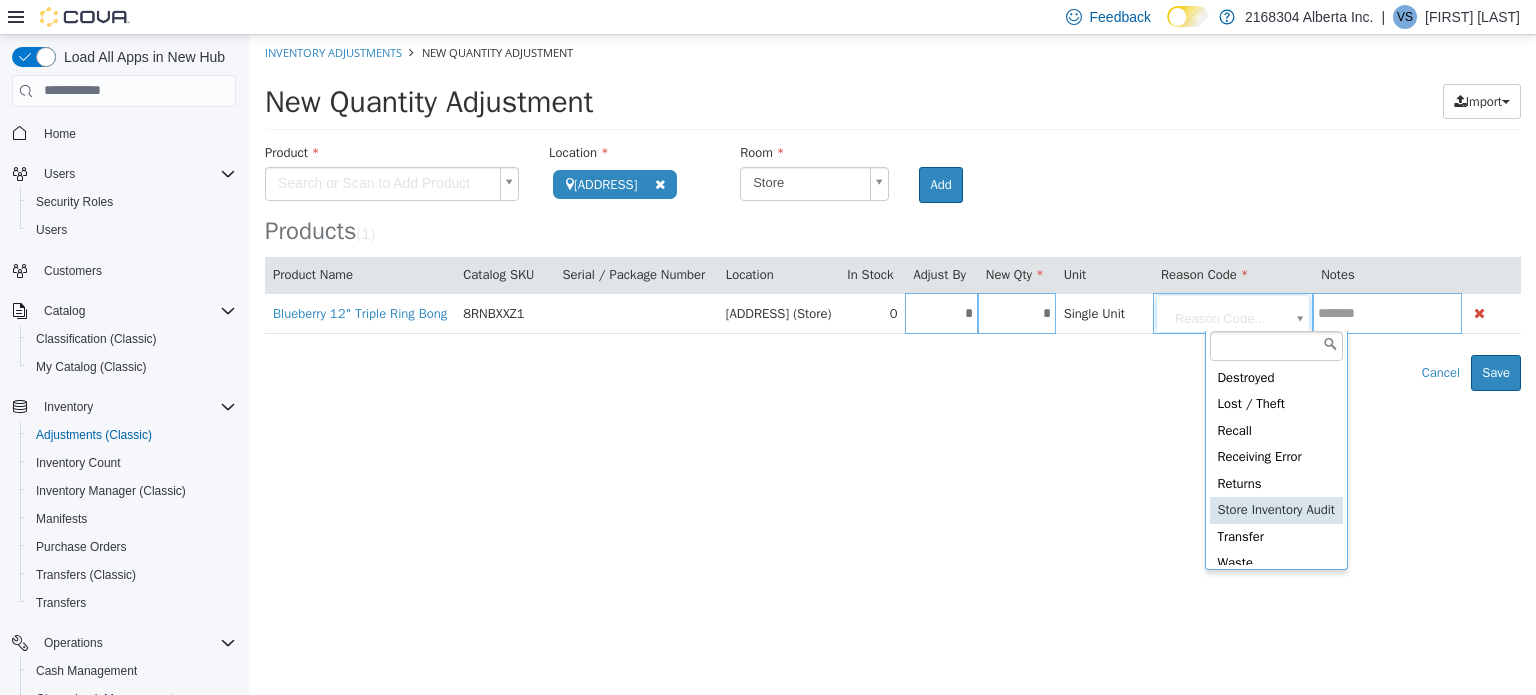 type on "**********" 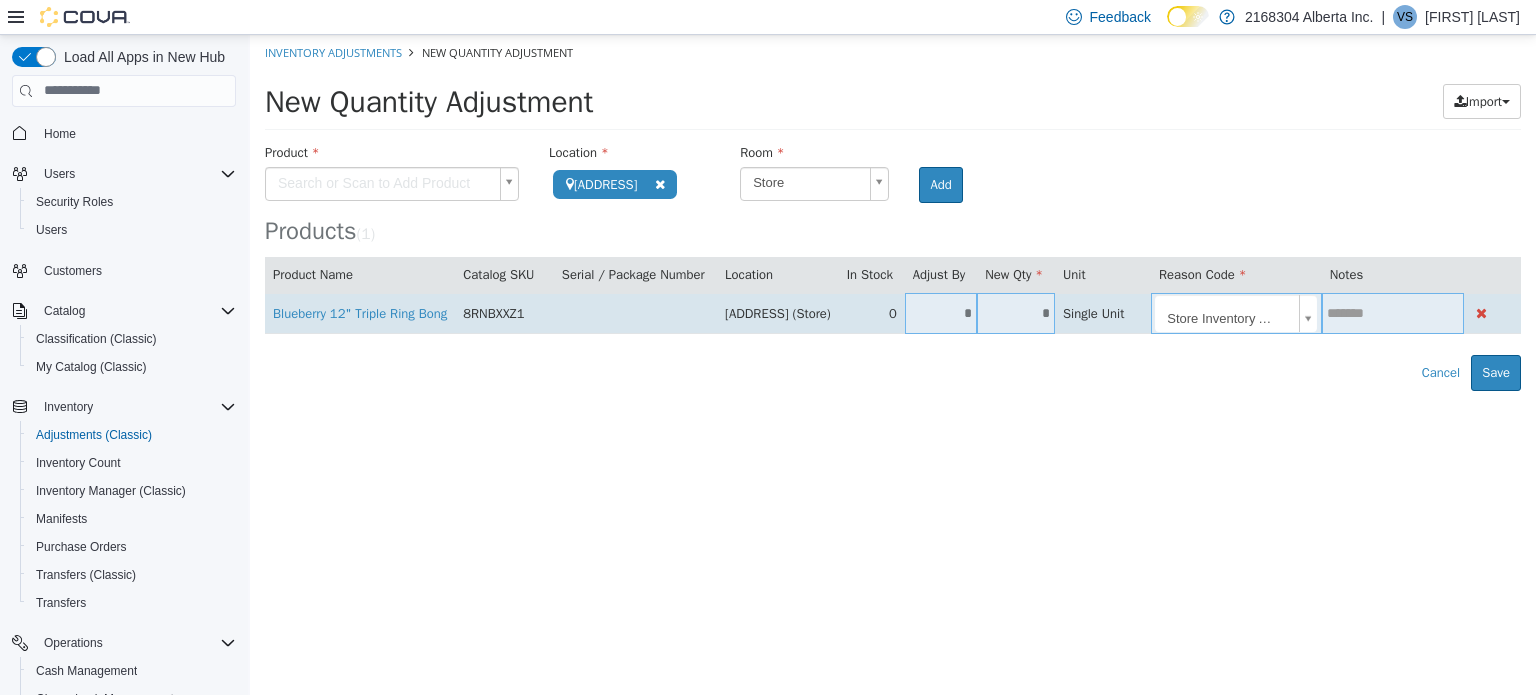 click at bounding box center (1393, 312) 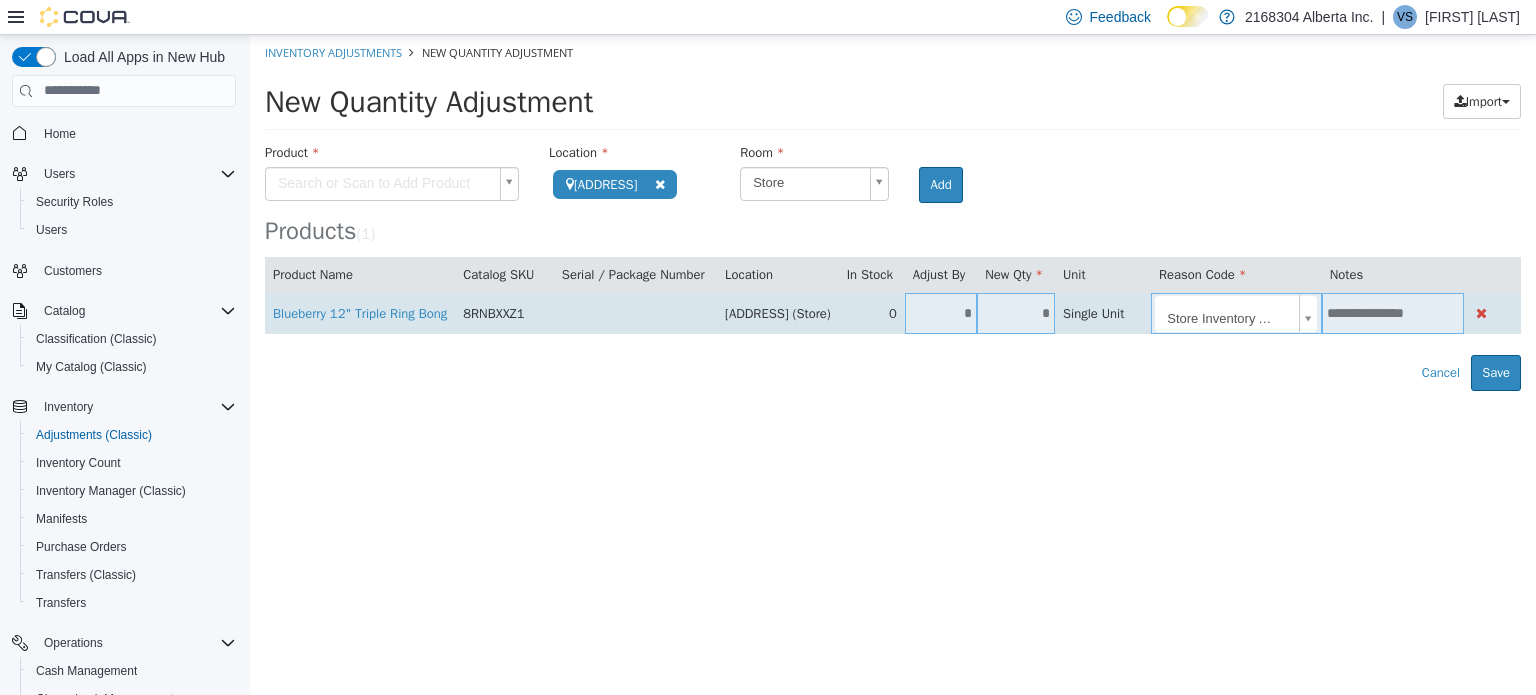 scroll, scrollTop: 0, scrollLeft: 12, axis: horizontal 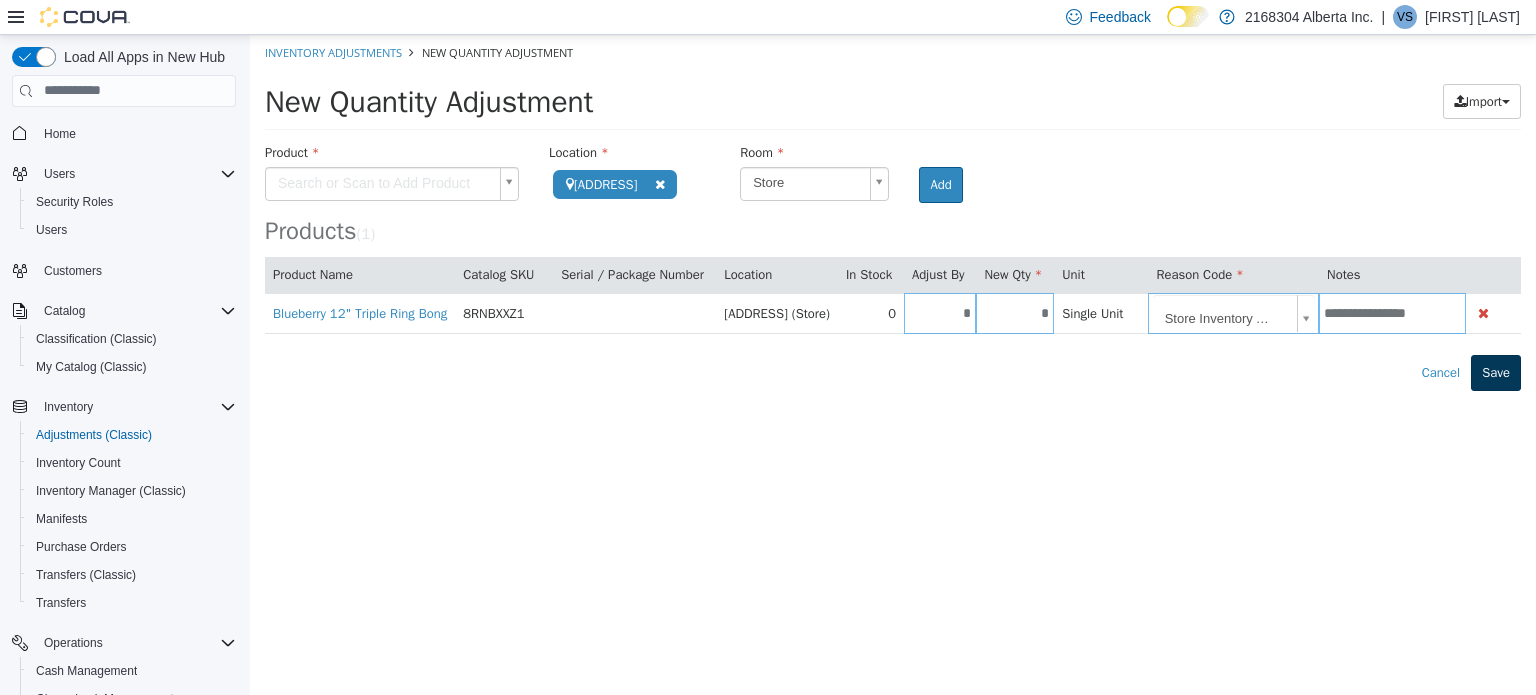 type on "**********" 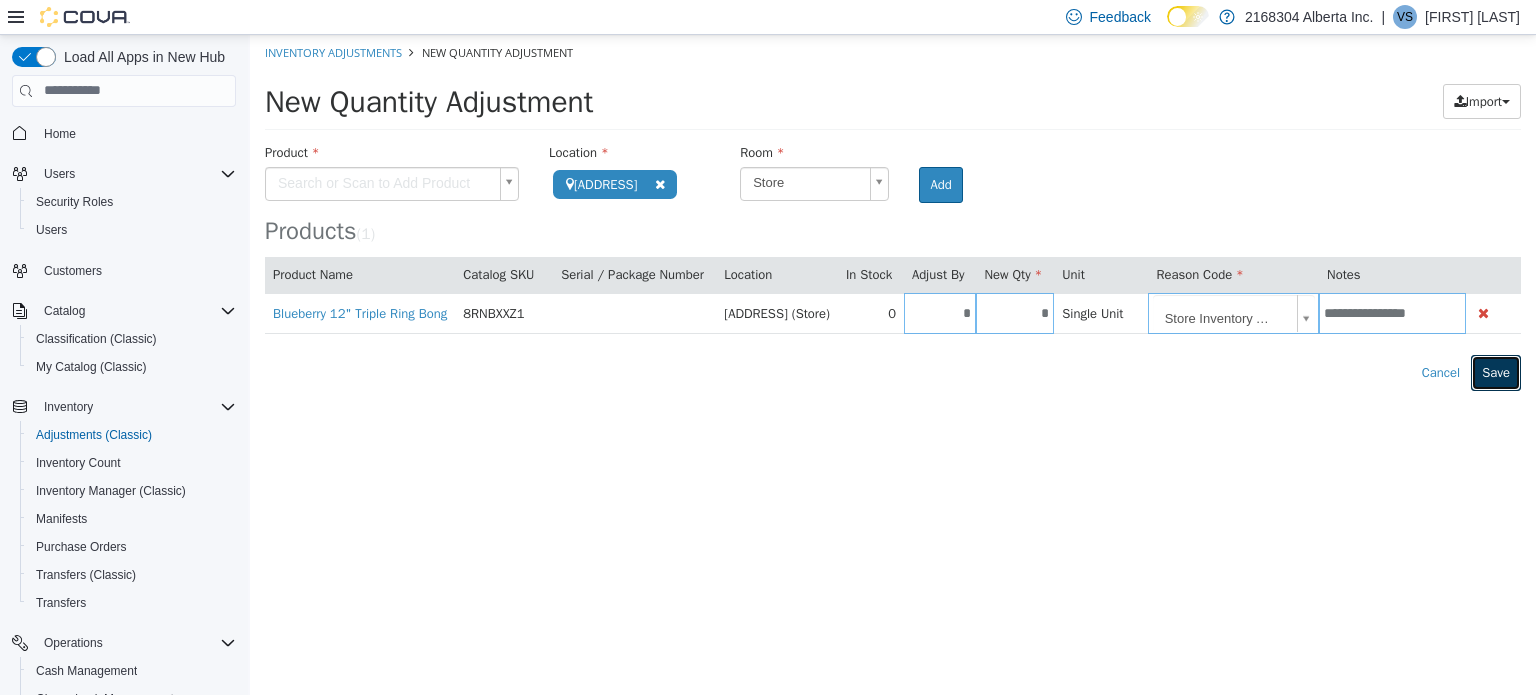 scroll, scrollTop: 0, scrollLeft: 0, axis: both 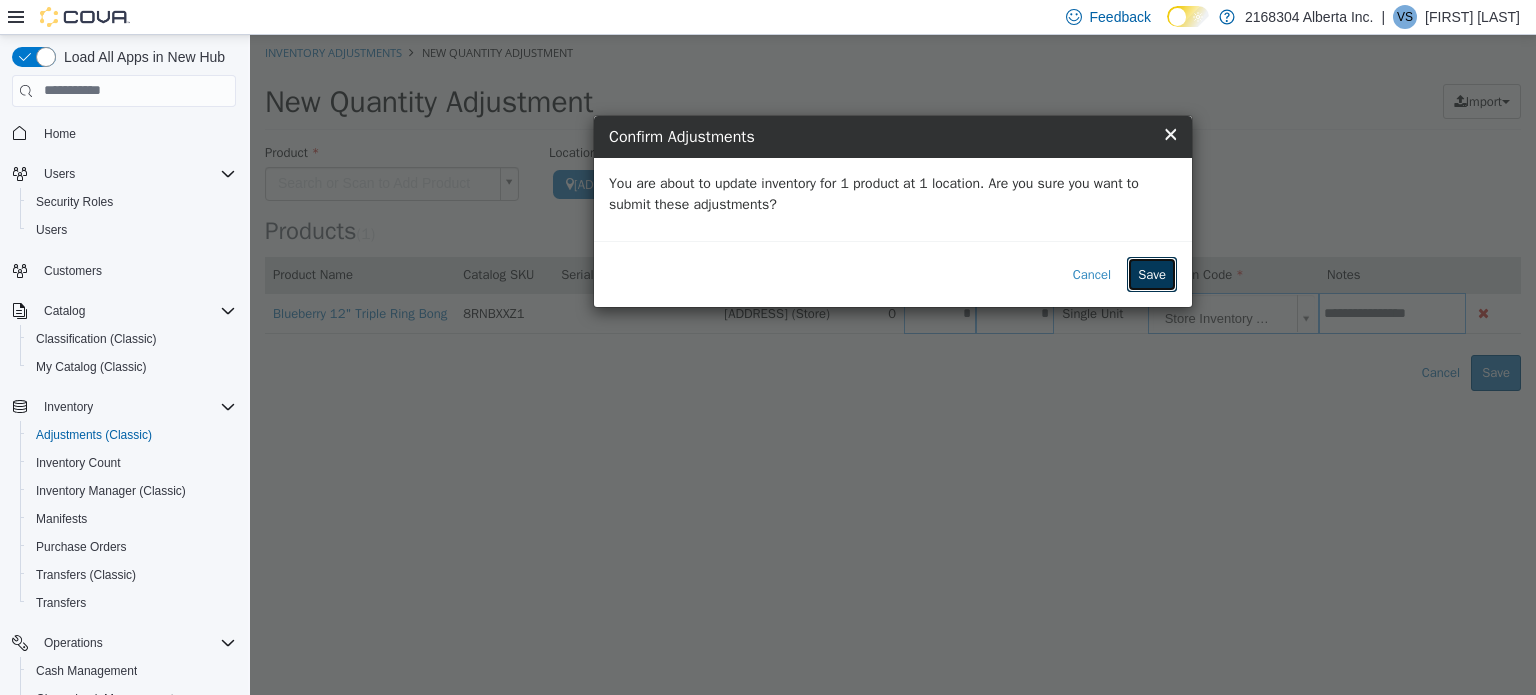 click on "Save" at bounding box center (1152, 274) 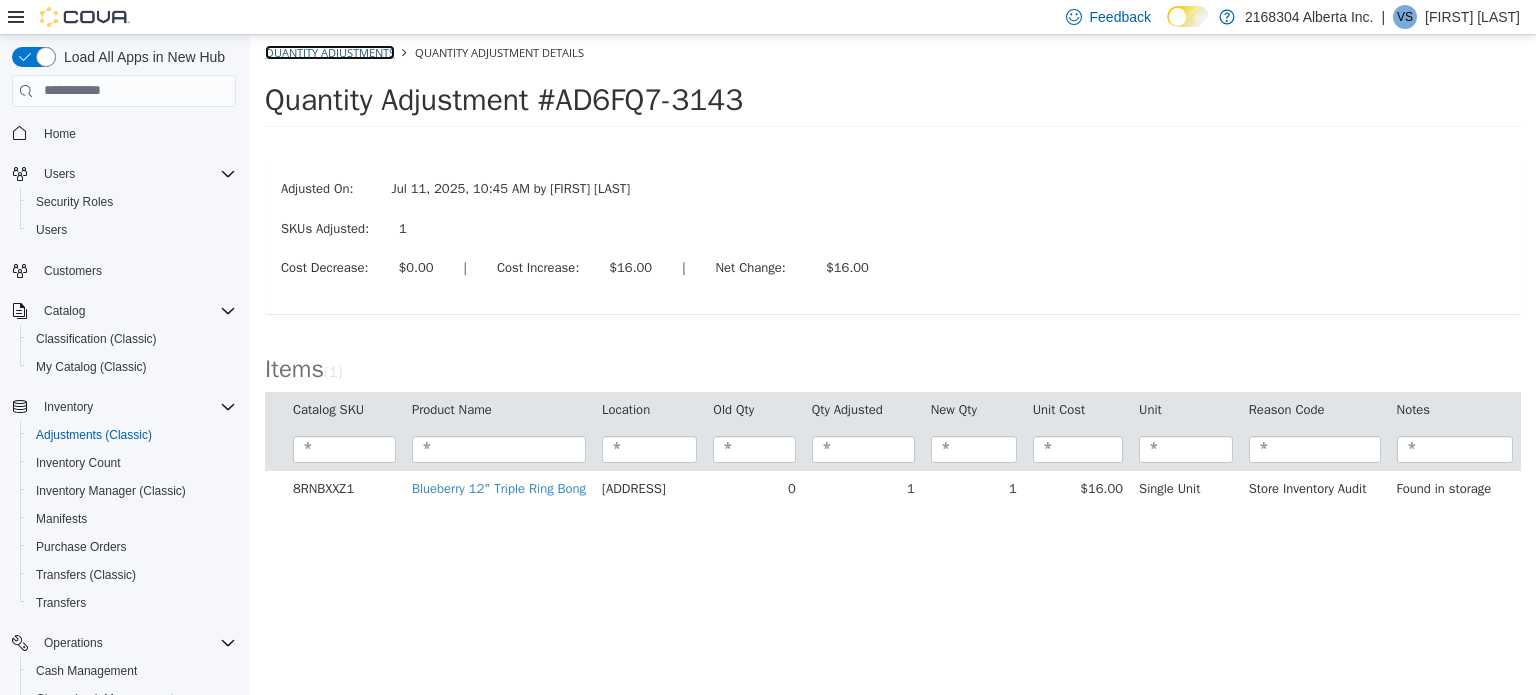 click on "Quantity Adjustments" at bounding box center (330, 51) 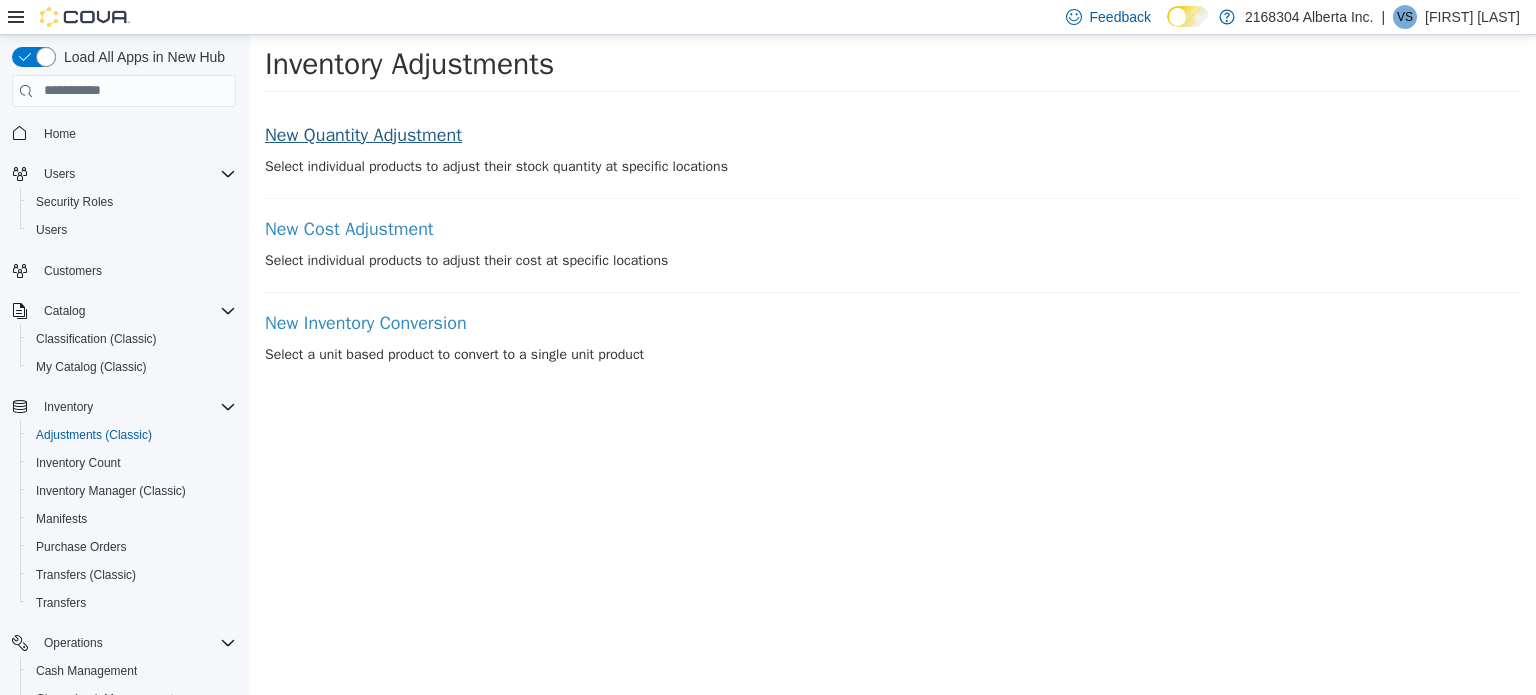 drag, startPoint x: 445, startPoint y: 162, endPoint x: 445, endPoint y: 140, distance: 22 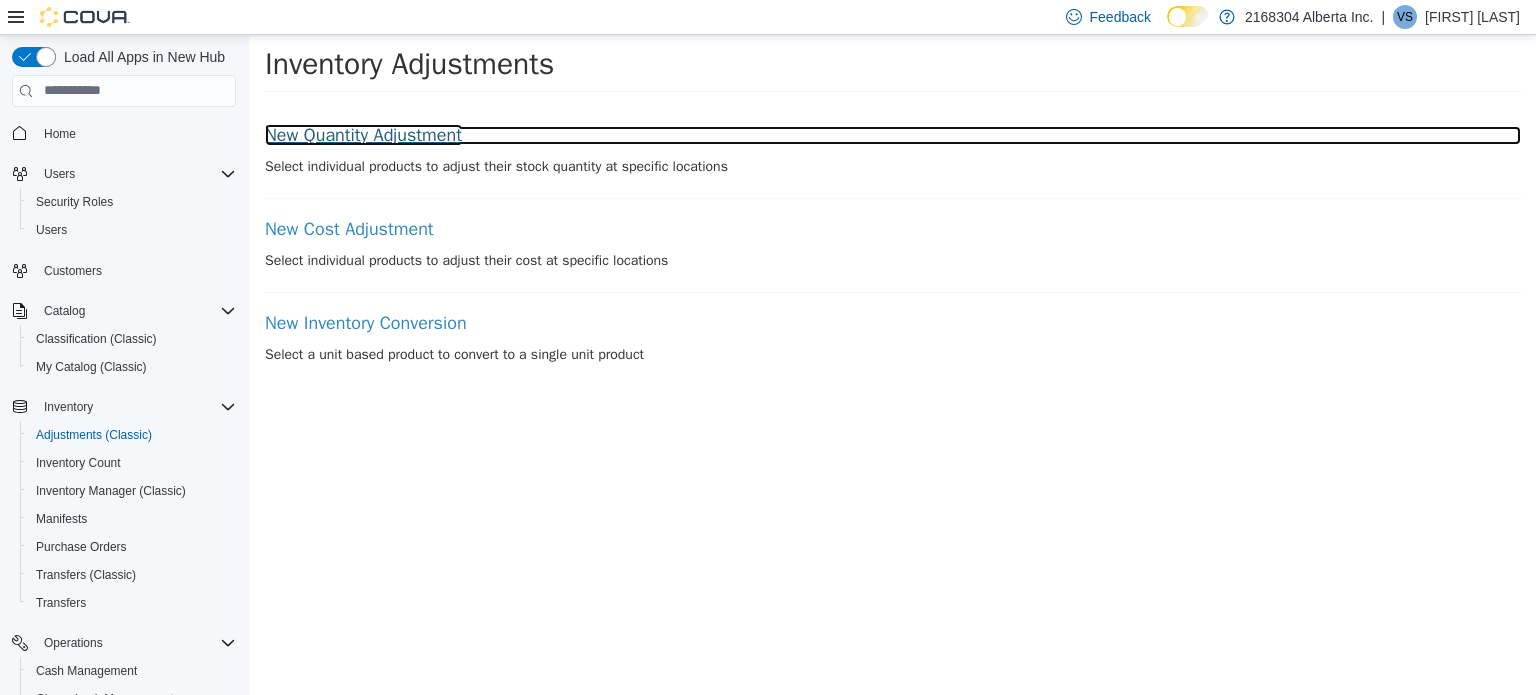click on "New Quantity Adjustment" at bounding box center (893, 135) 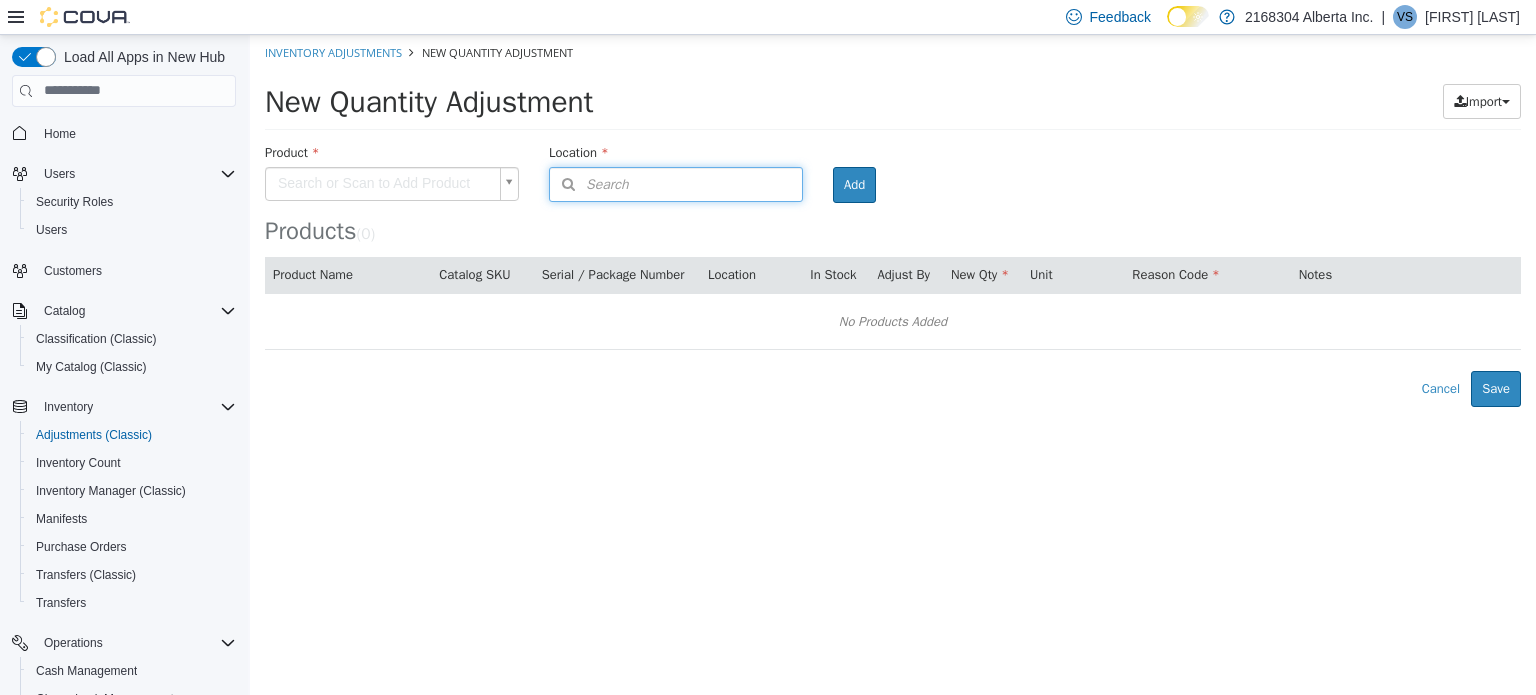 drag, startPoint x: 621, startPoint y: 175, endPoint x: 632, endPoint y: 178, distance: 11.401754 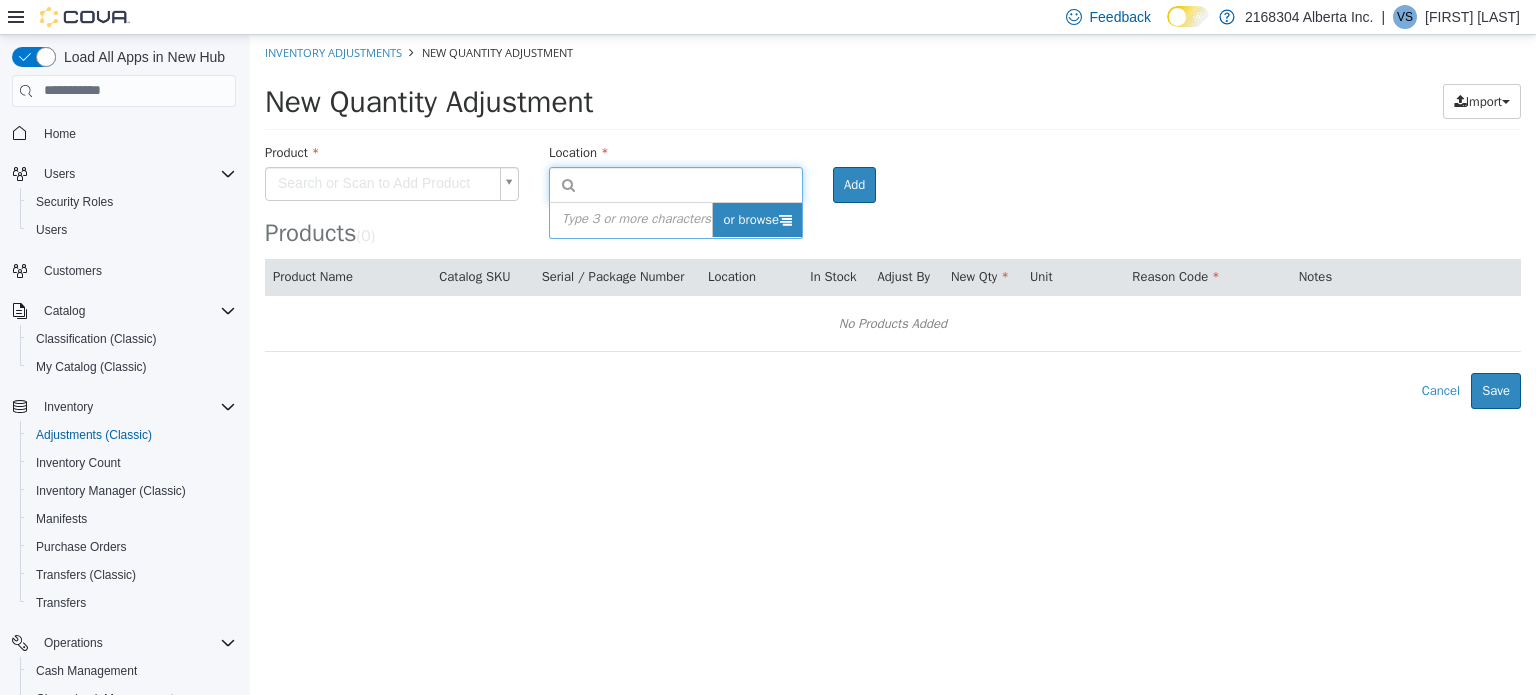 click on "or browse" at bounding box center (757, 219) 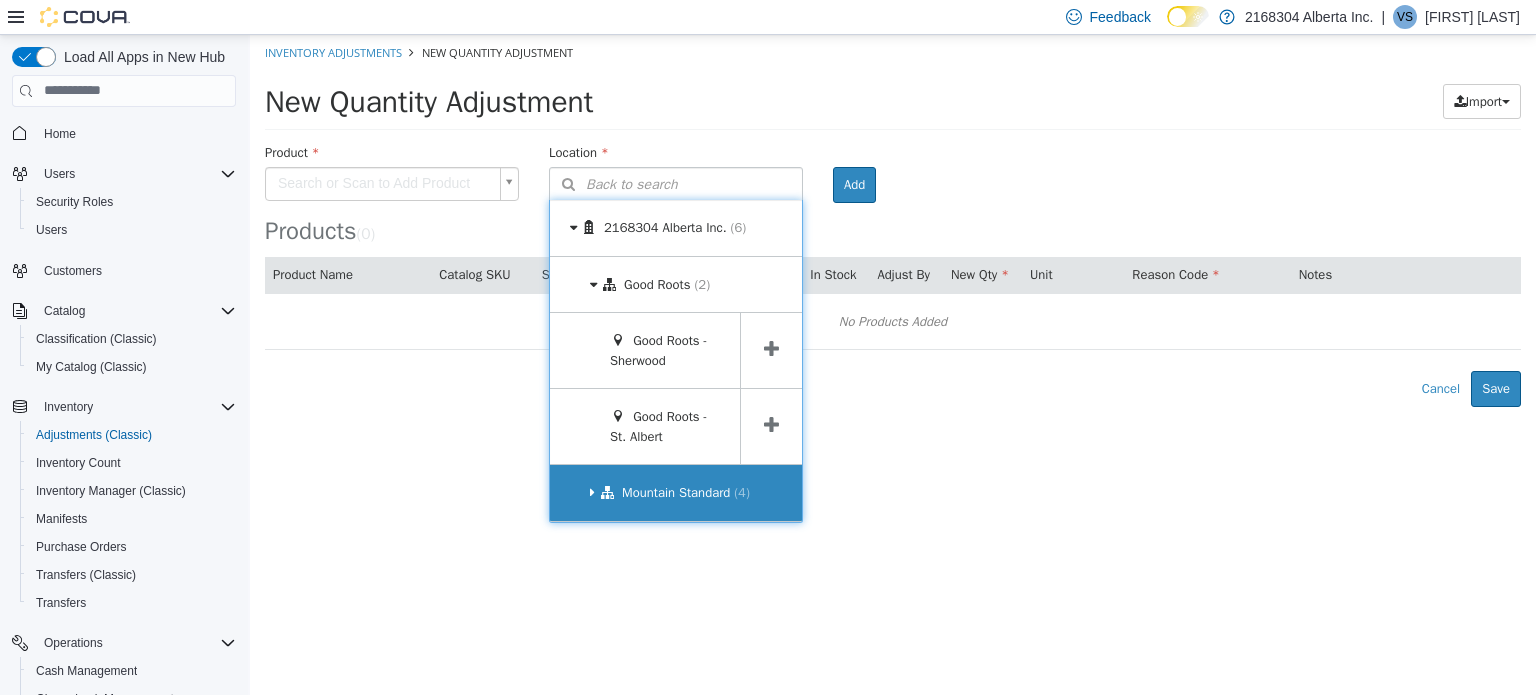 click on "Mountain Standard     (4)" at bounding box center (676, 492) 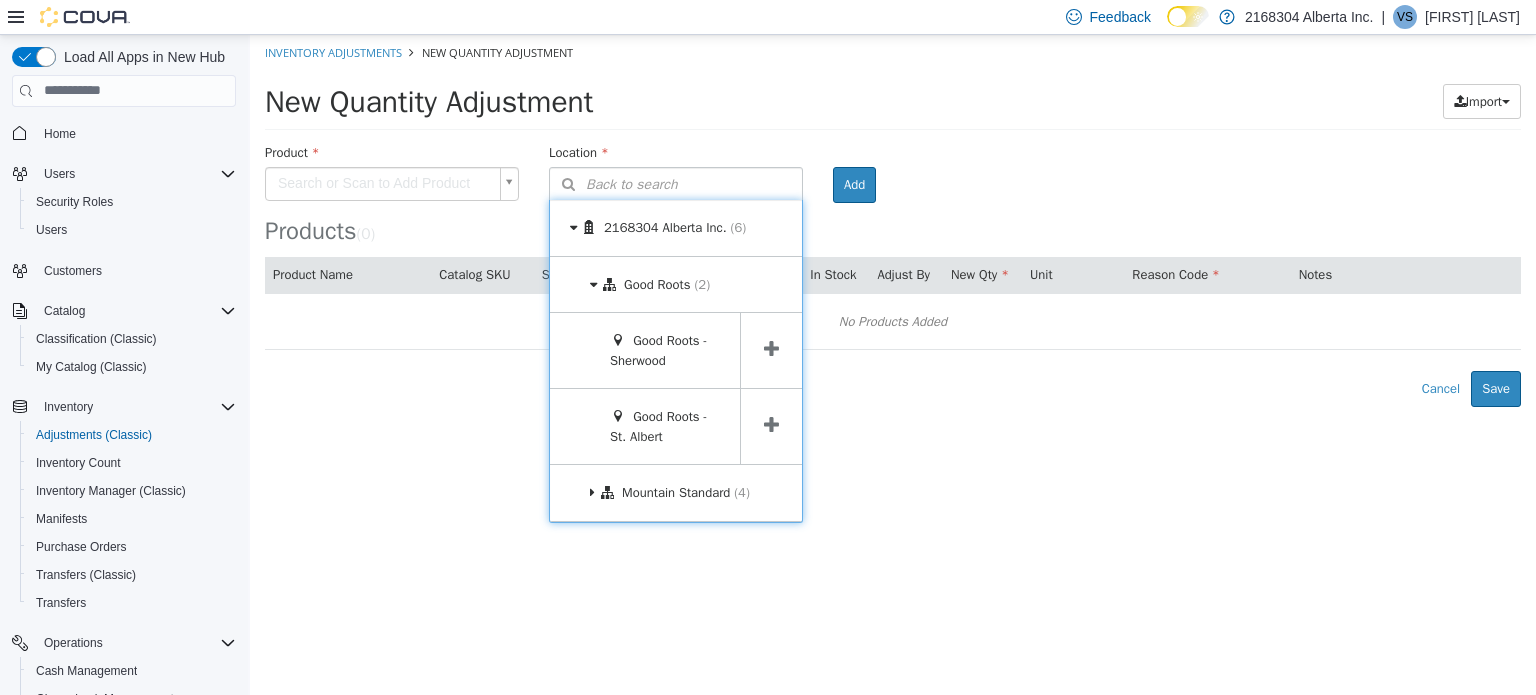 drag, startPoint x: 739, startPoint y: 515, endPoint x: 742, endPoint y: 542, distance: 27.166155 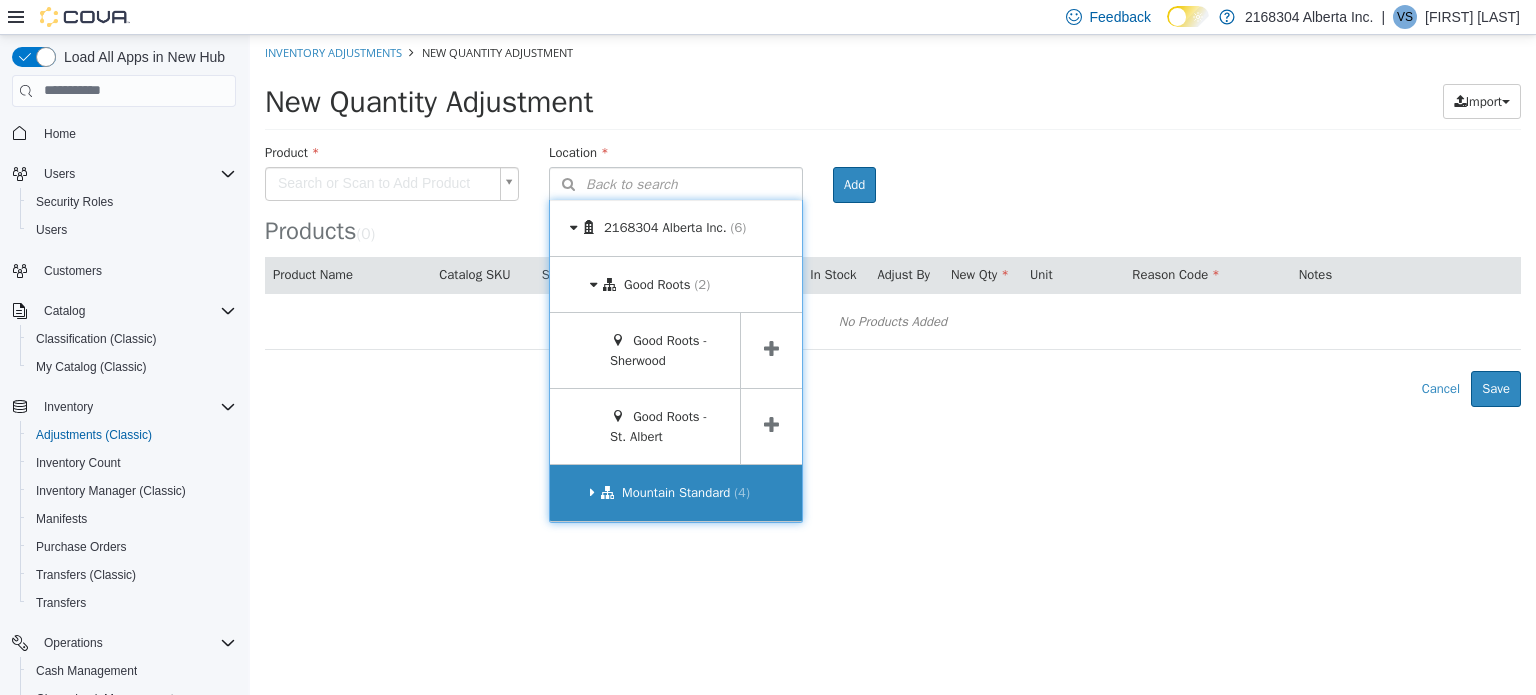 click on "(4)" at bounding box center (742, 491) 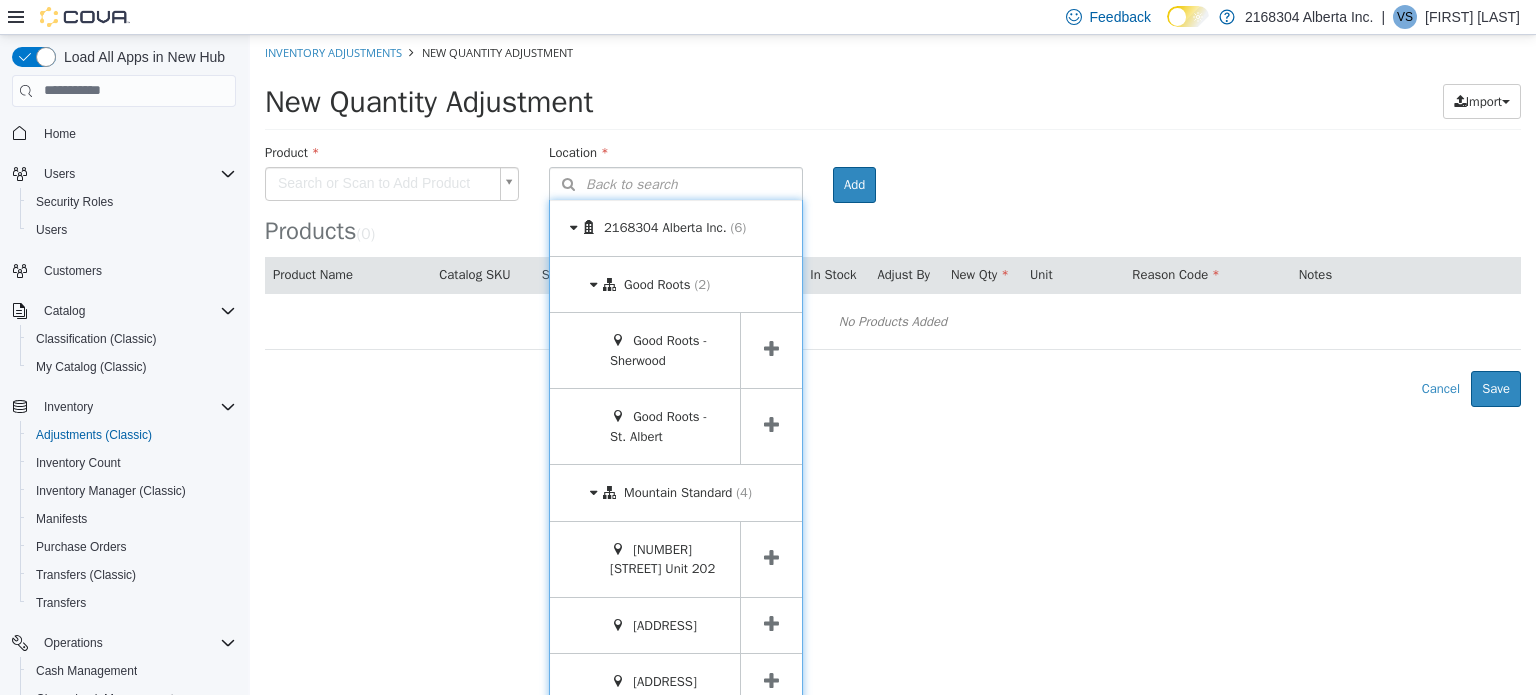 click at bounding box center [771, 625] 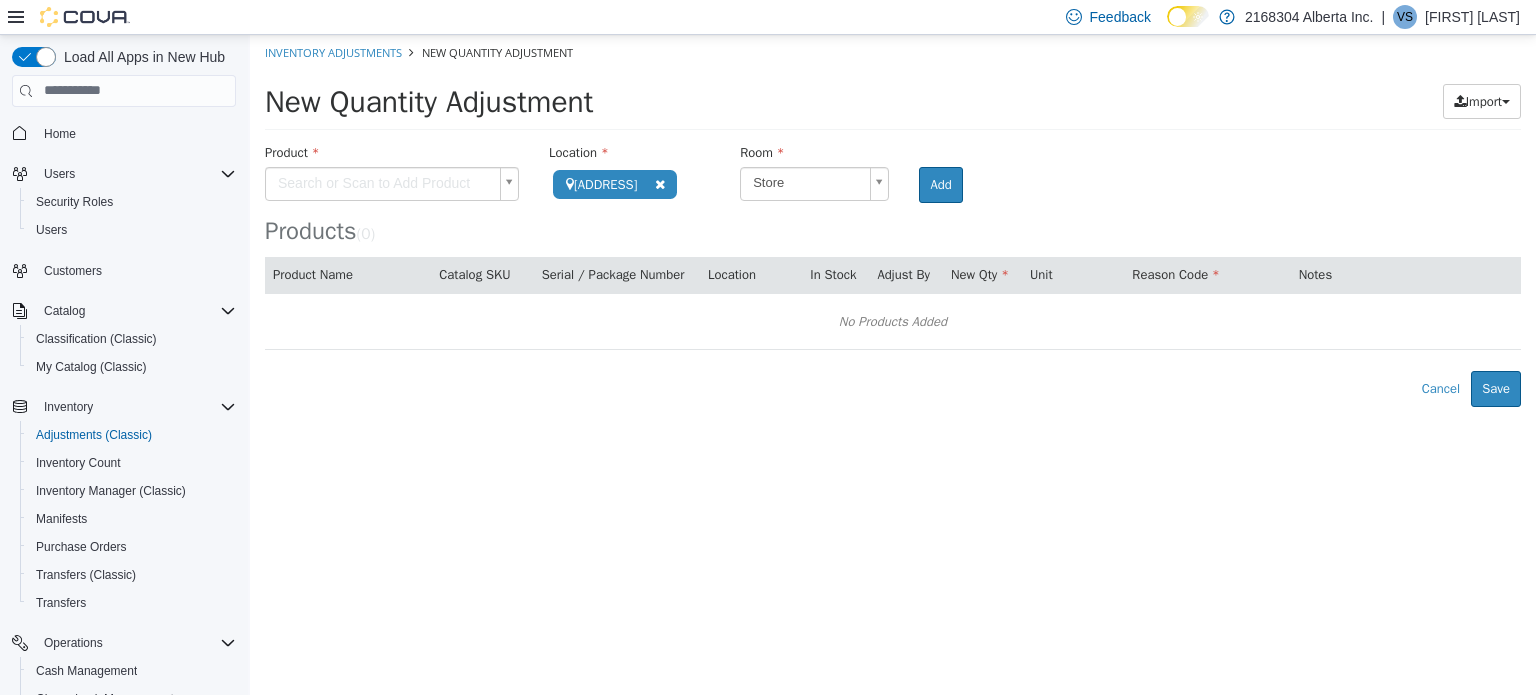 click on "**********" at bounding box center [893, 220] 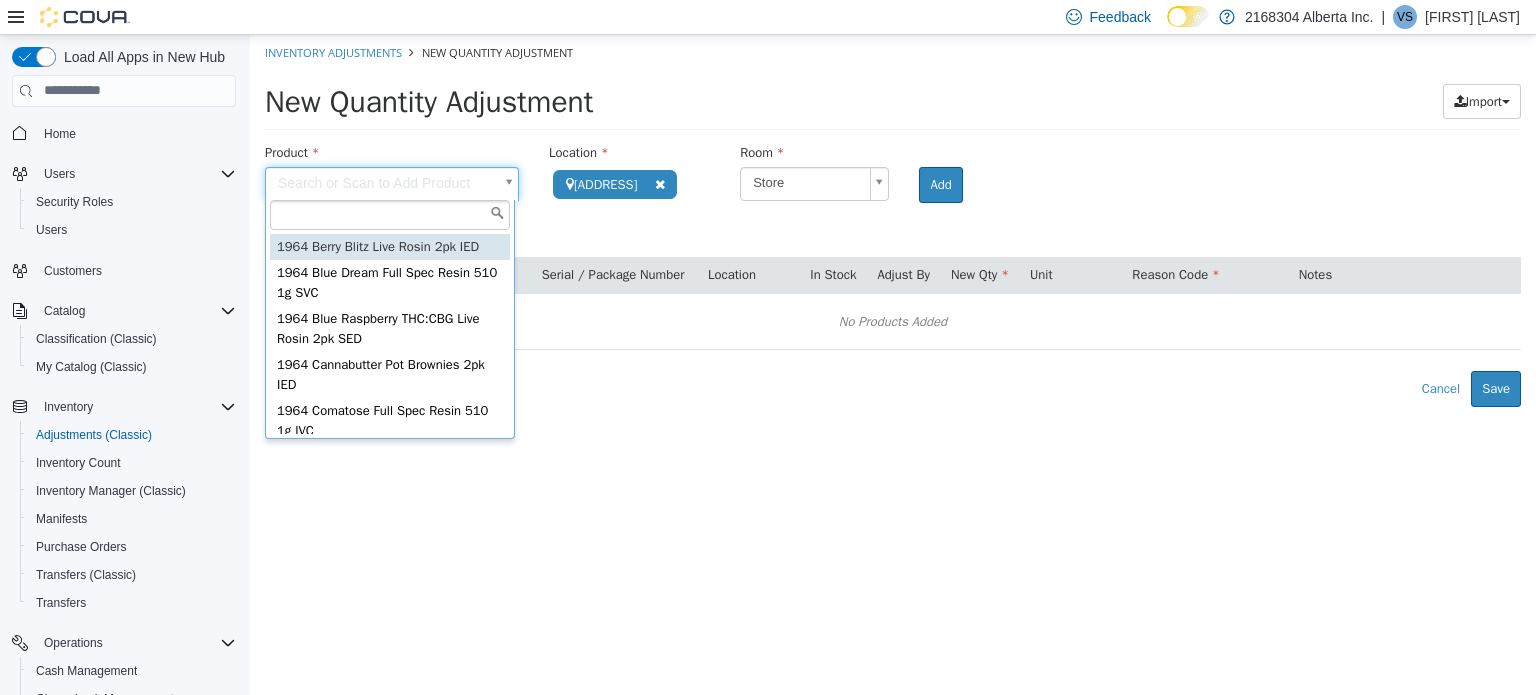 click on "**********" at bounding box center [893, 220] 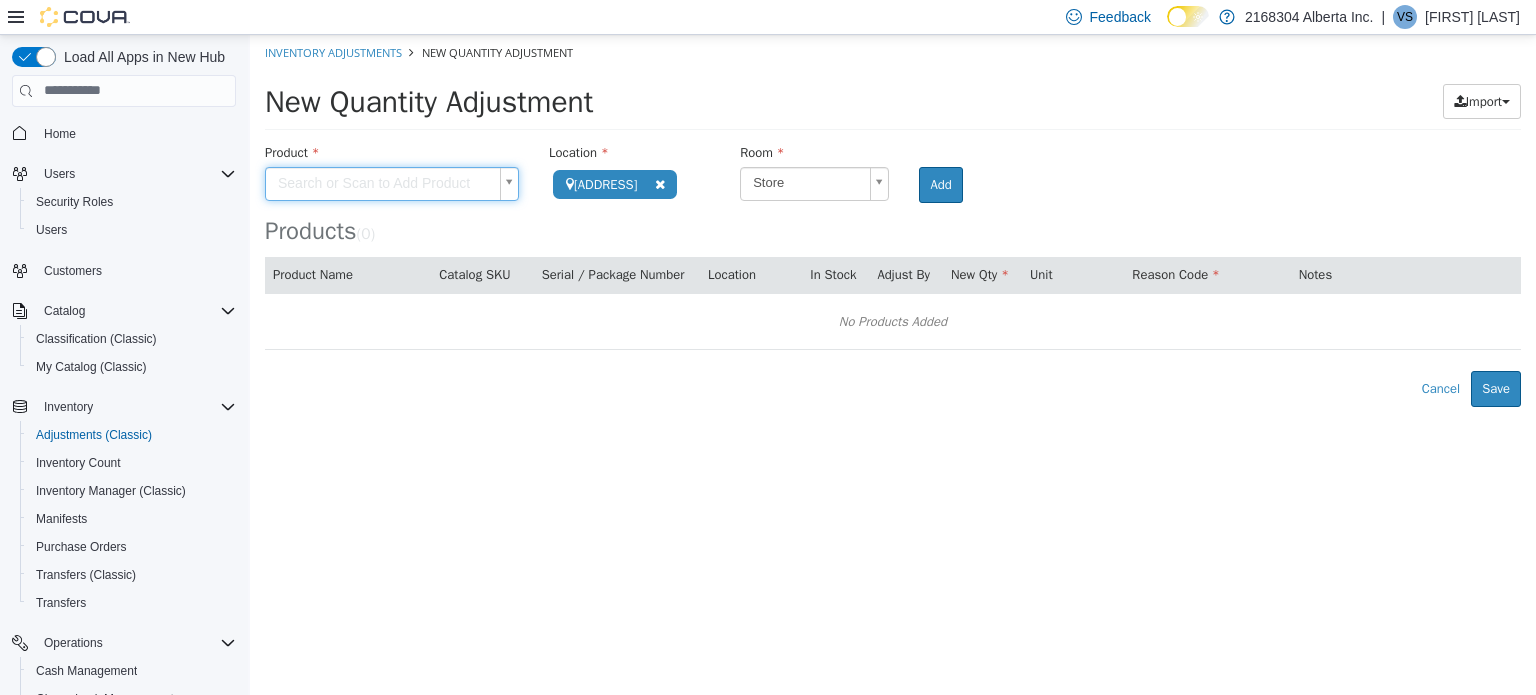 click on "**********" at bounding box center (893, 220) 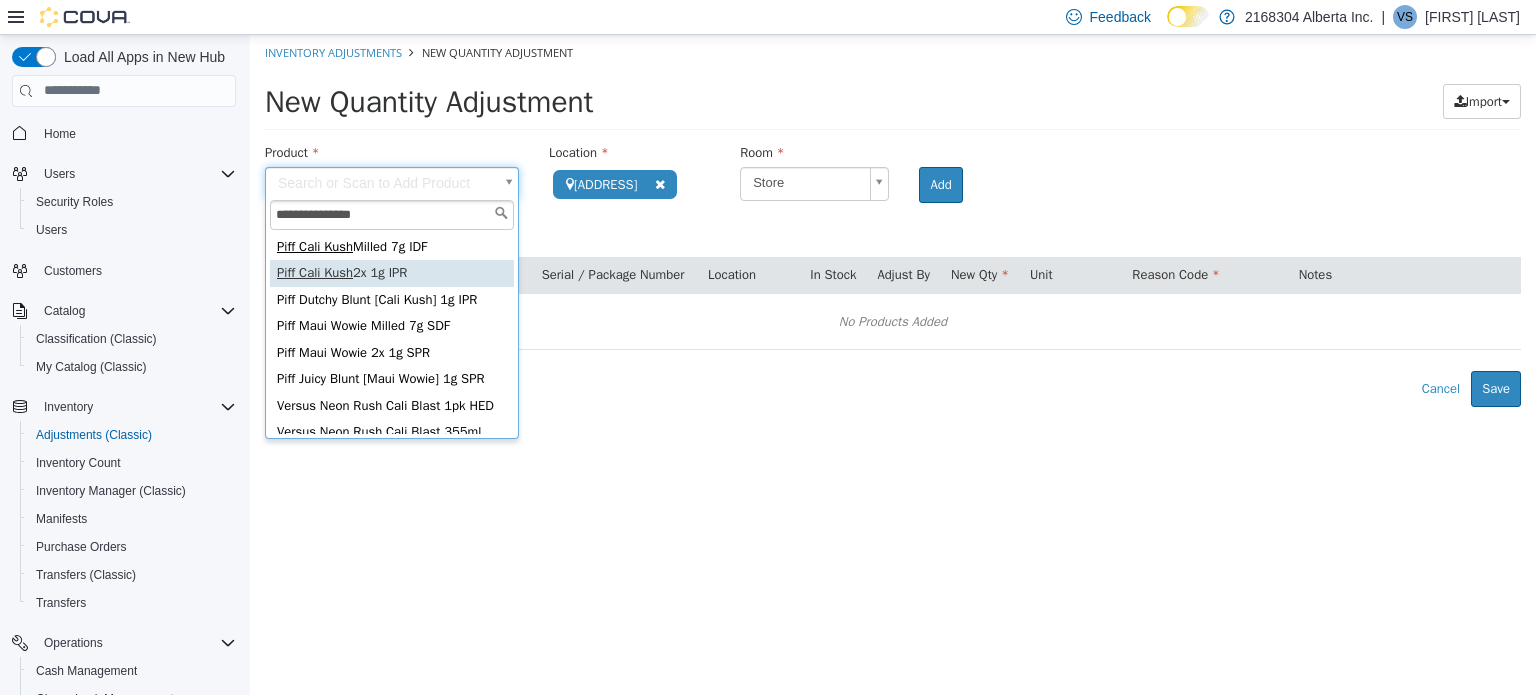 type on "**********" 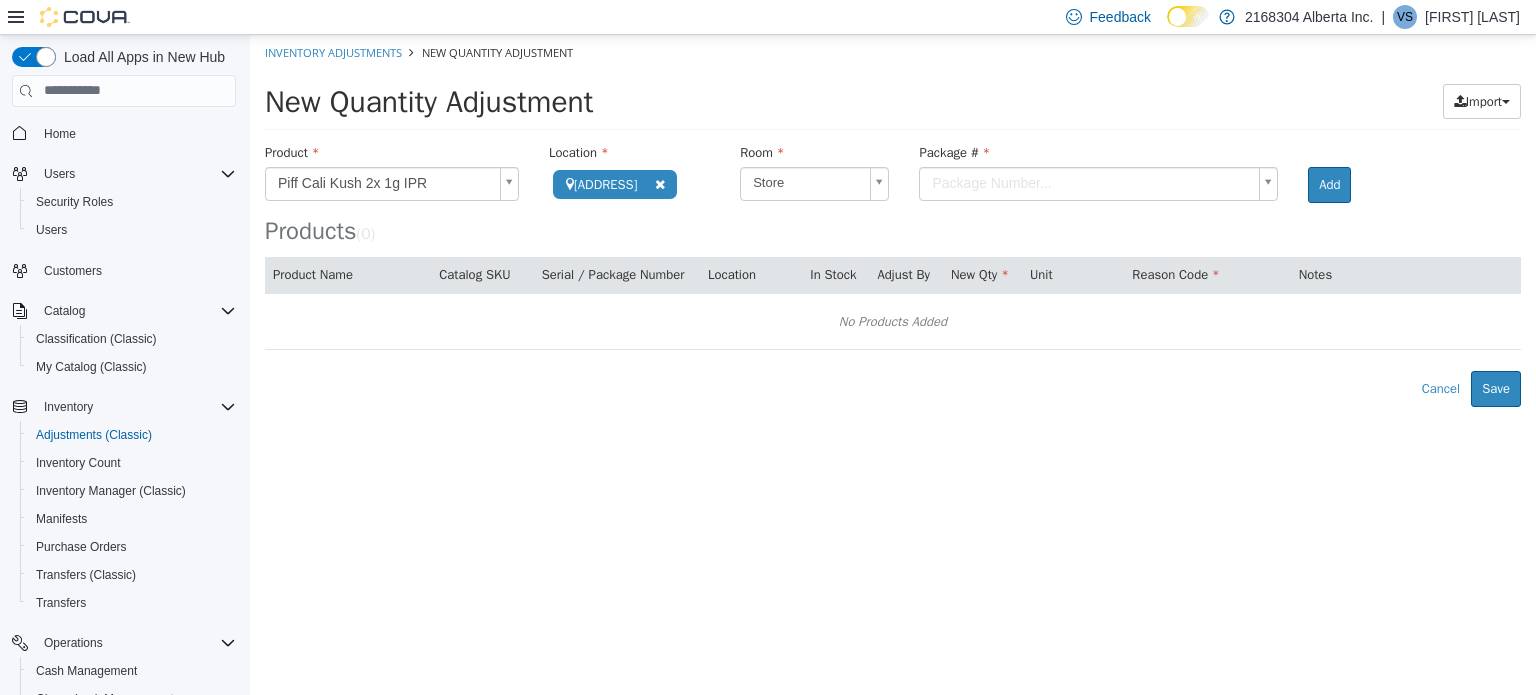 click on "**********" at bounding box center (893, 220) 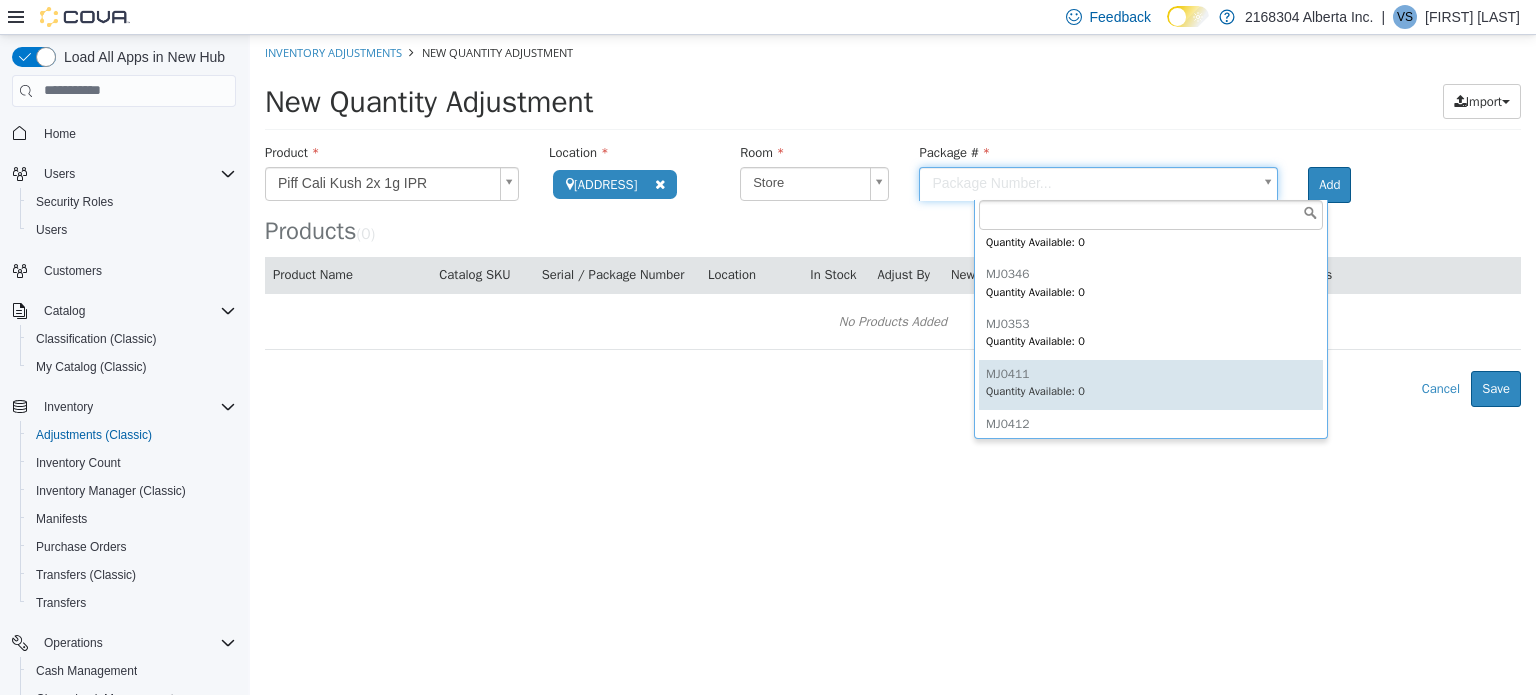 scroll, scrollTop: 1042, scrollLeft: 0, axis: vertical 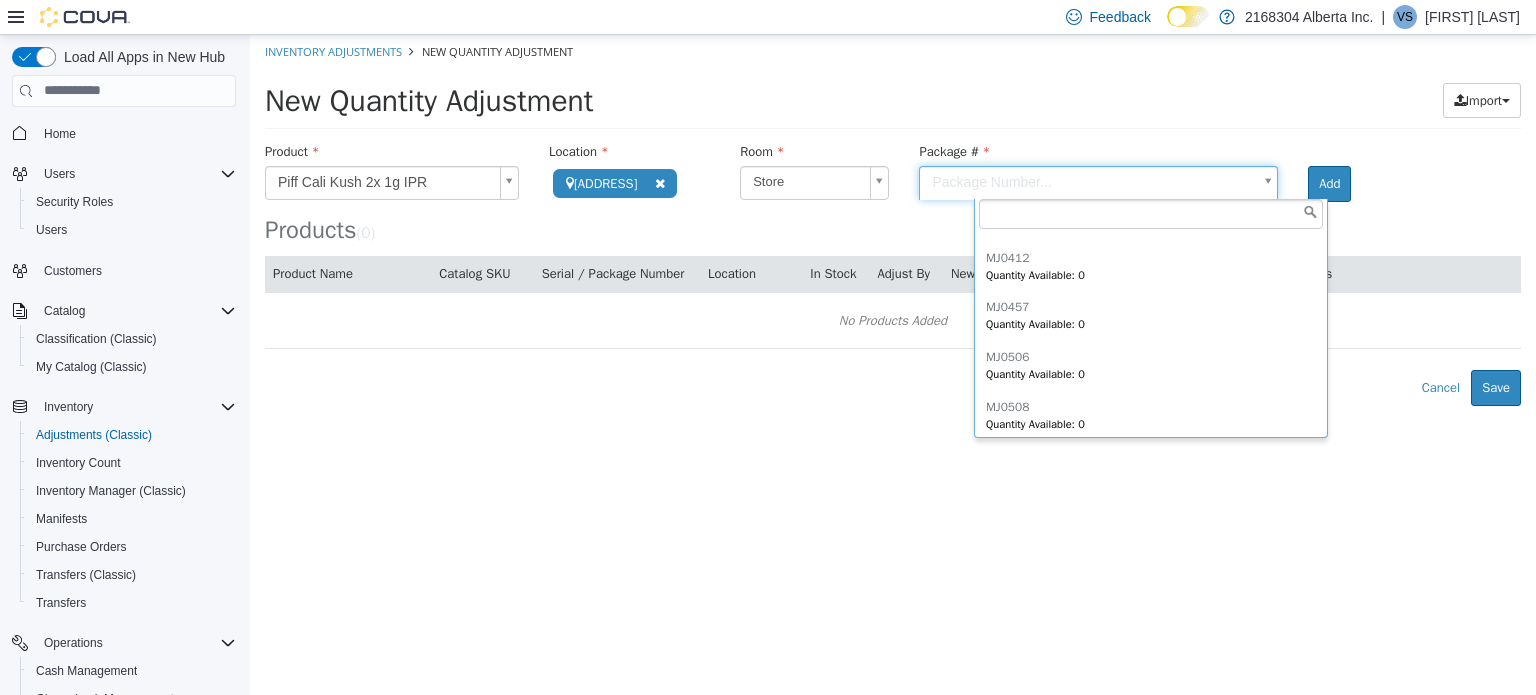 type on "******" 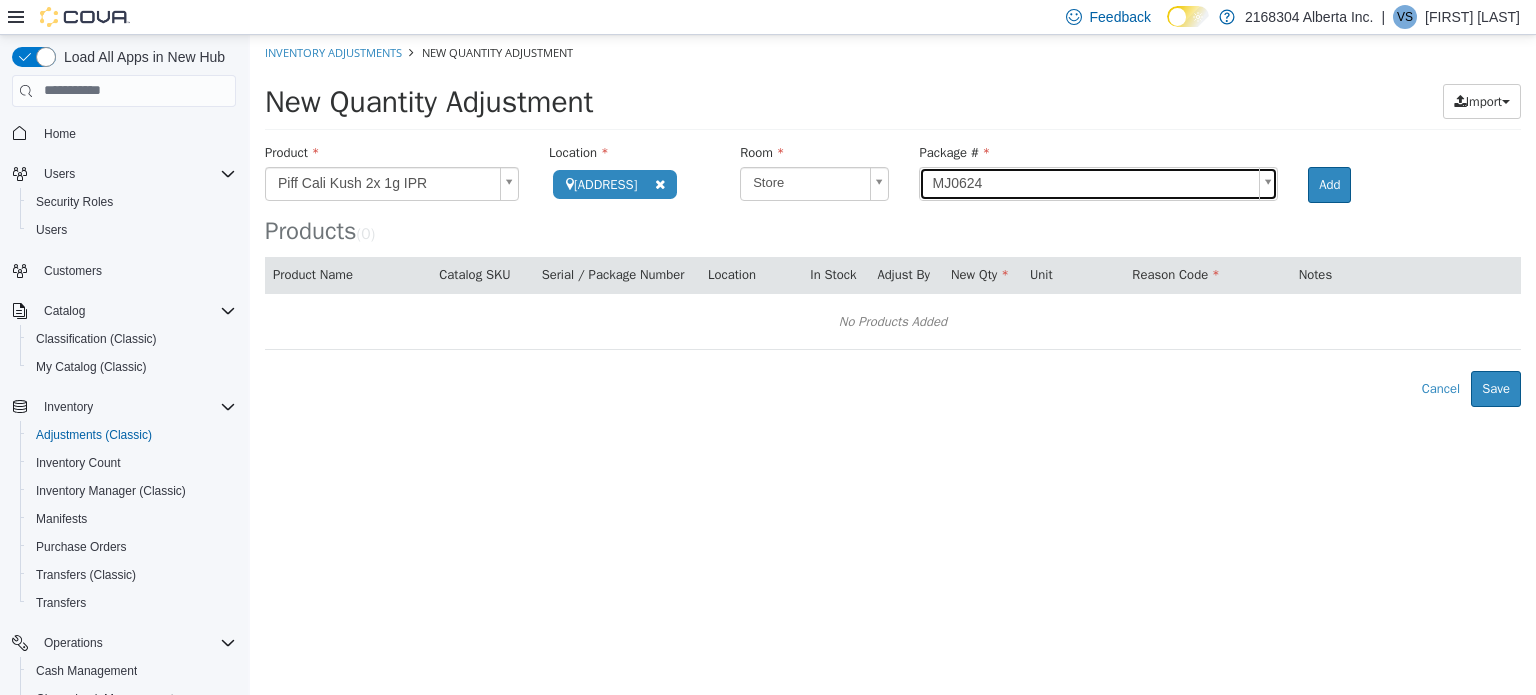 scroll, scrollTop: 0, scrollLeft: 0, axis: both 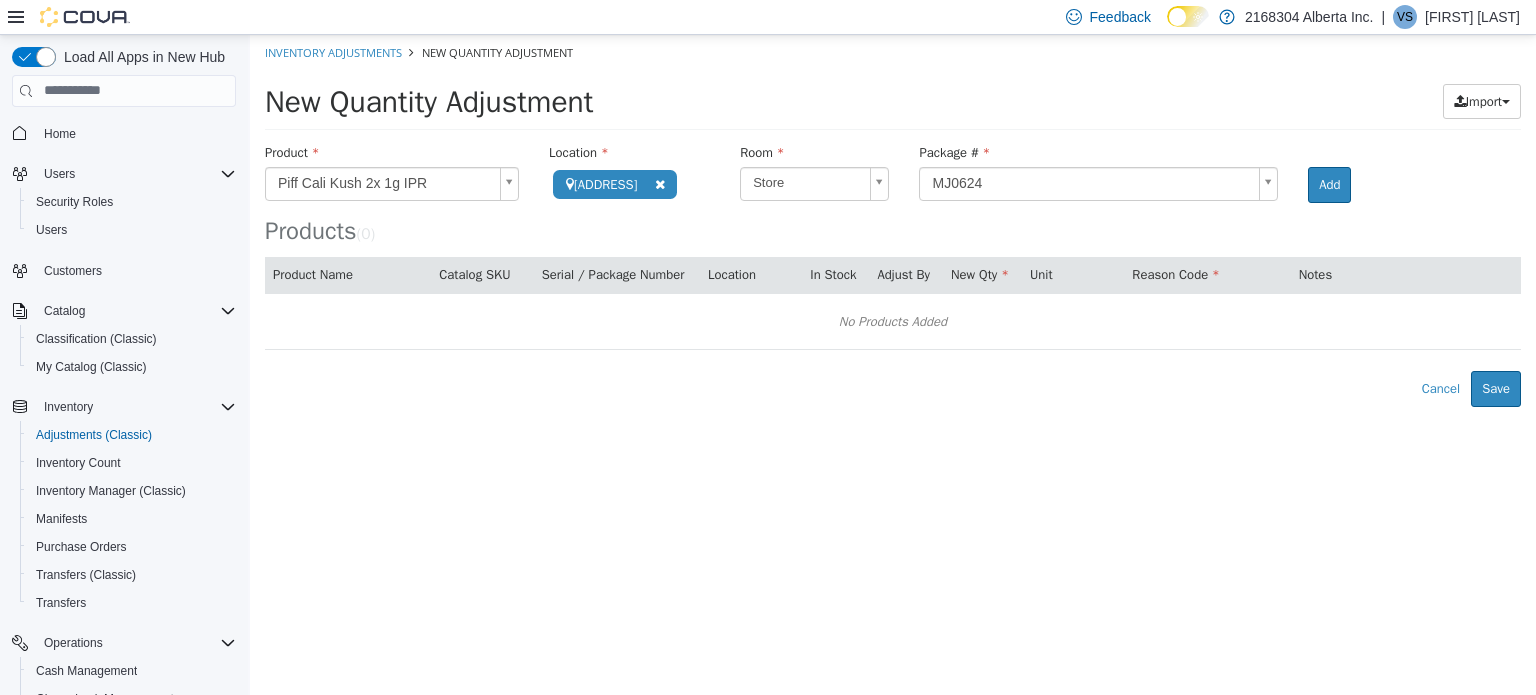 click on "Products  ( 0 )" at bounding box center [893, 193] 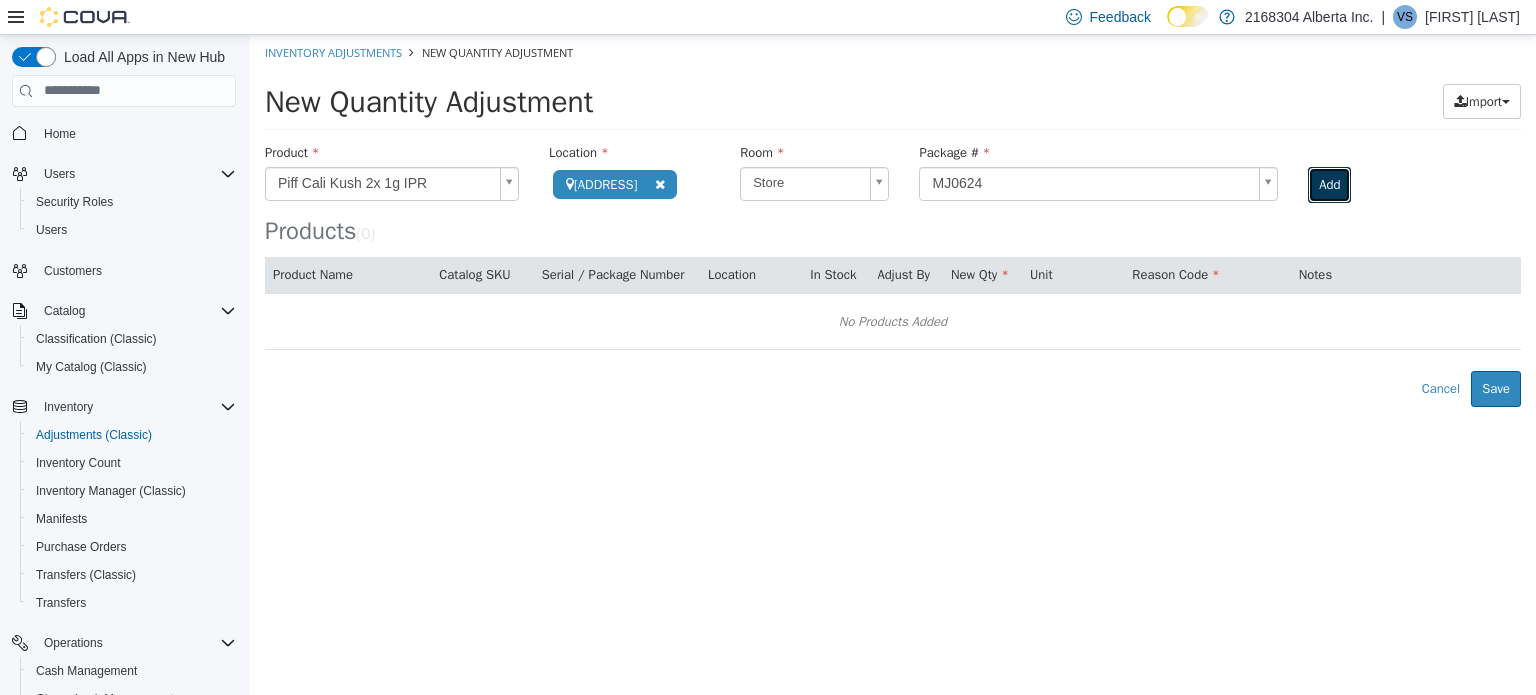 click on "Add" at bounding box center [1329, 184] 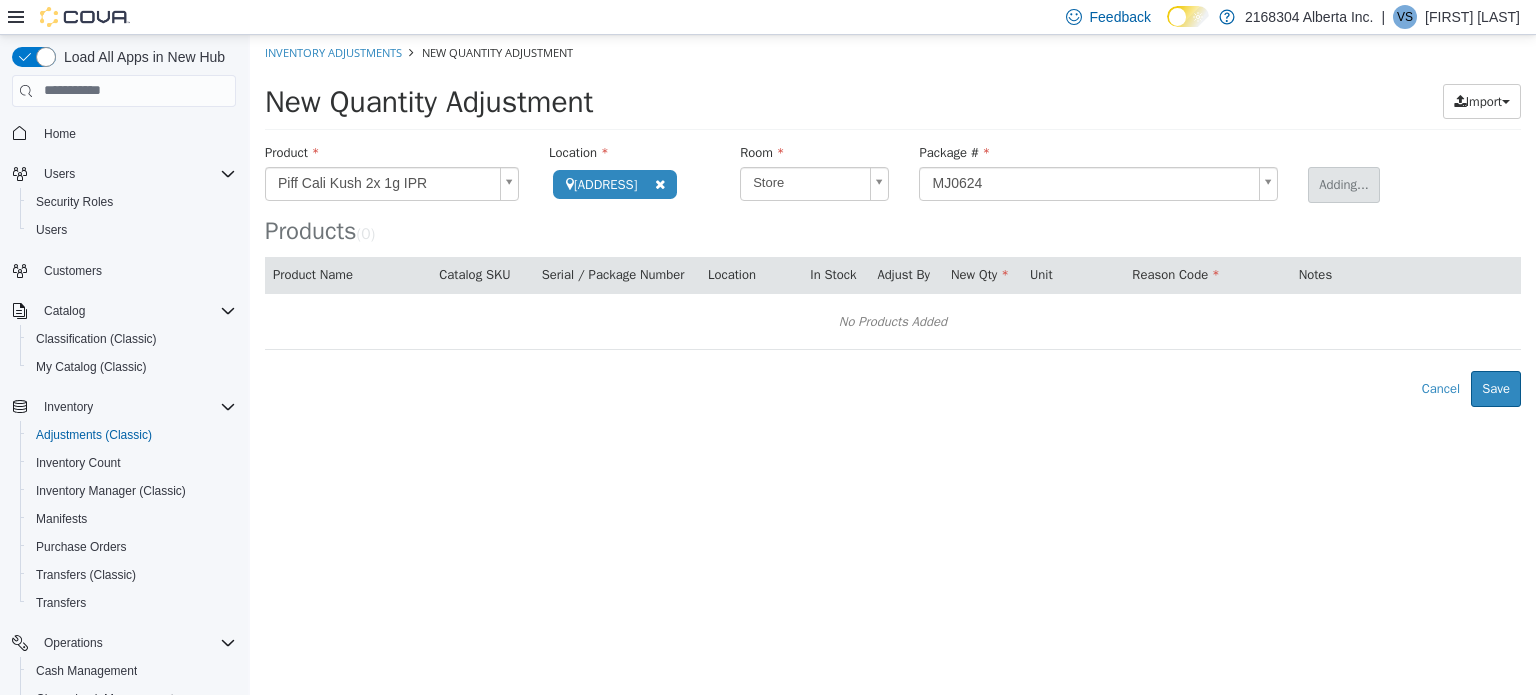 type 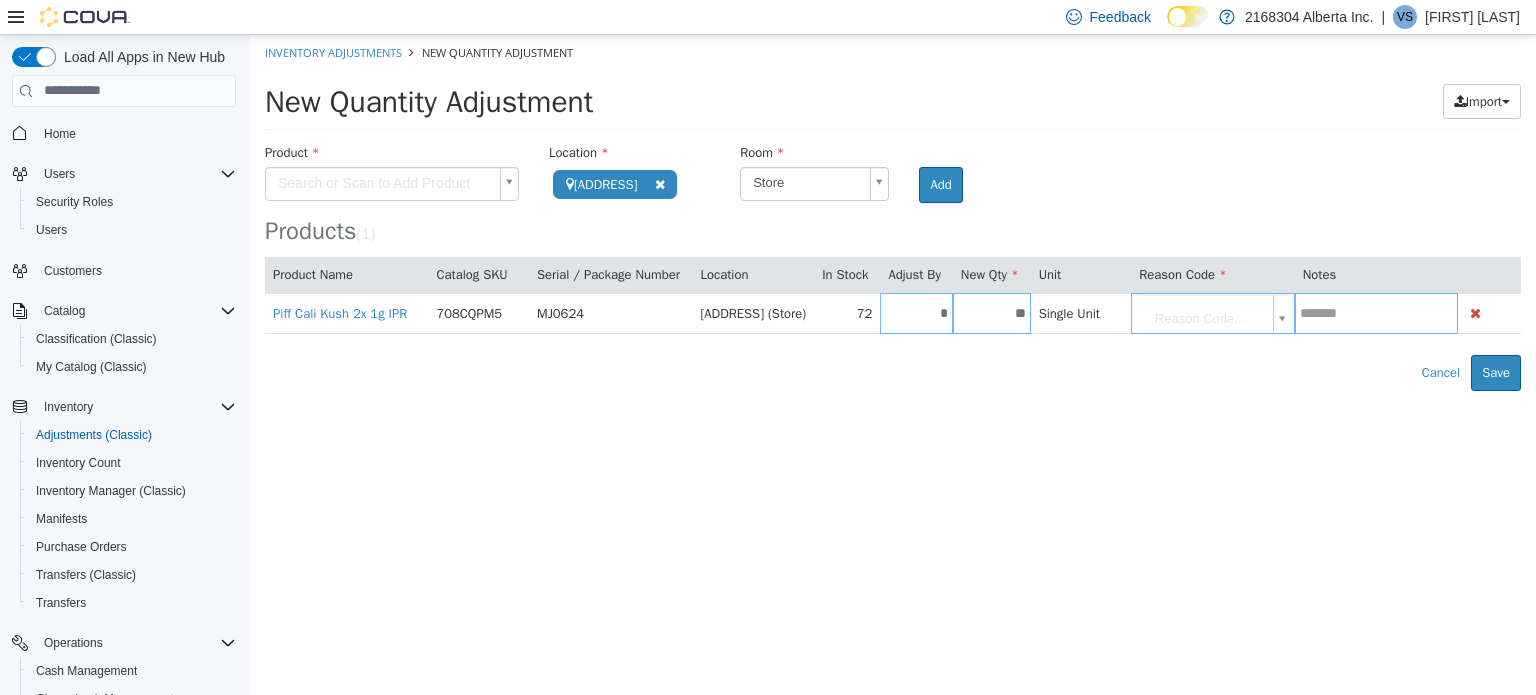 click on "**********" at bounding box center (893, 212) 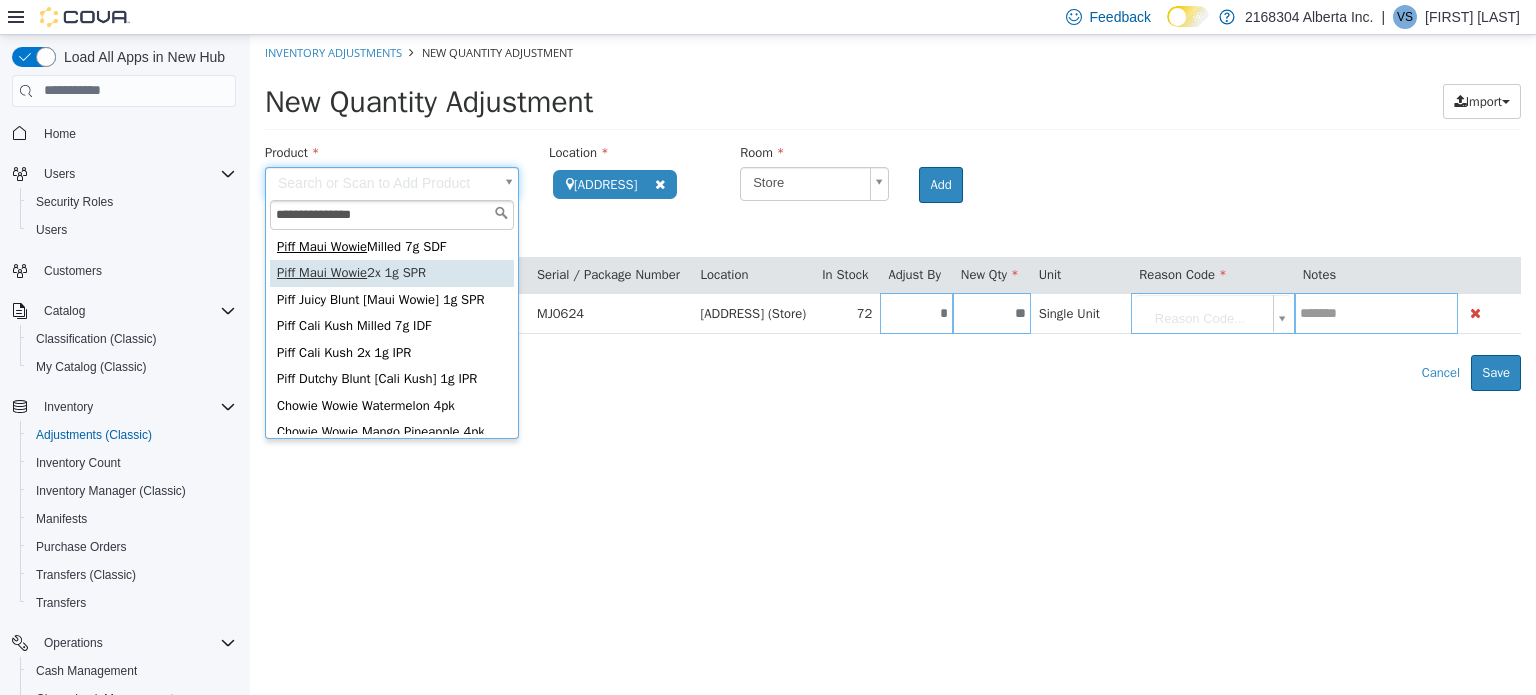 type on "**********" 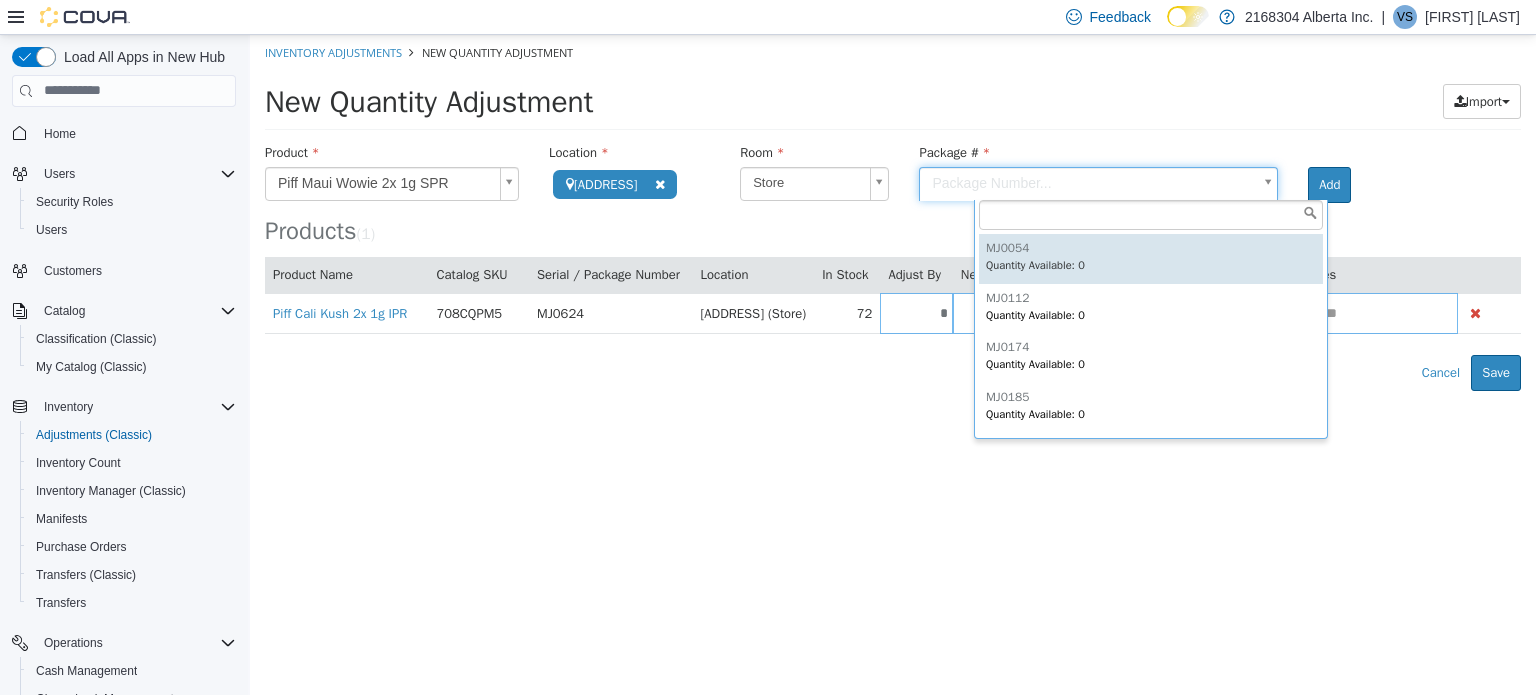 click on "**********" at bounding box center (893, 212) 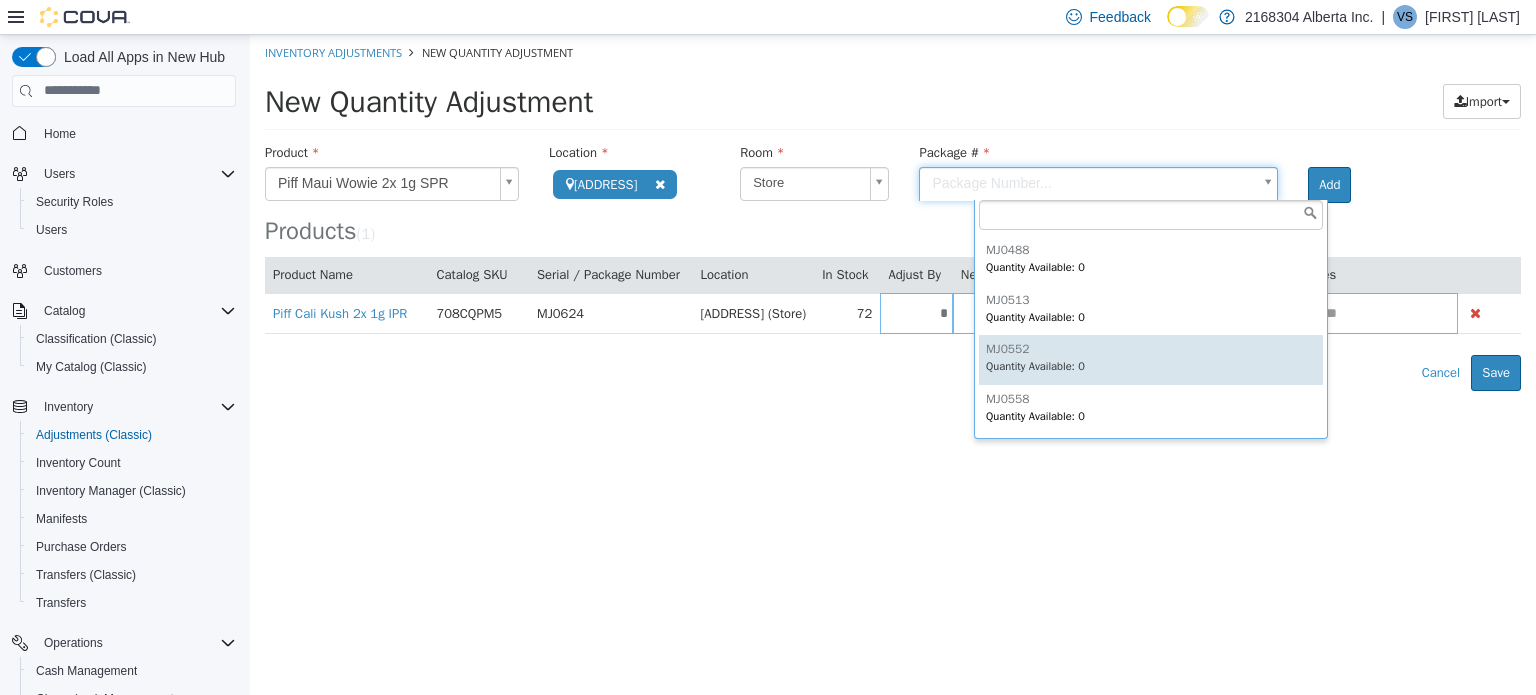scroll, scrollTop: 844, scrollLeft: 0, axis: vertical 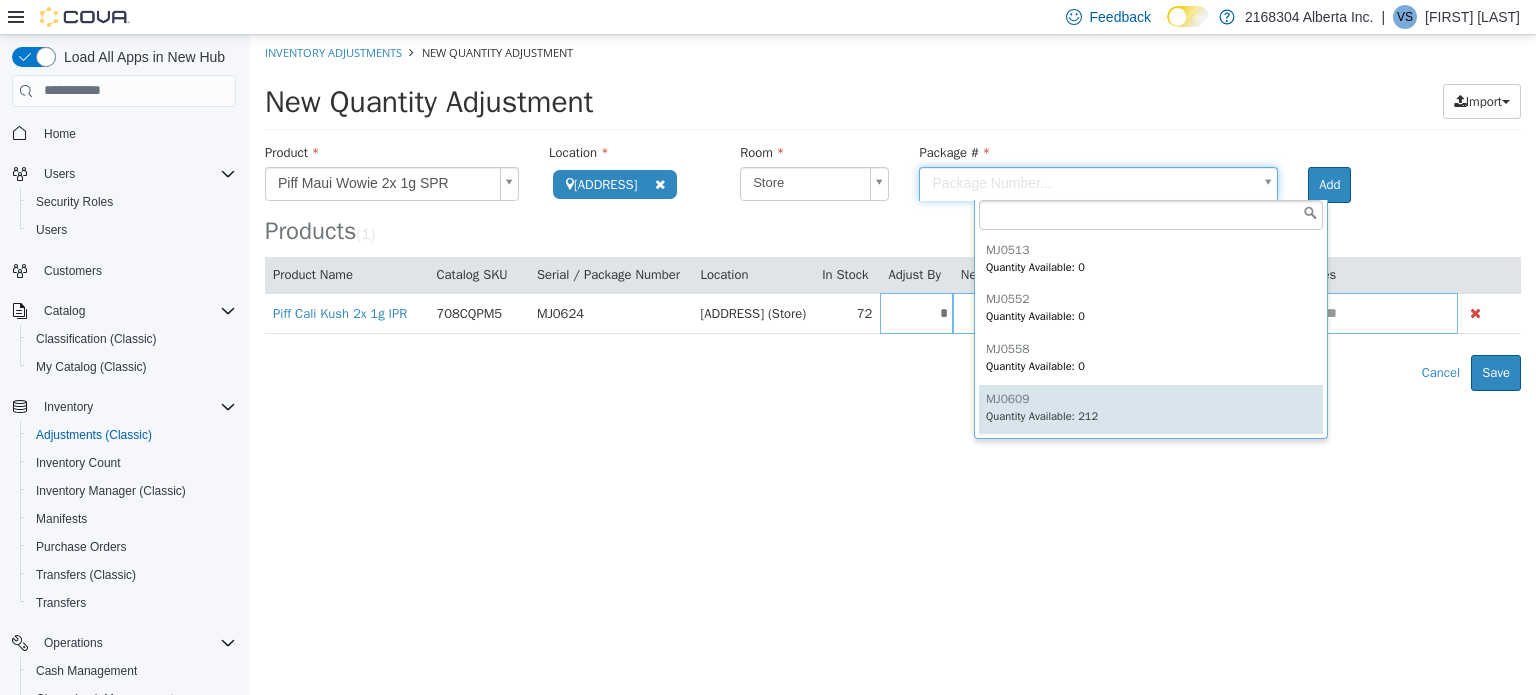type on "******" 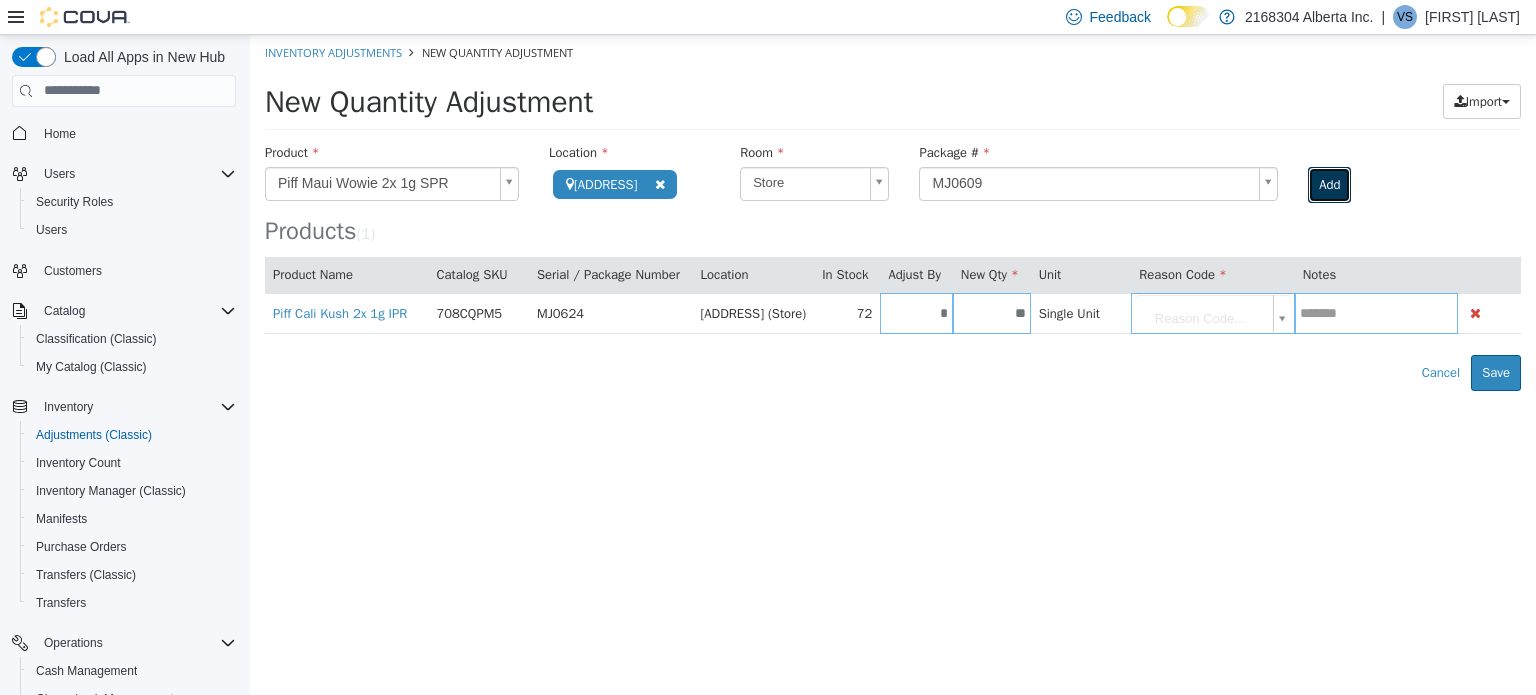 drag, startPoint x: 1402, startPoint y: 185, endPoint x: 1393, endPoint y: 191, distance: 10.816654 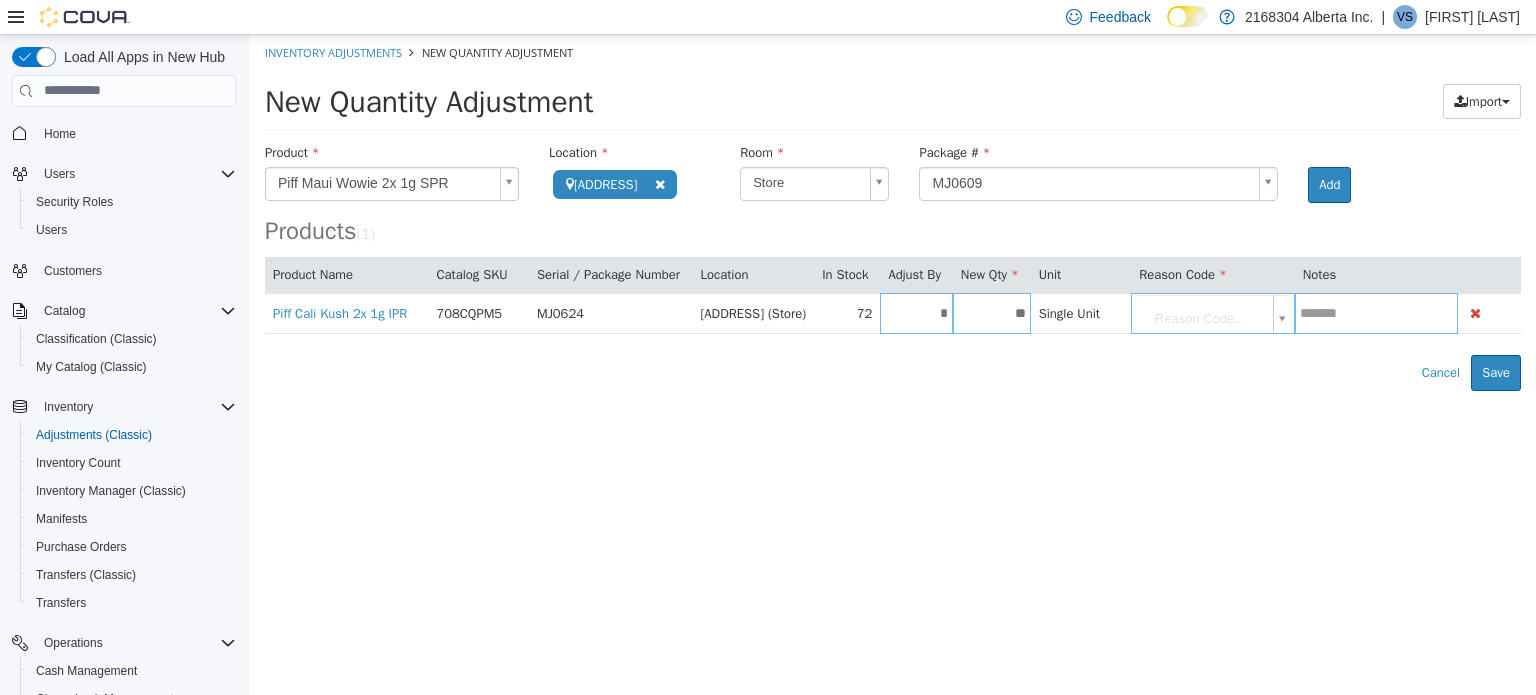 type 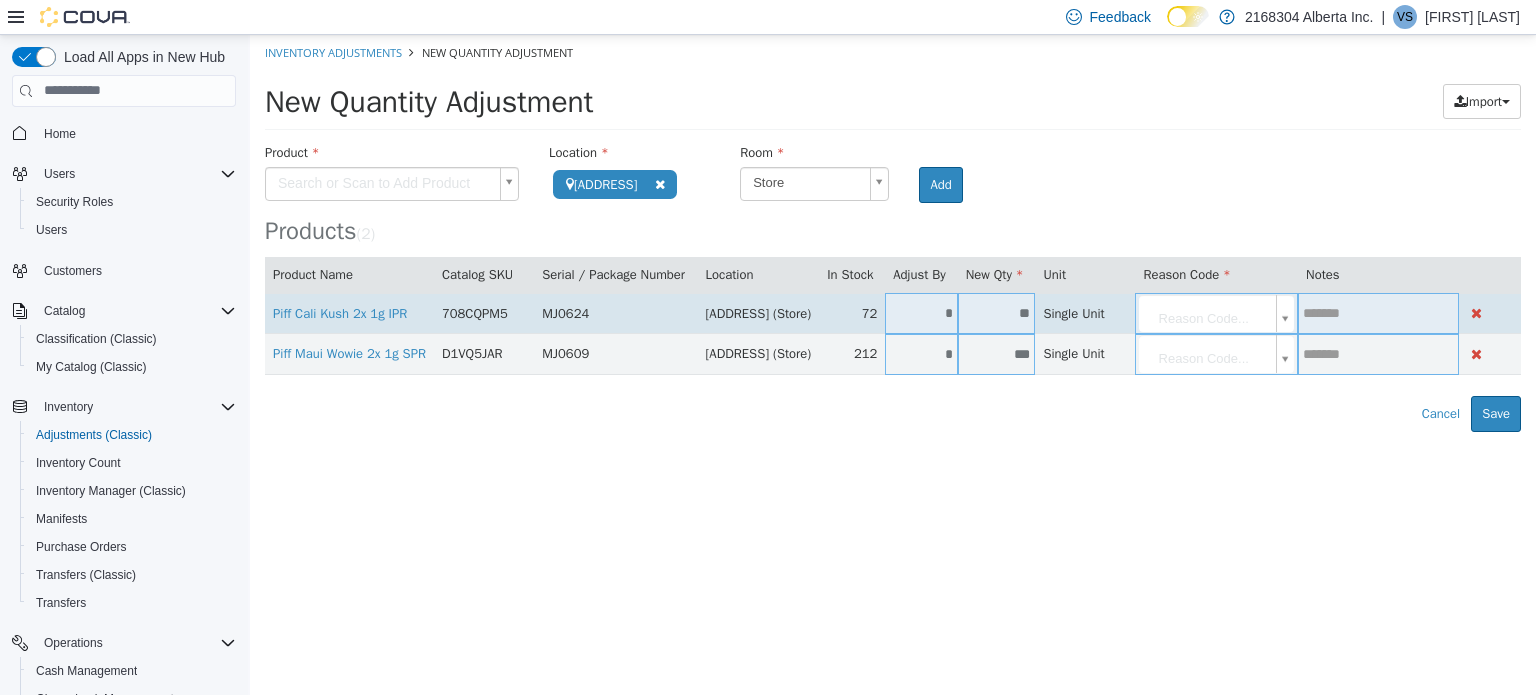 click on "*" at bounding box center [921, 312] 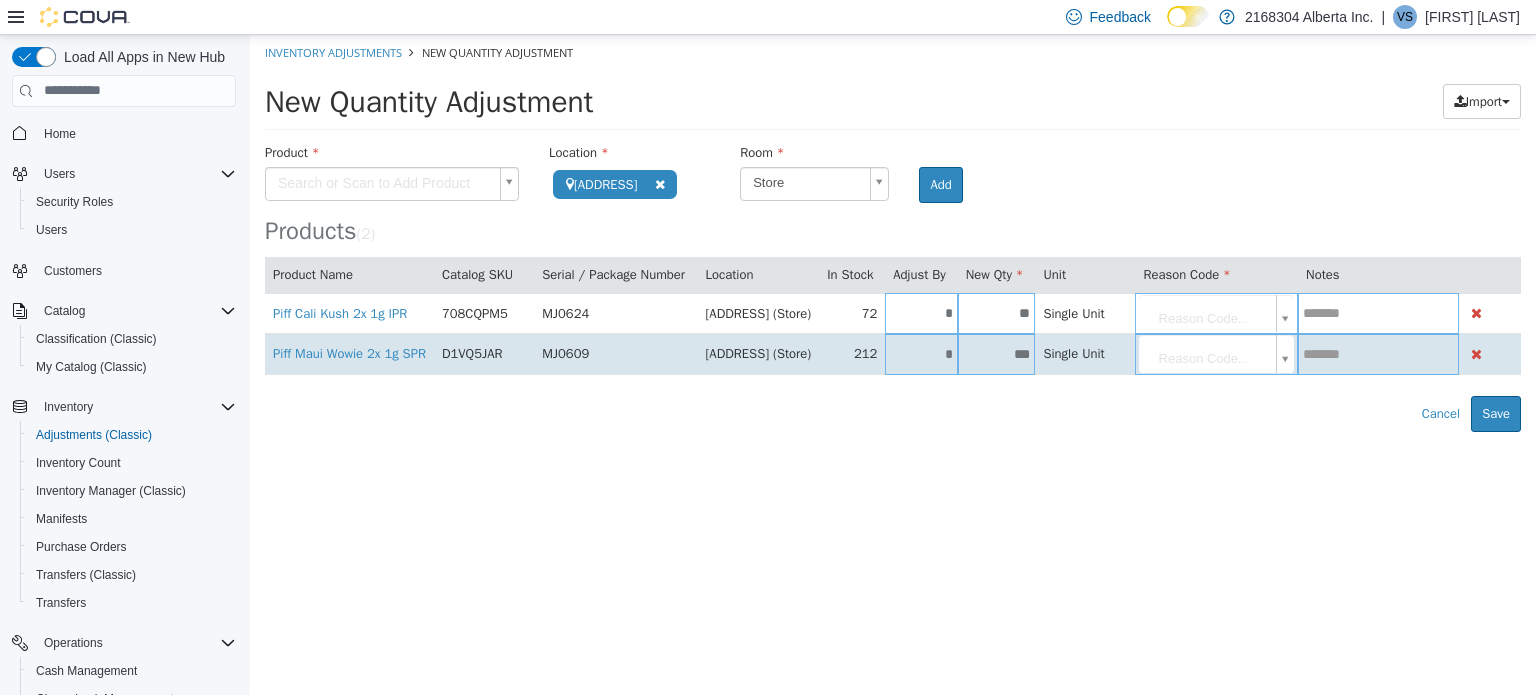 type on "*" 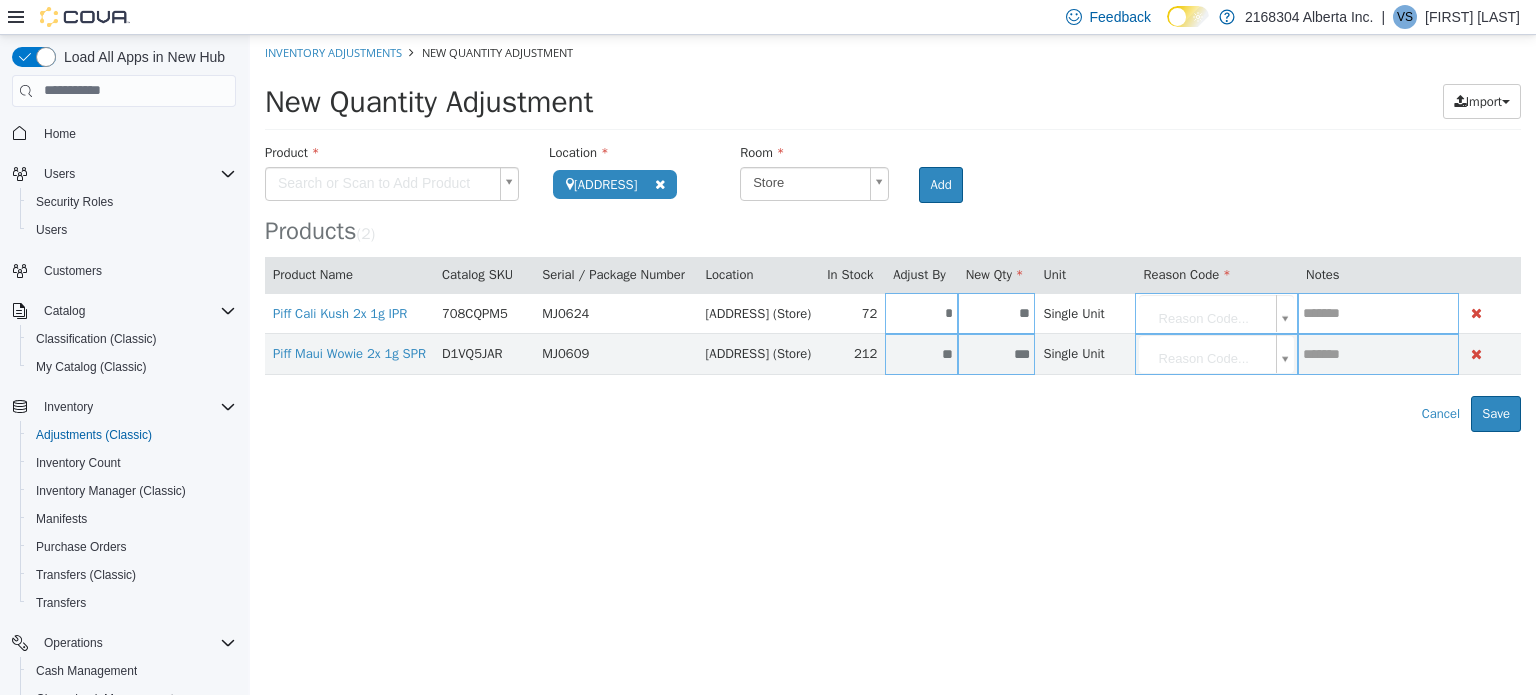 type on "**" 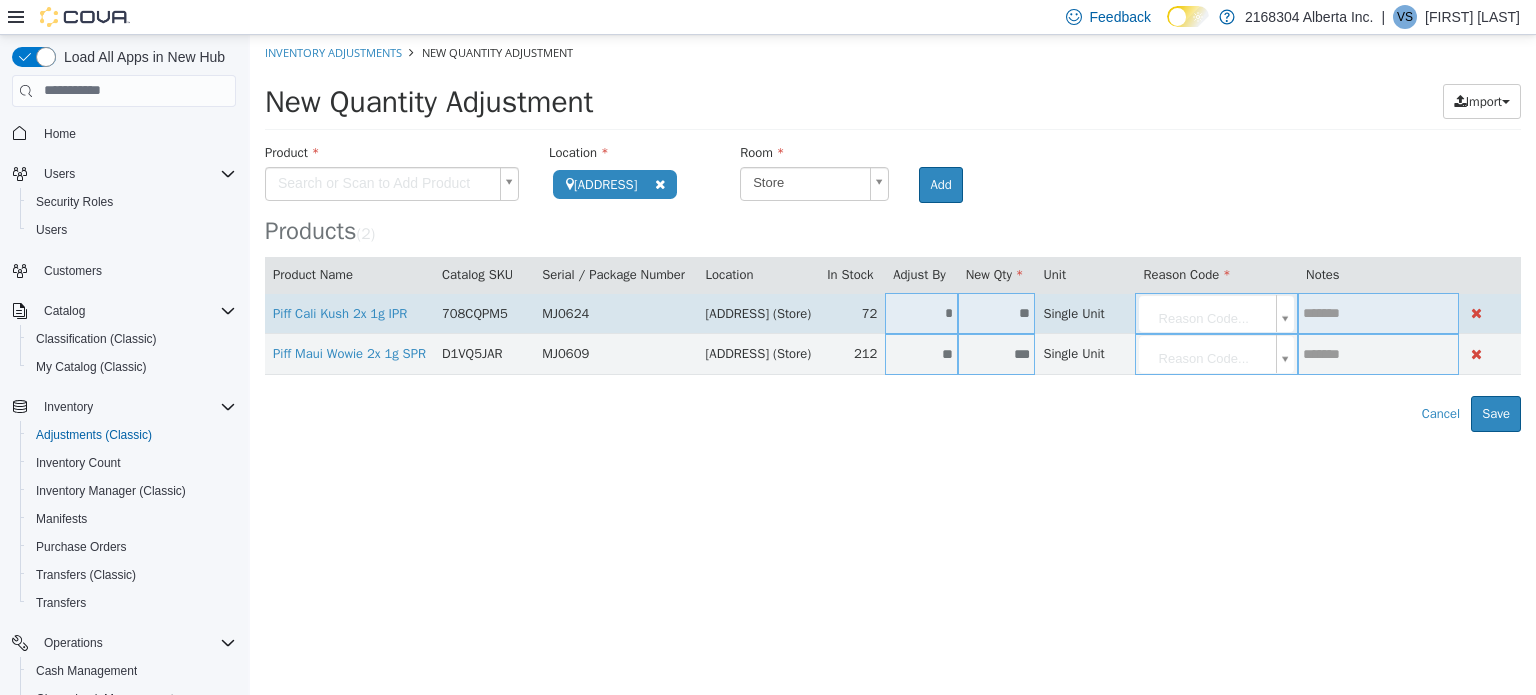 click on "**********" at bounding box center [893, 232] 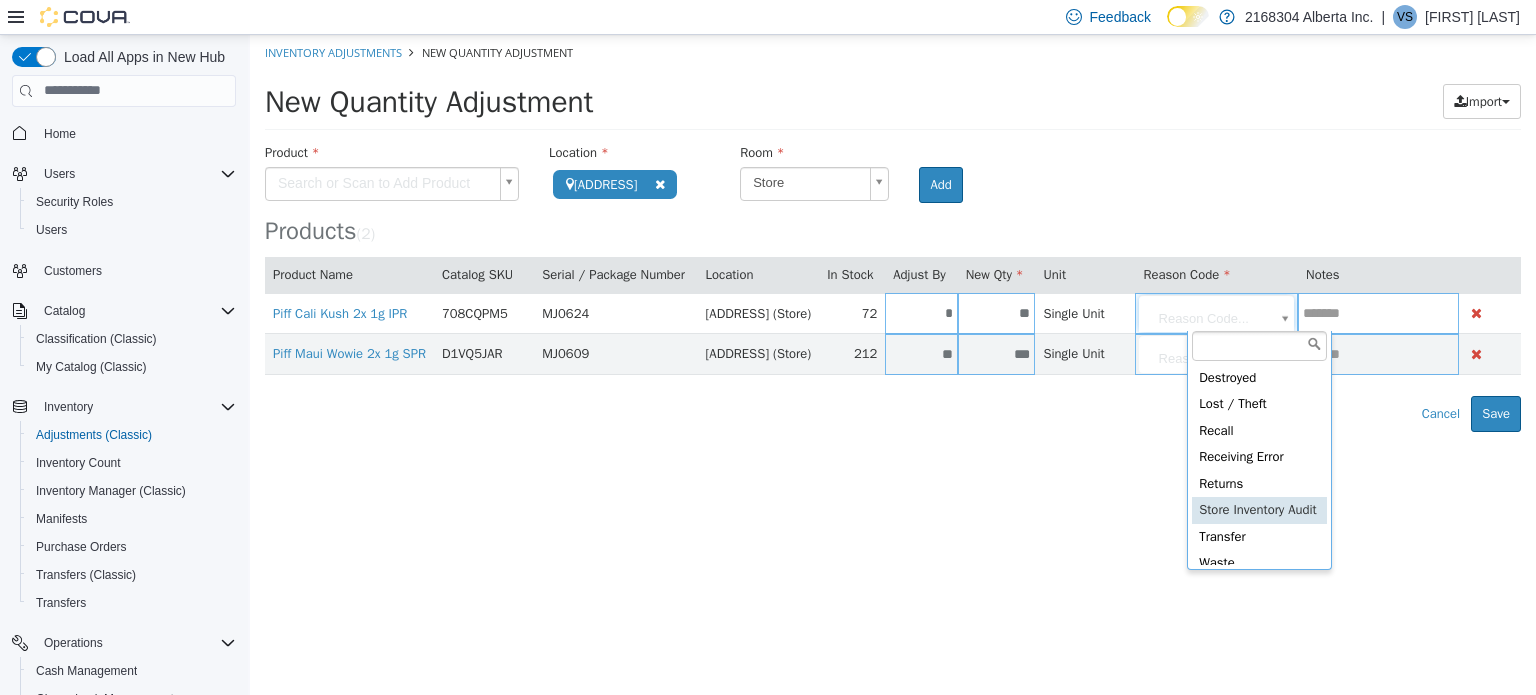 type on "**********" 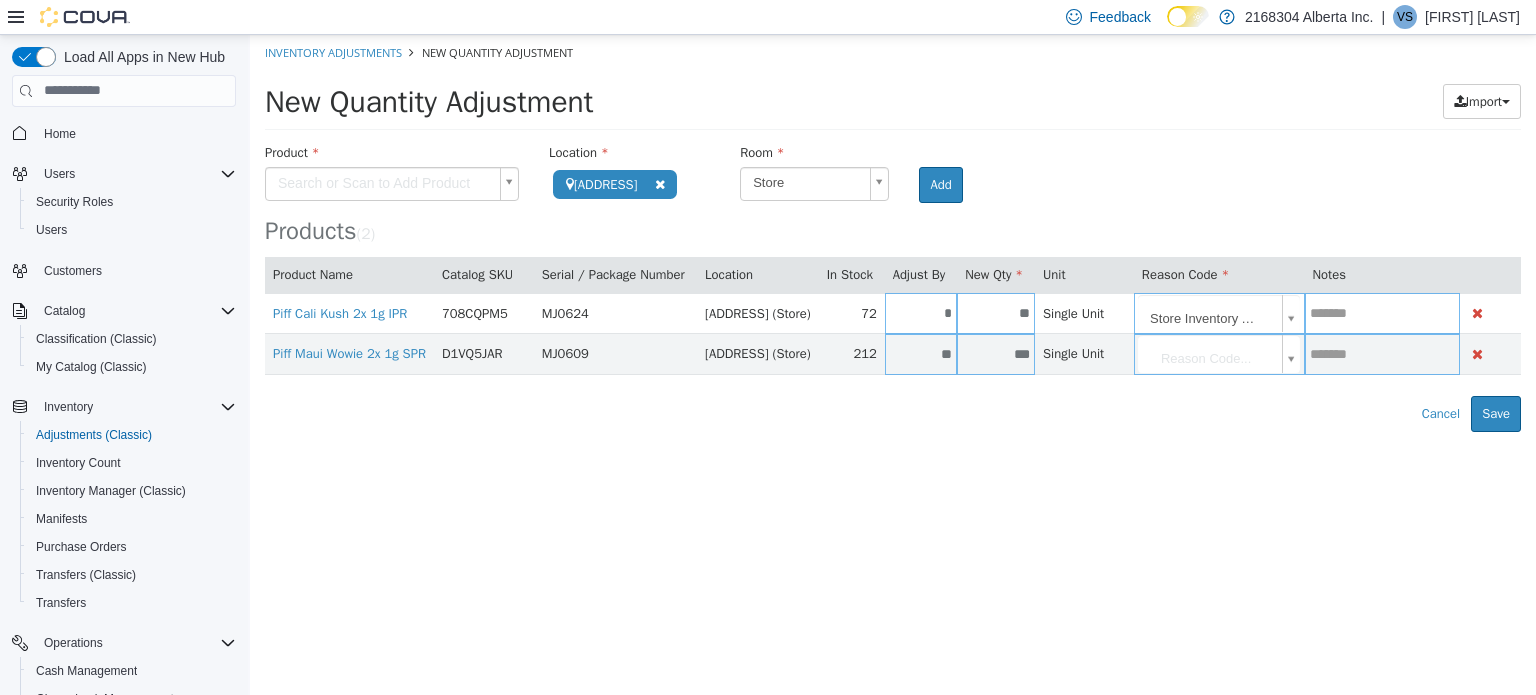 click on "**********" at bounding box center [893, 232] 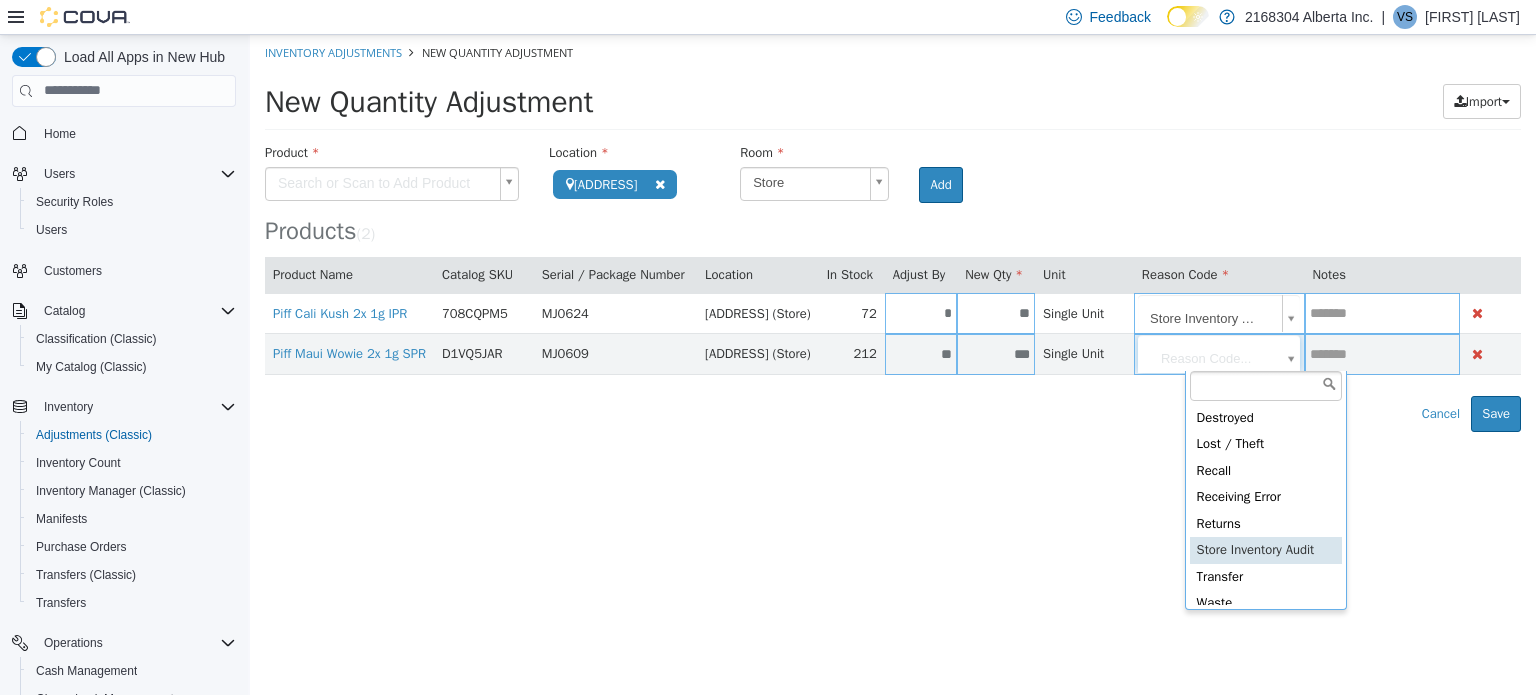 type on "**********" 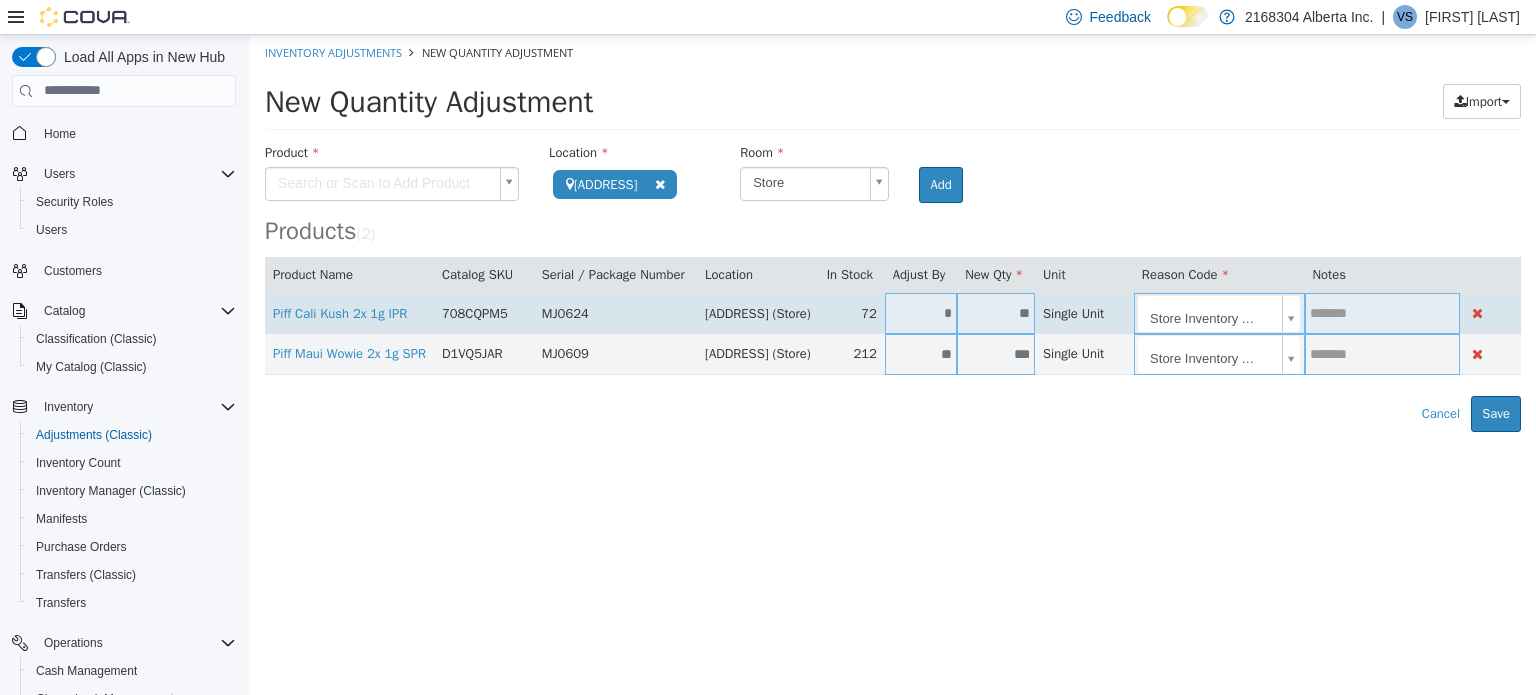 drag, startPoint x: 1442, startPoint y: 314, endPoint x: 1429, endPoint y: 324, distance: 16.40122 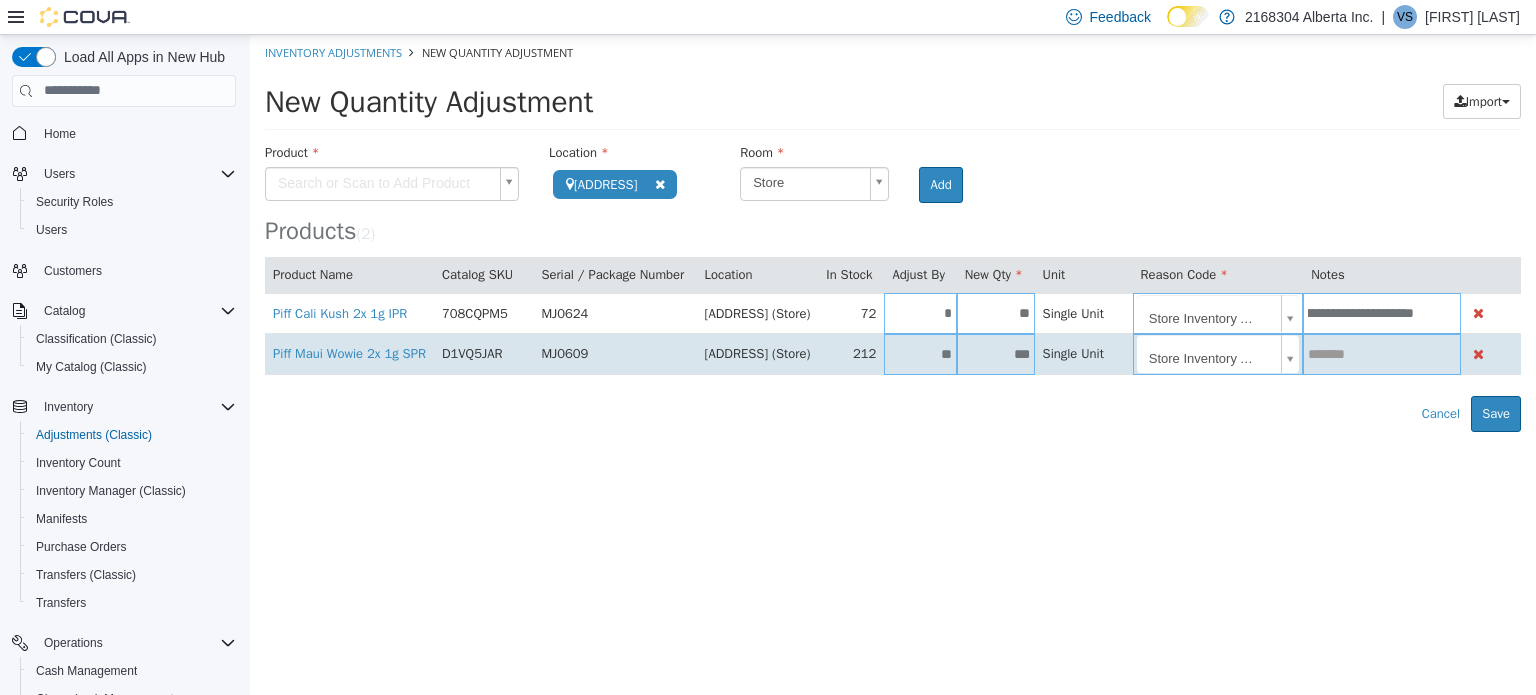 scroll, scrollTop: 0, scrollLeft: 61, axis: horizontal 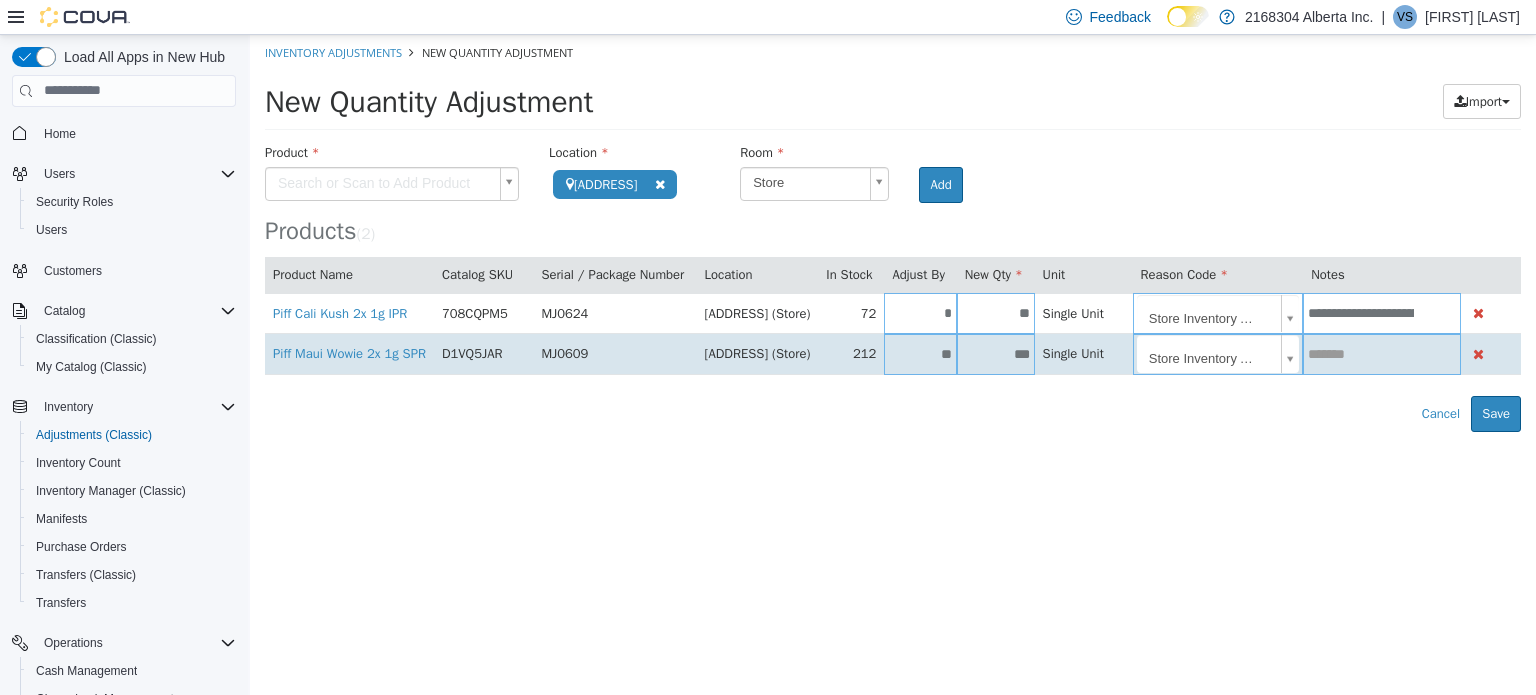 click at bounding box center [1382, 353] 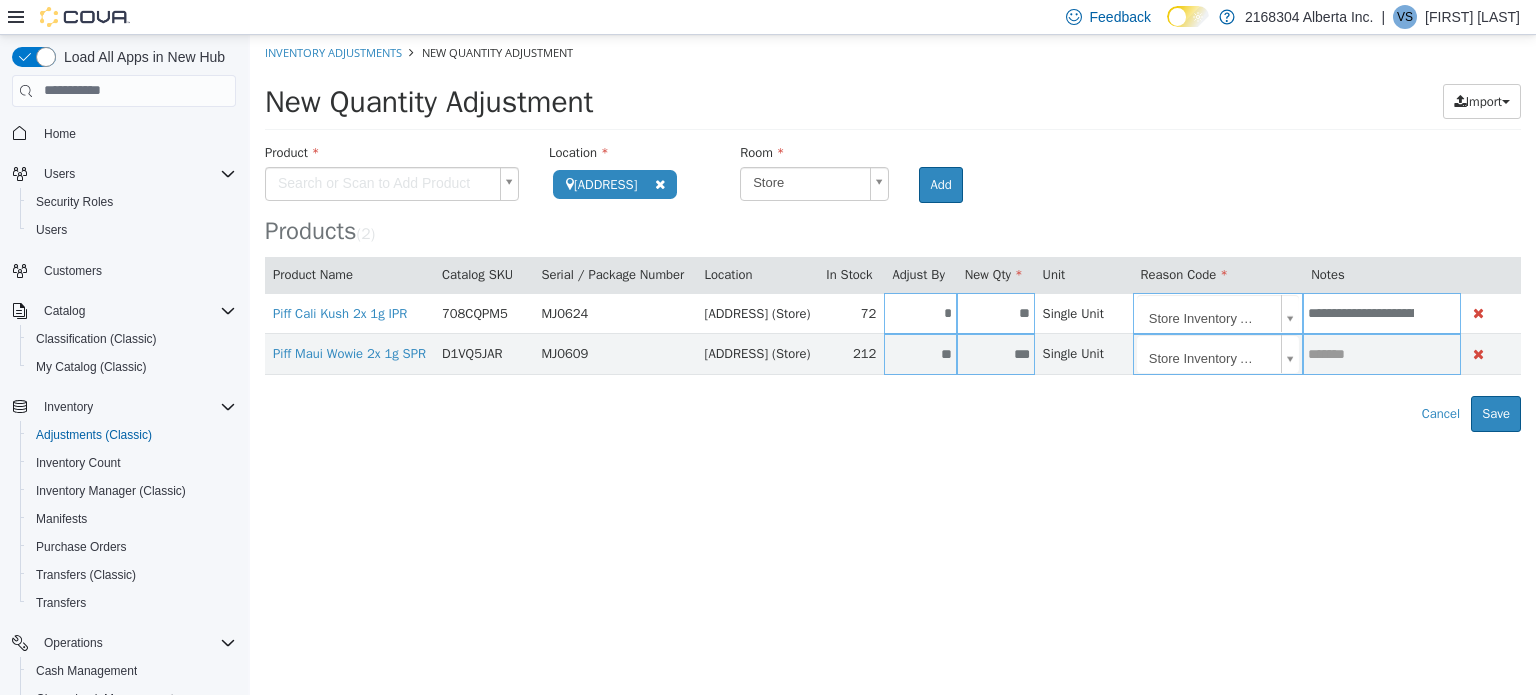 type on "*" 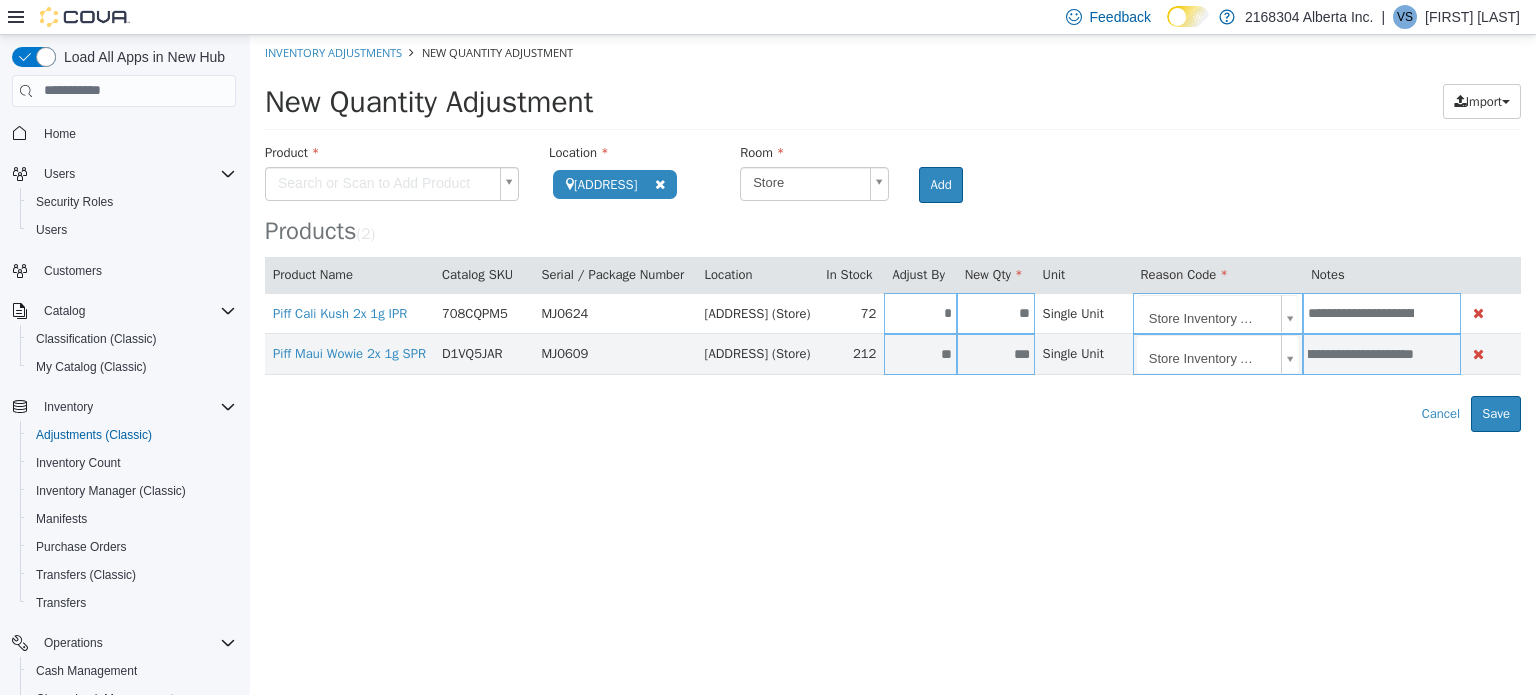 scroll, scrollTop: 0, scrollLeft: 40, axis: horizontal 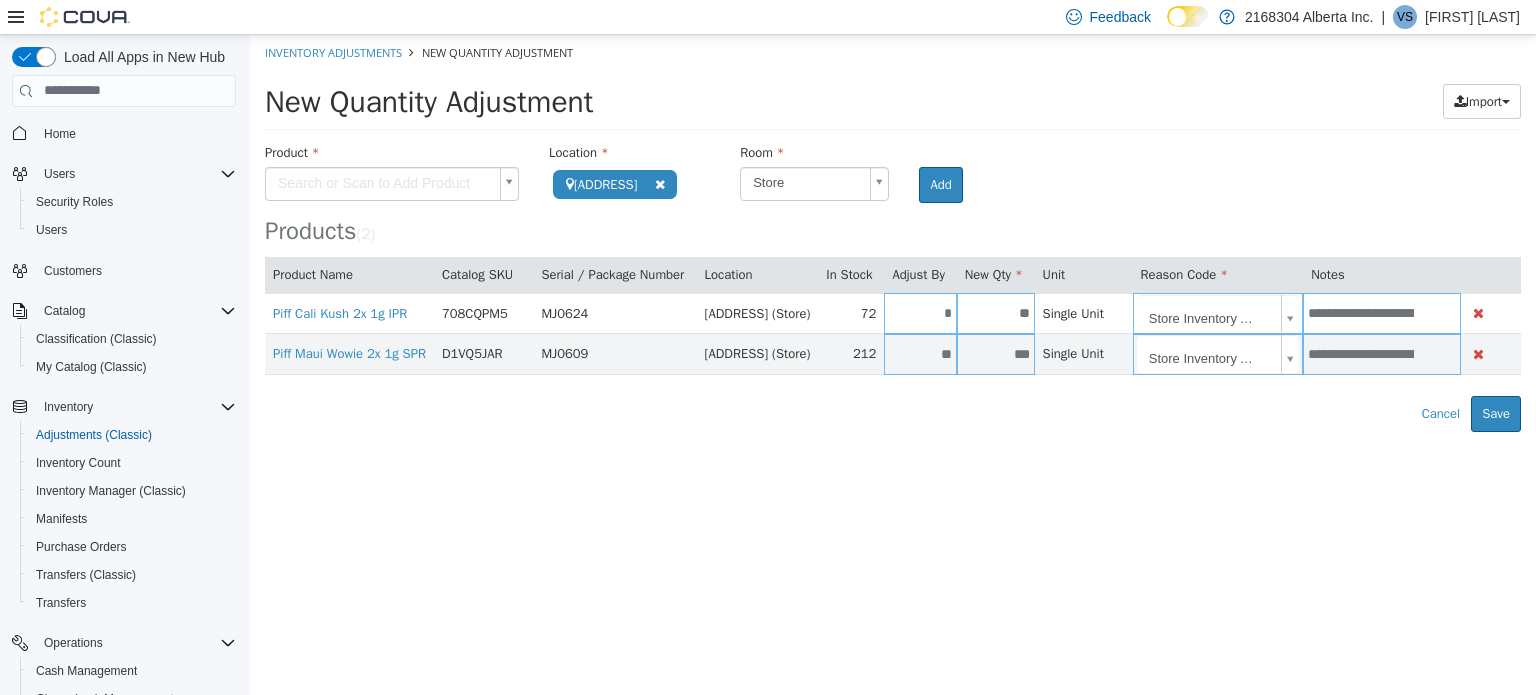 click on "**********" at bounding box center [893, 232] 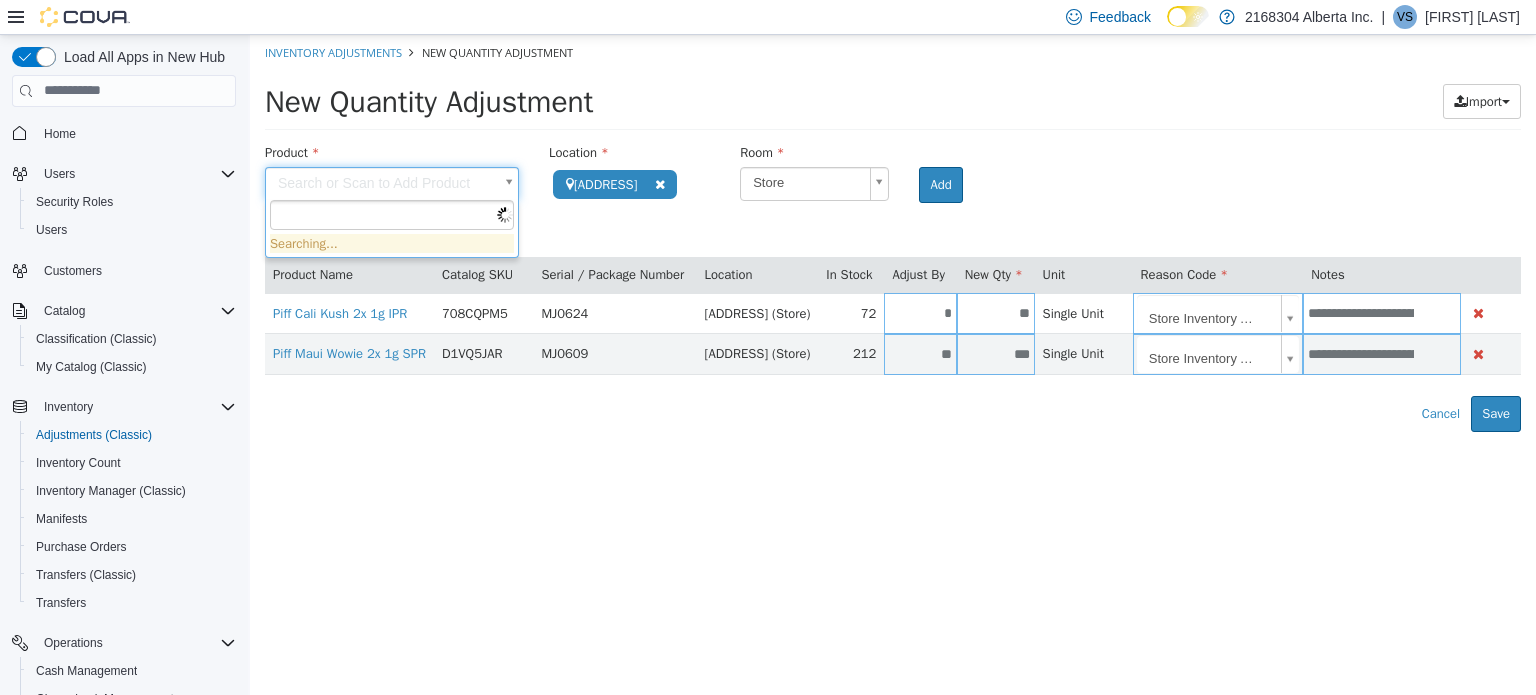 click on "**********" at bounding box center (893, 232) 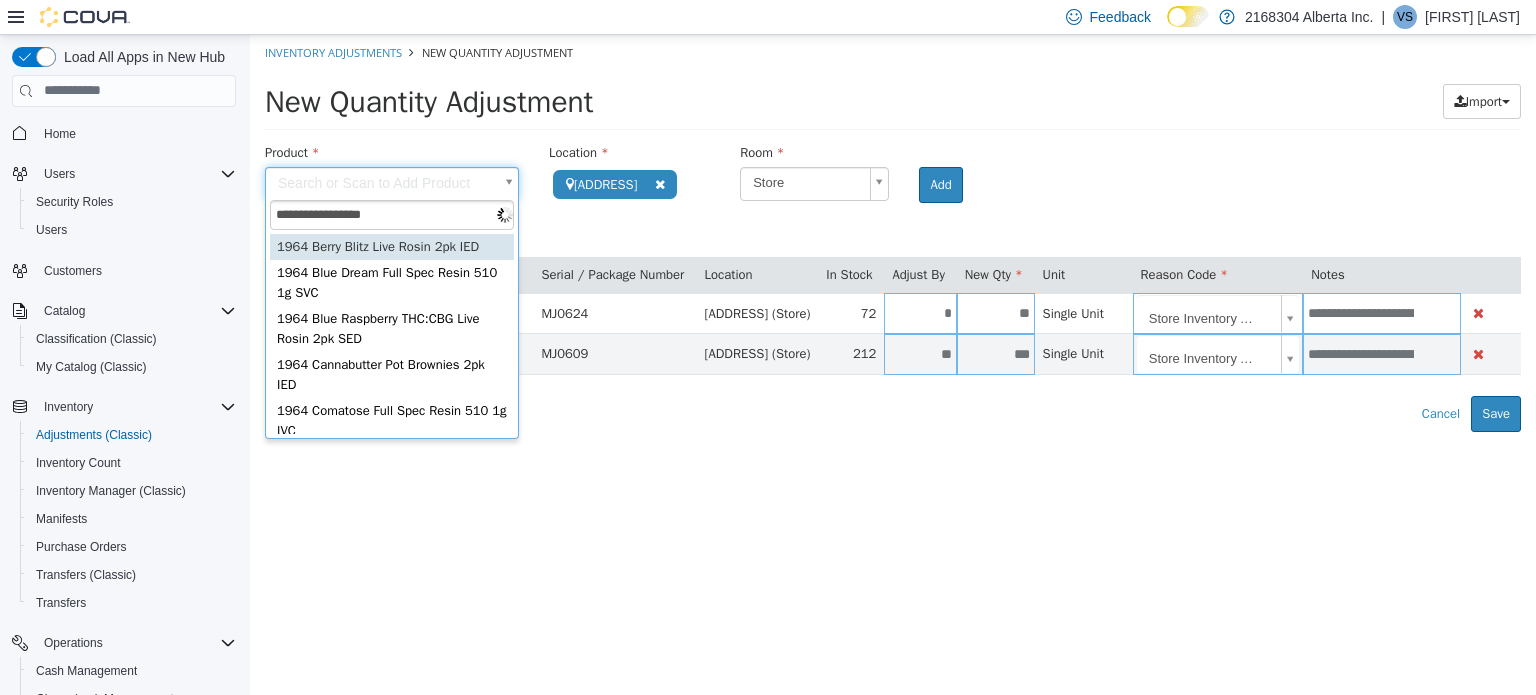 type on "**********" 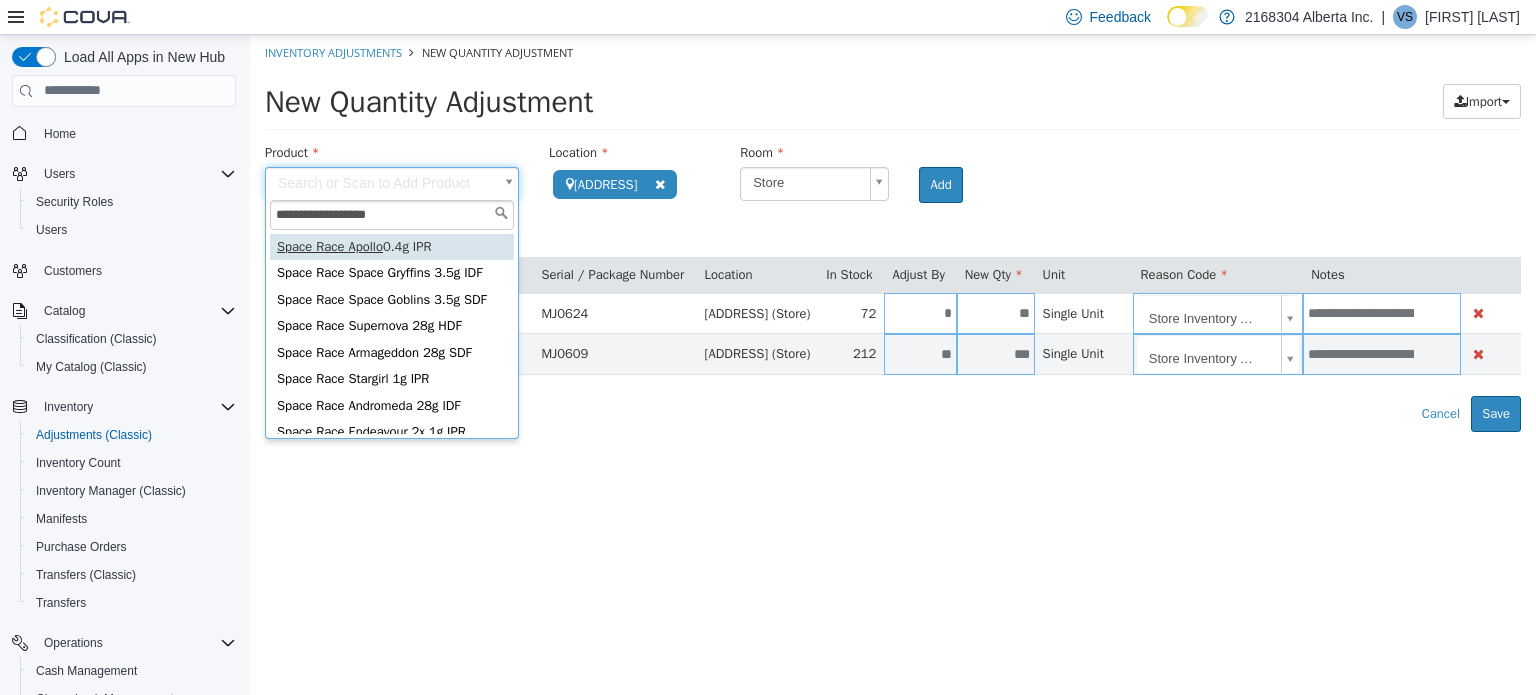 type on "**********" 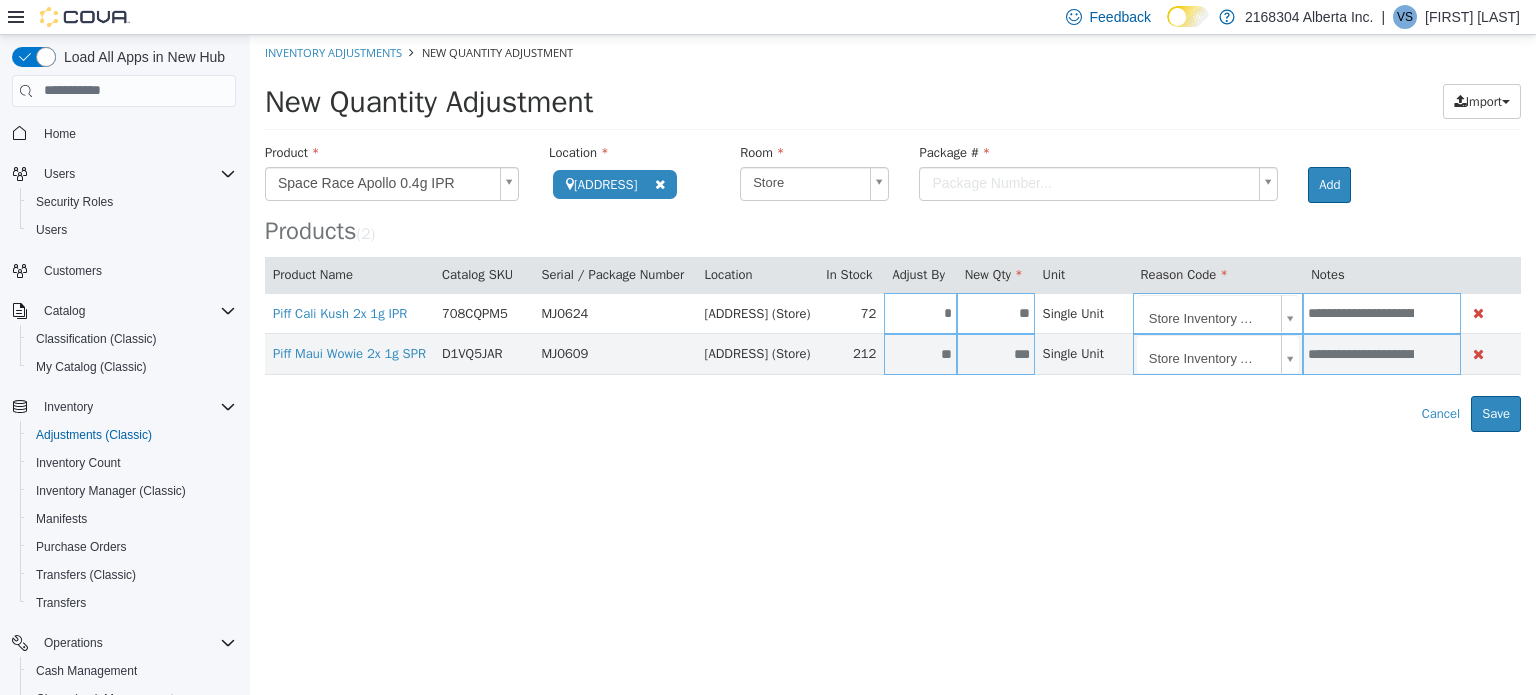 click on "**********" at bounding box center [893, 232] 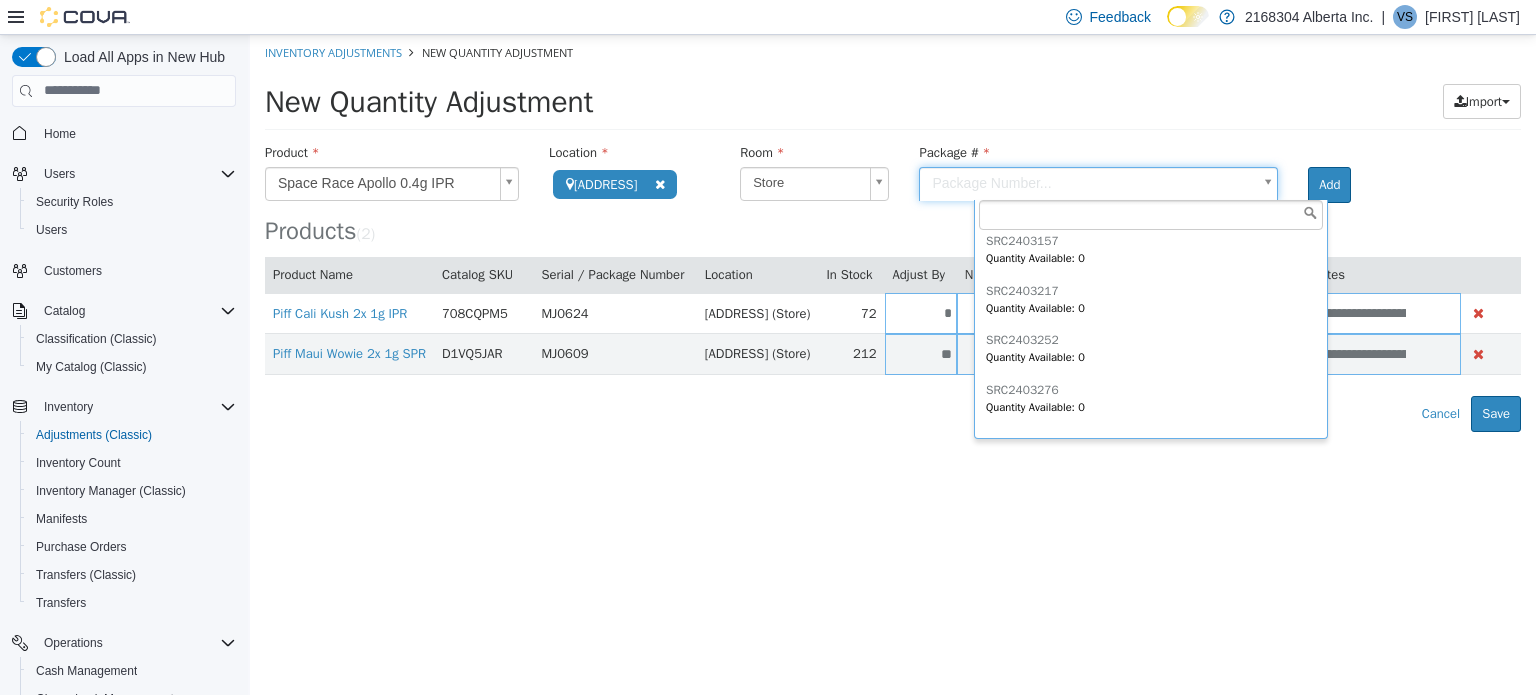 scroll, scrollTop: 943, scrollLeft: 0, axis: vertical 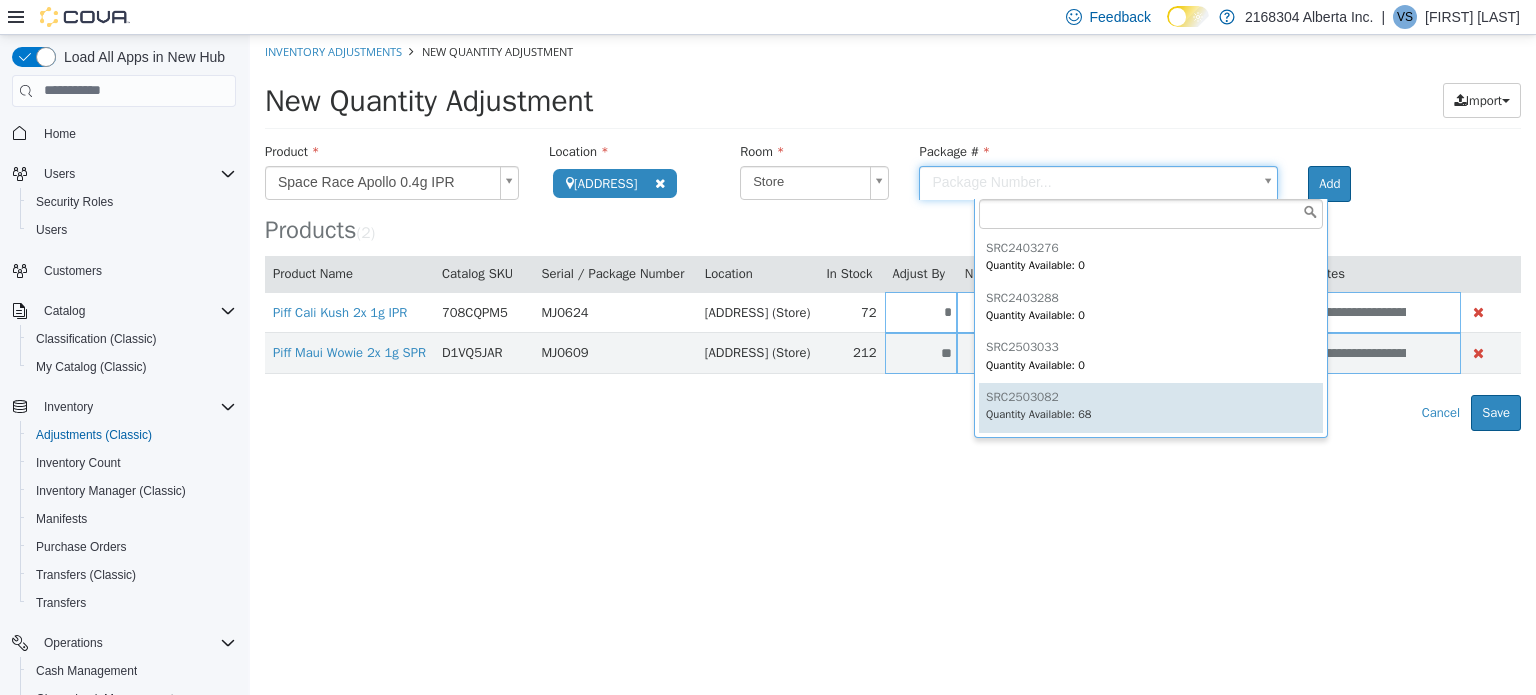 type on "**********" 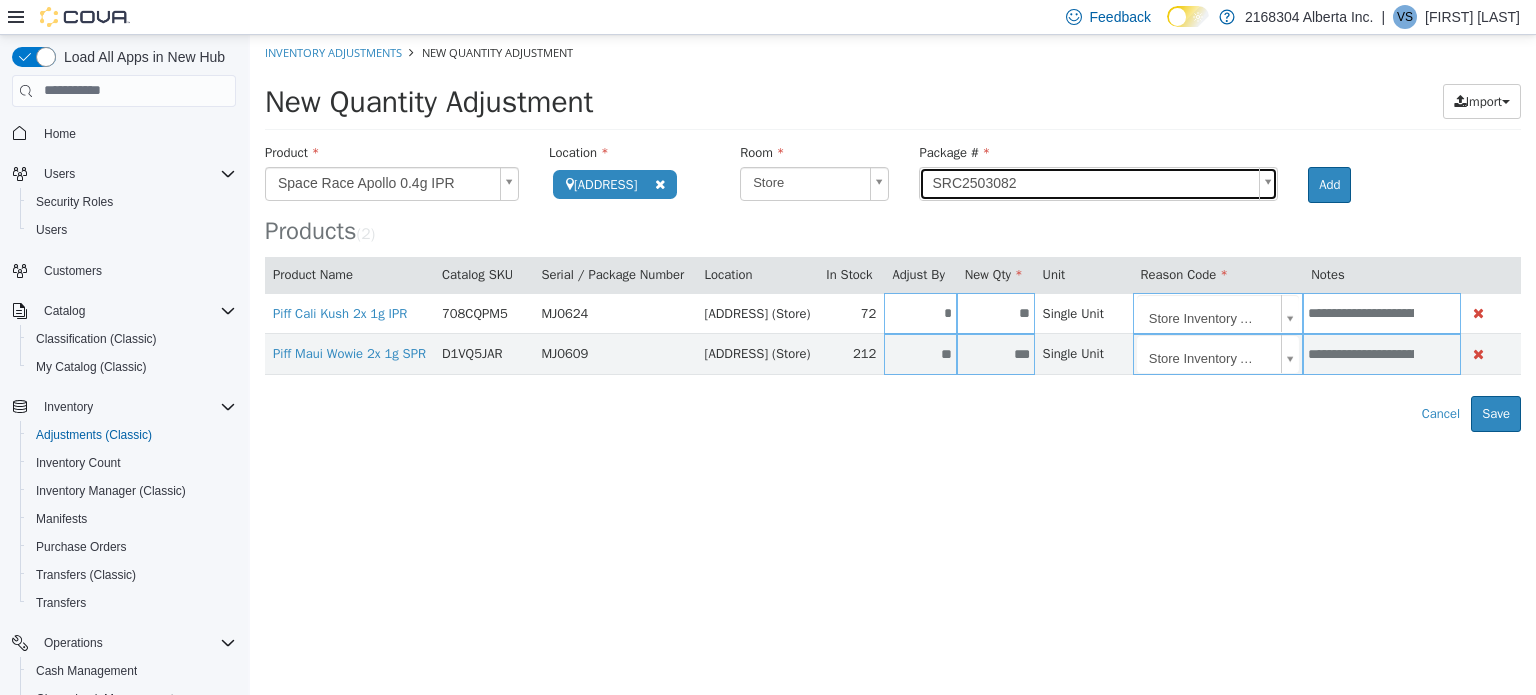 scroll, scrollTop: 0, scrollLeft: 0, axis: both 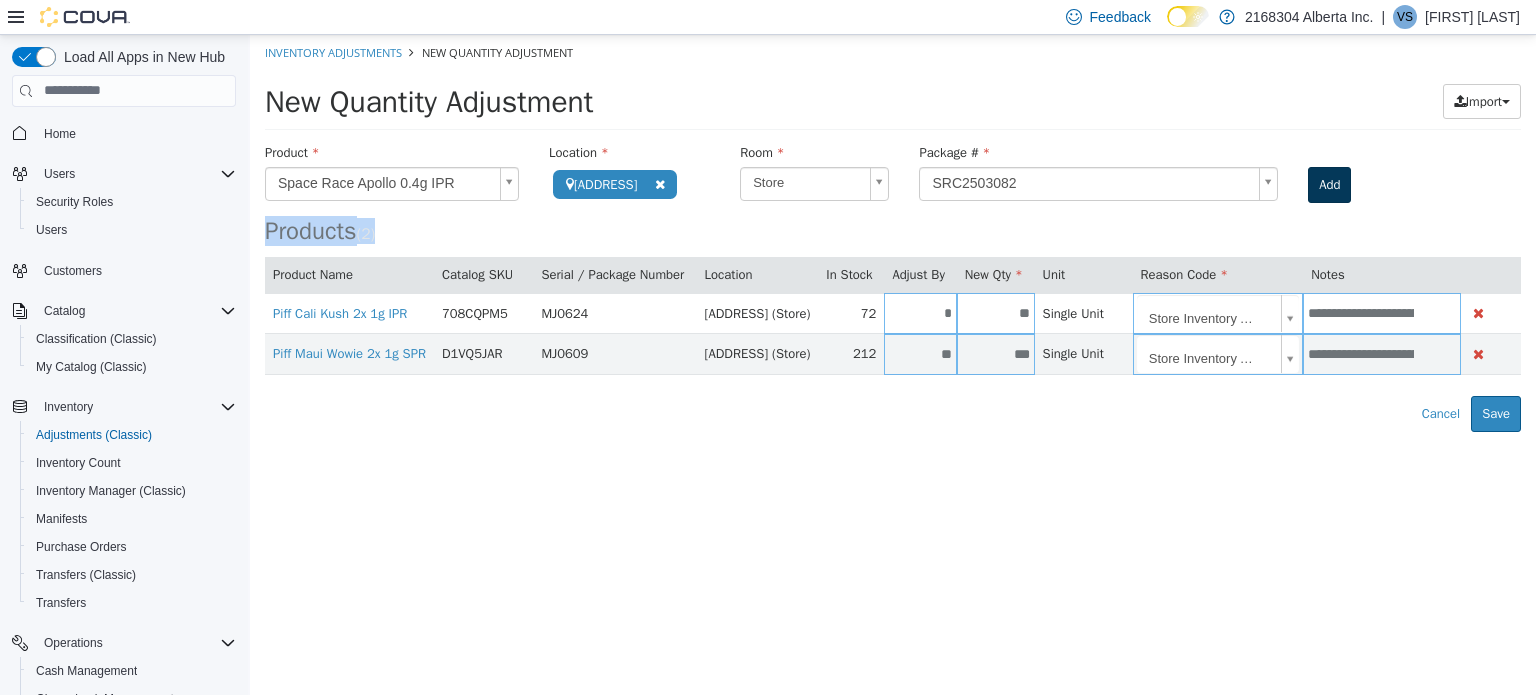 drag, startPoint x: 1409, startPoint y: 204, endPoint x: 1395, endPoint y: 186, distance: 22.803509 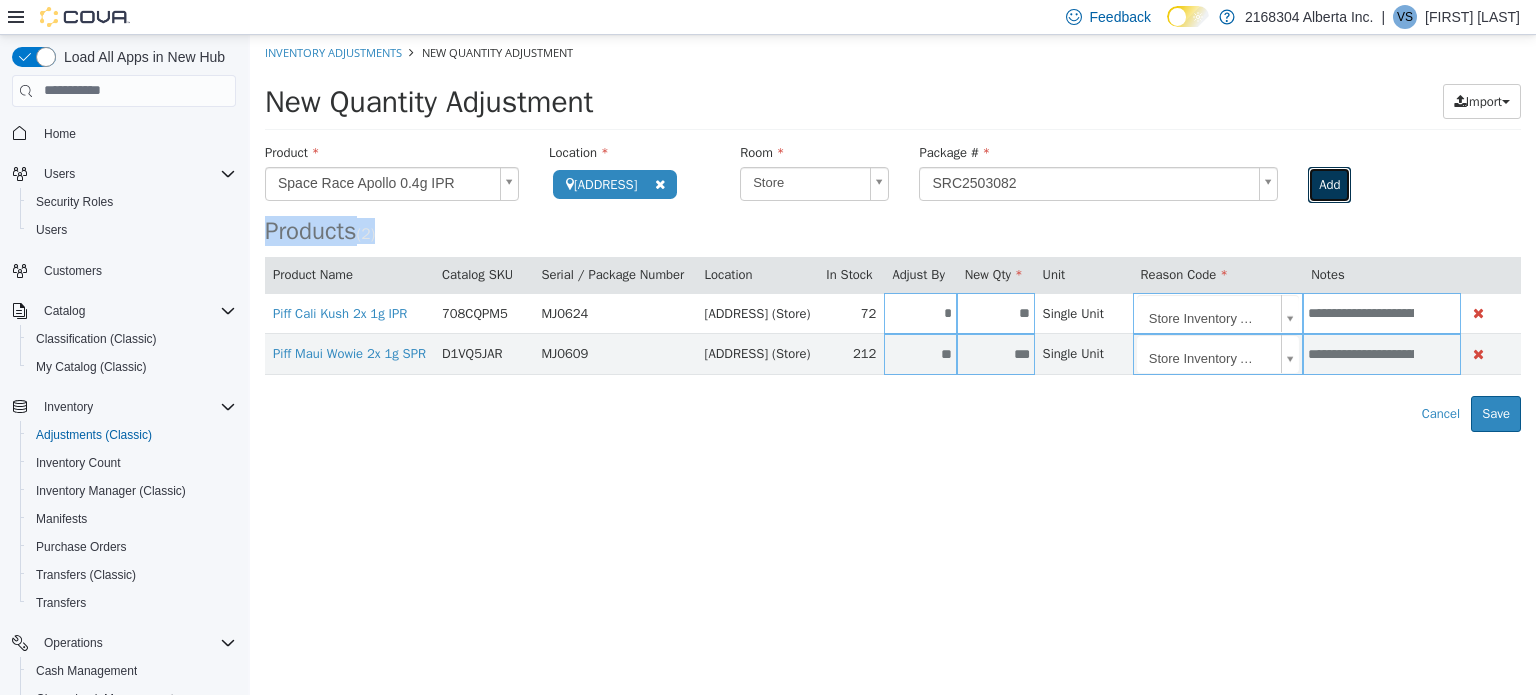 click on "Add" at bounding box center [1329, 184] 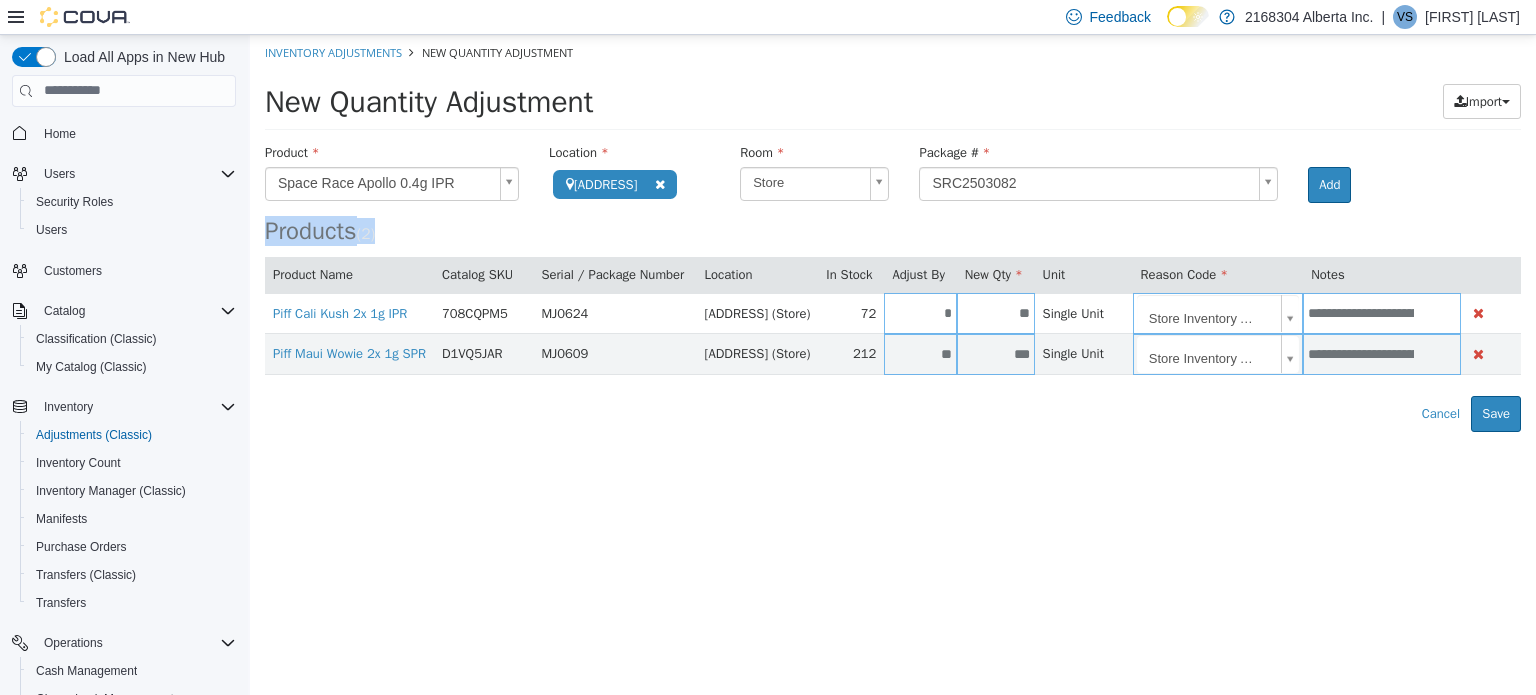 type 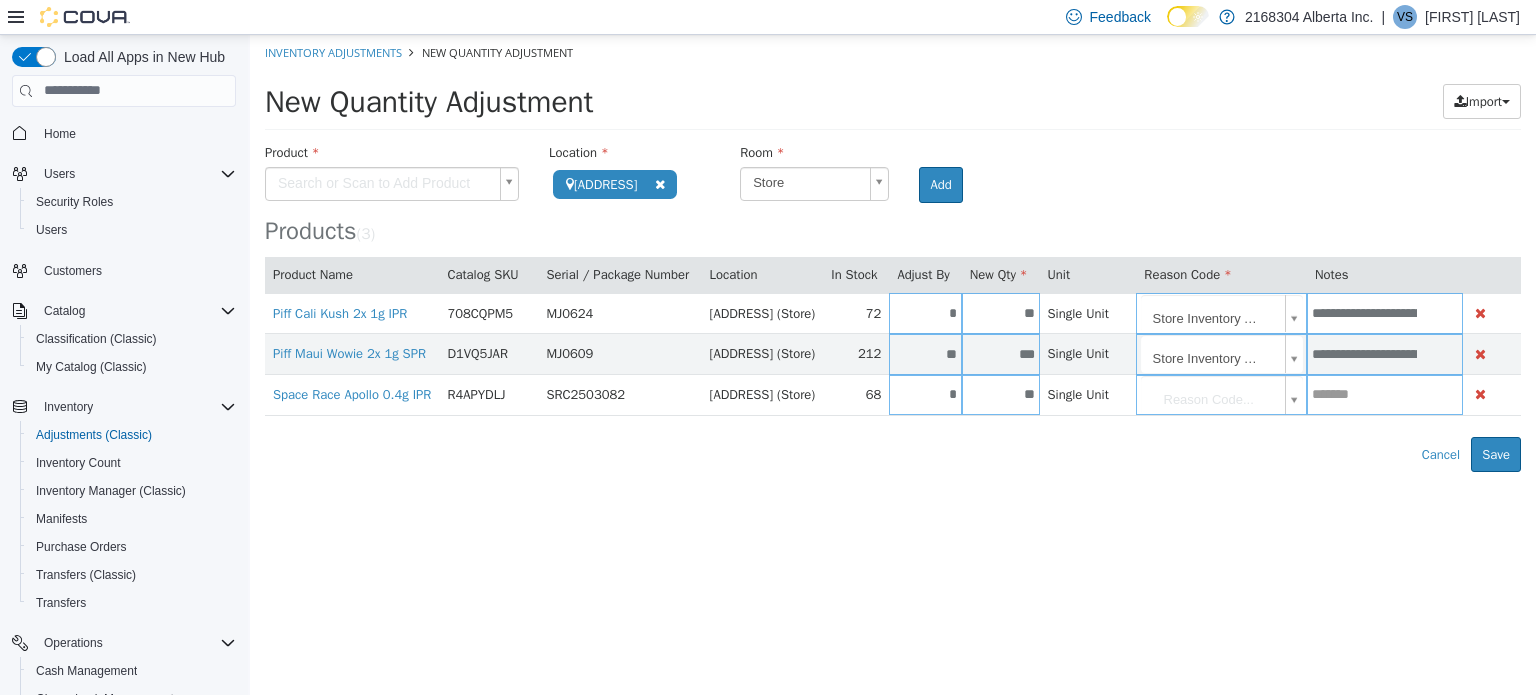 click on "New Quantity Adjustment" at bounding box center [756, 101] 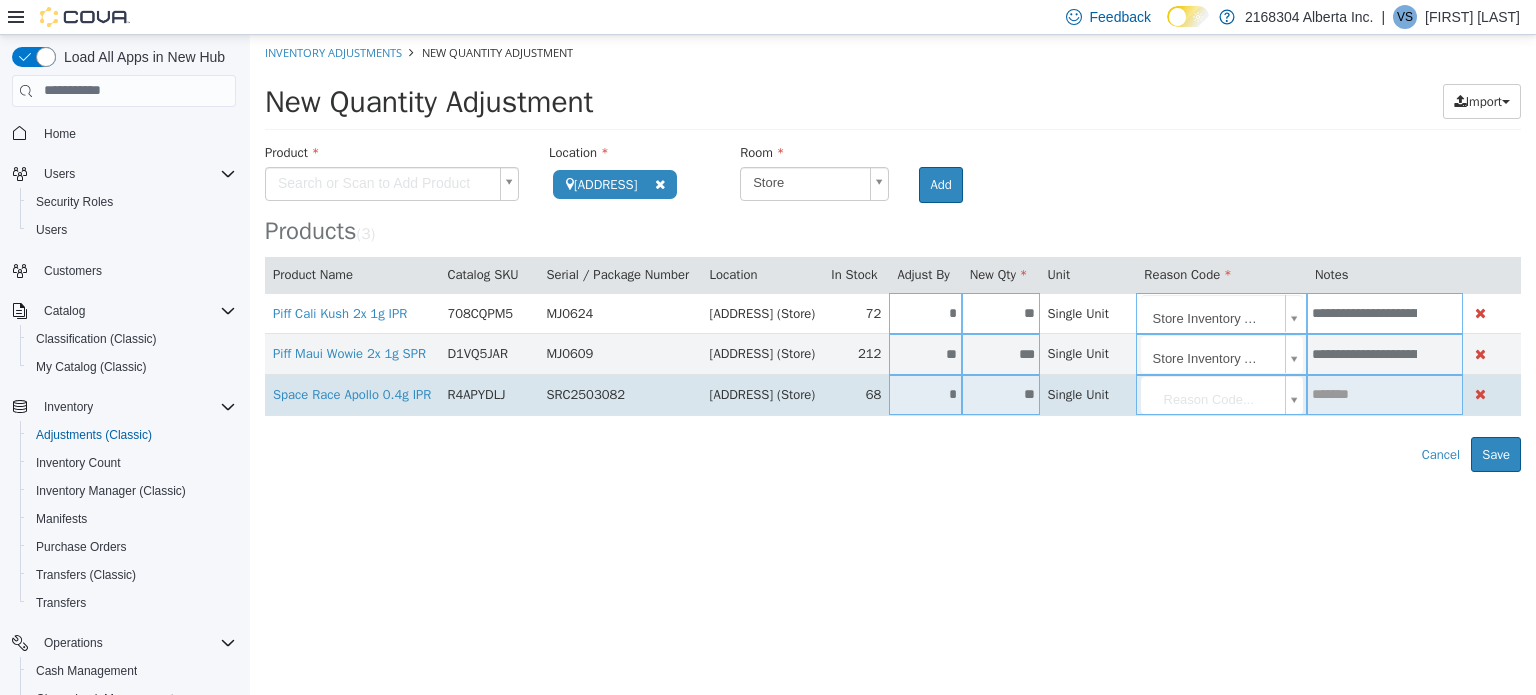 click on "*" at bounding box center [925, 393] 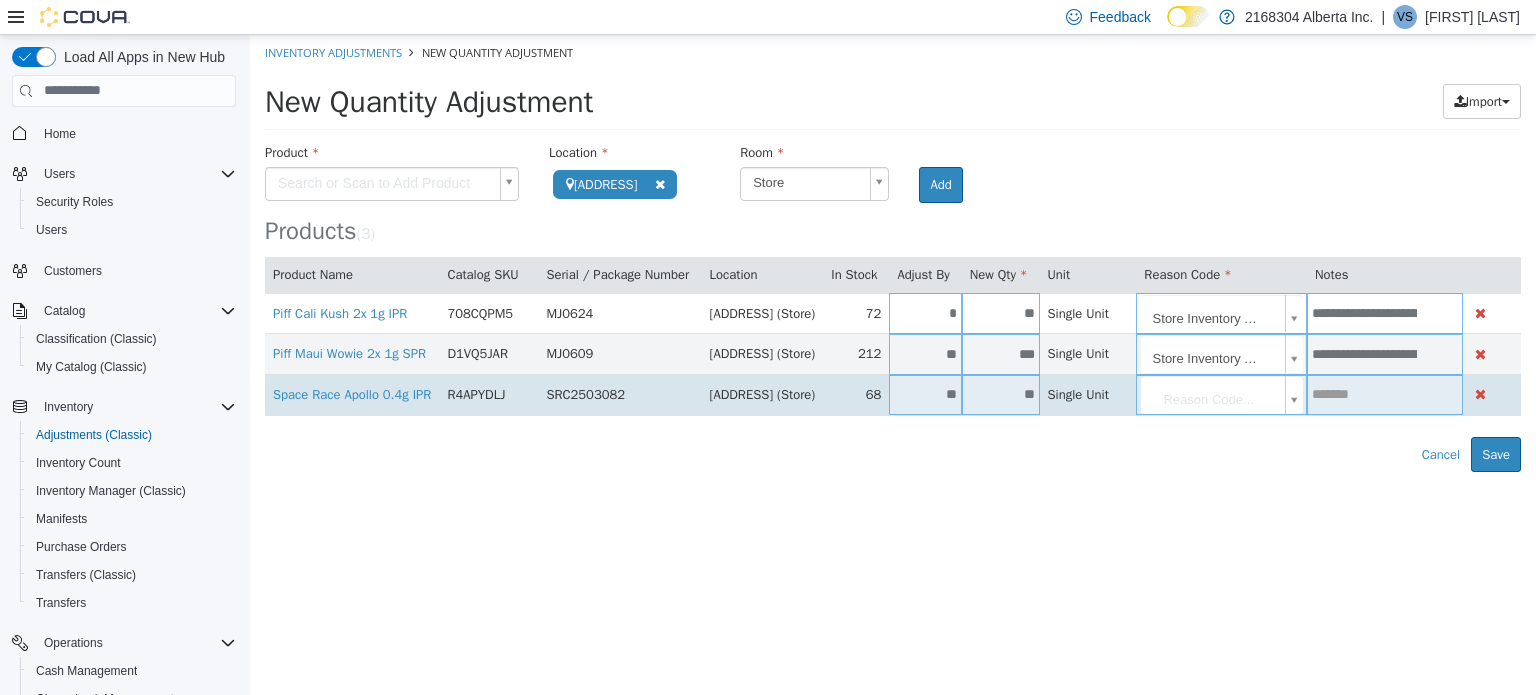 type on "**" 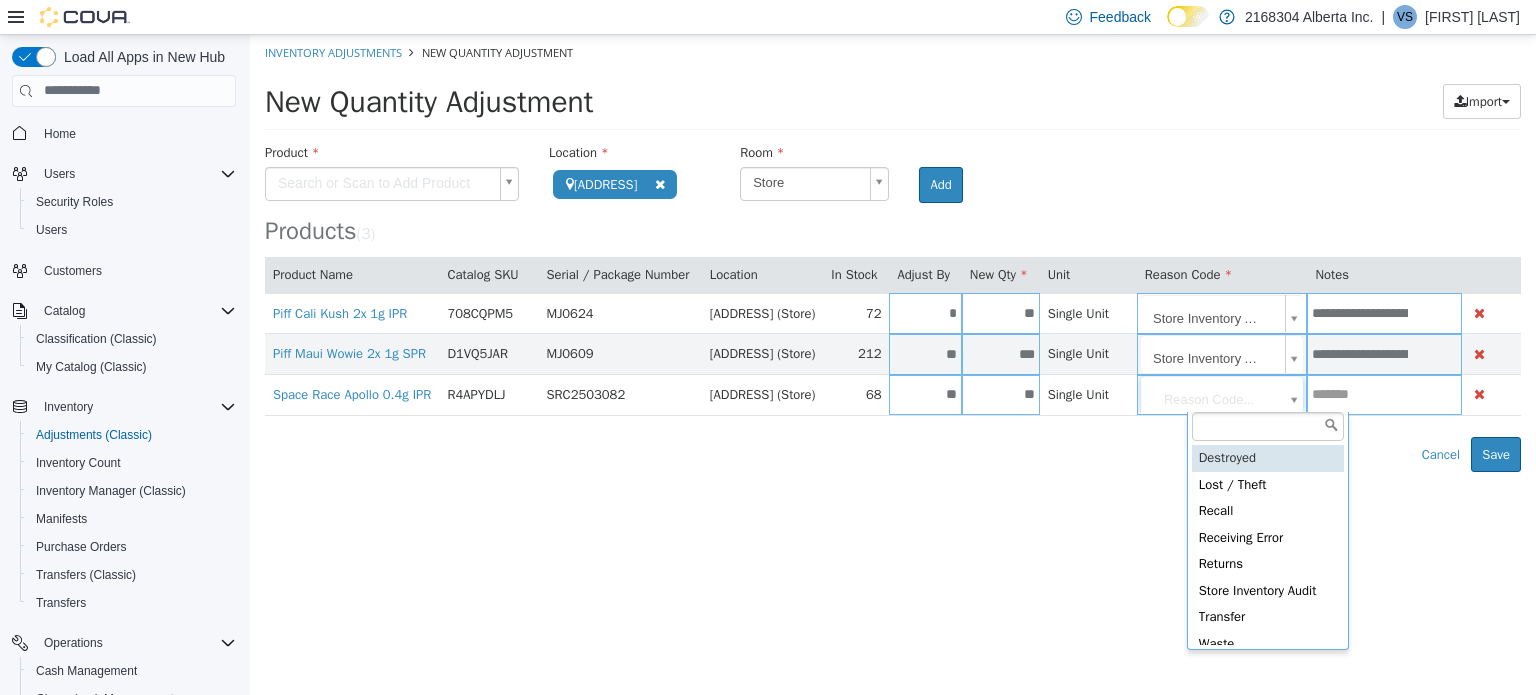 drag, startPoint x: 1204, startPoint y: 385, endPoint x: 1205, endPoint y: 449, distance: 64.00781 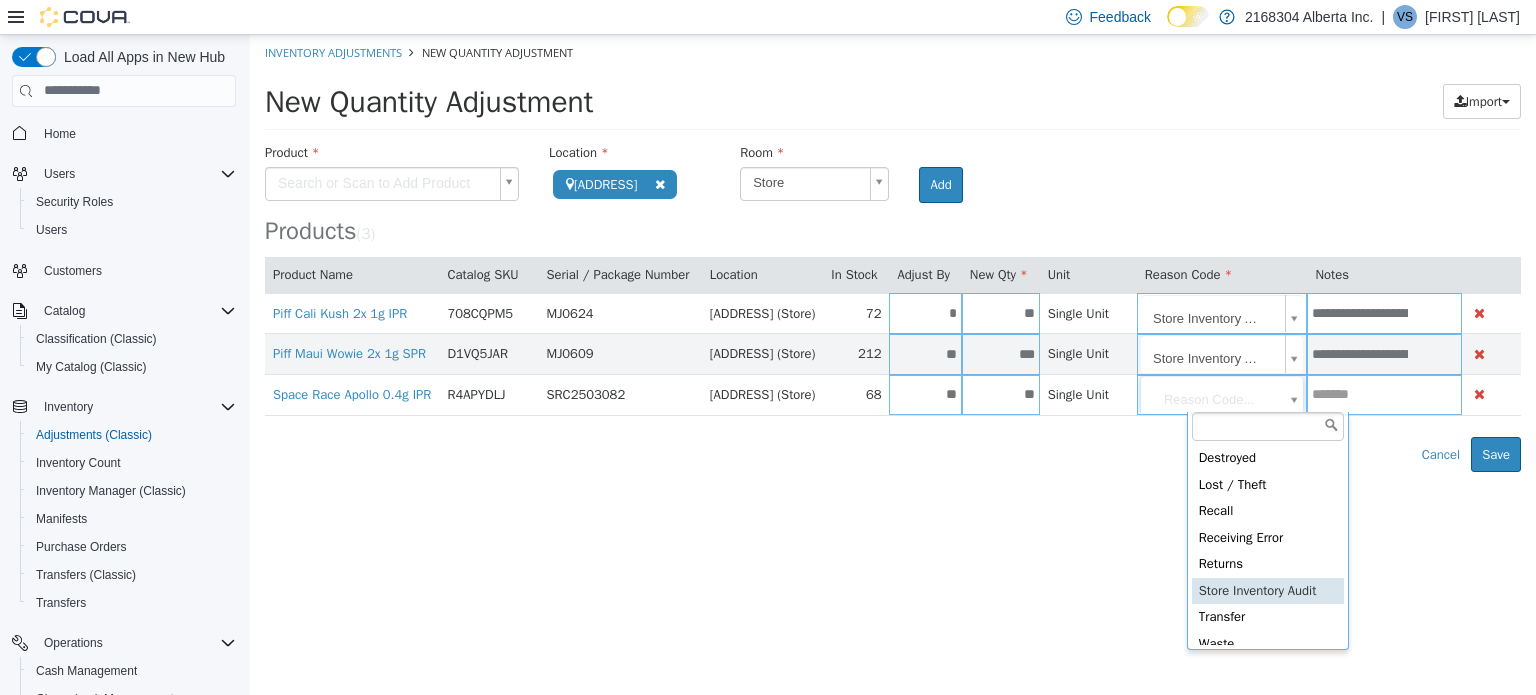 type on "**********" 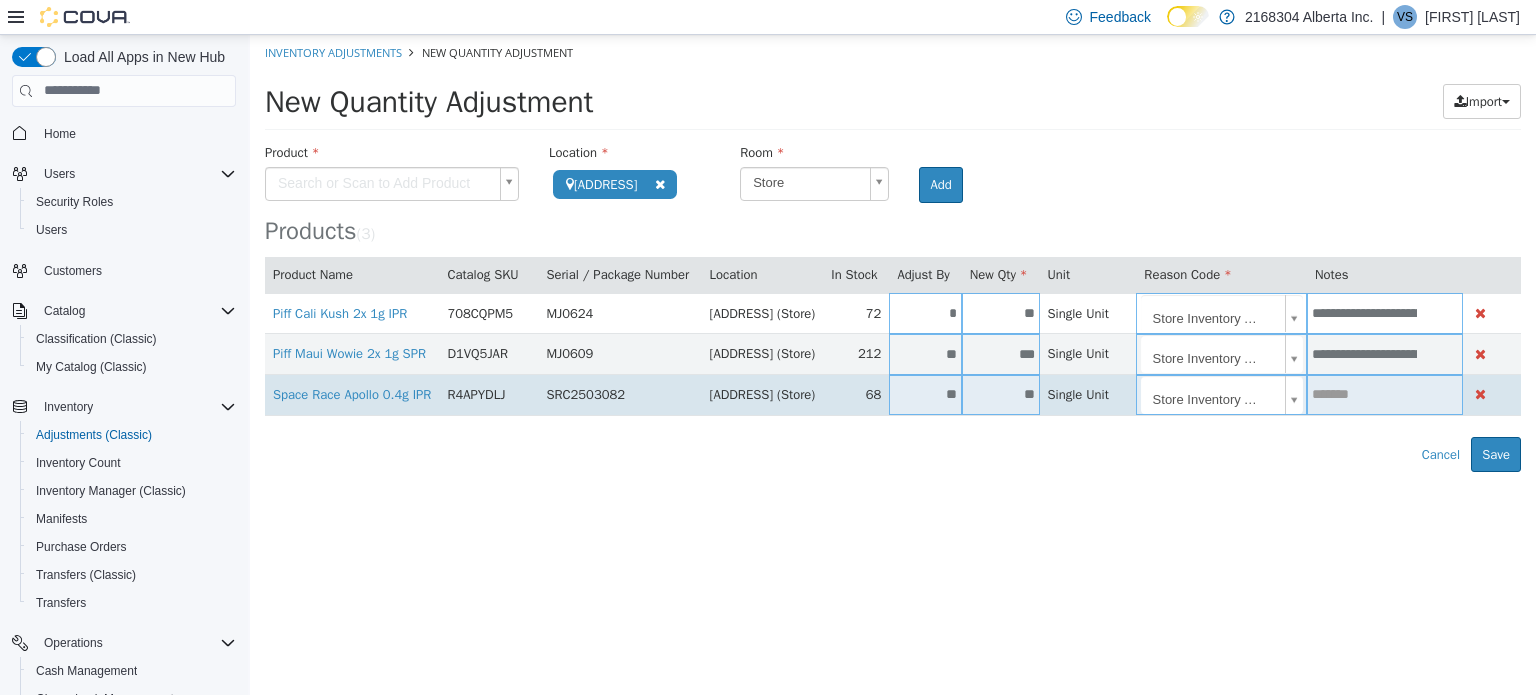 drag, startPoint x: 1396, startPoint y: 395, endPoint x: 1420, endPoint y: 390, distance: 24.5153 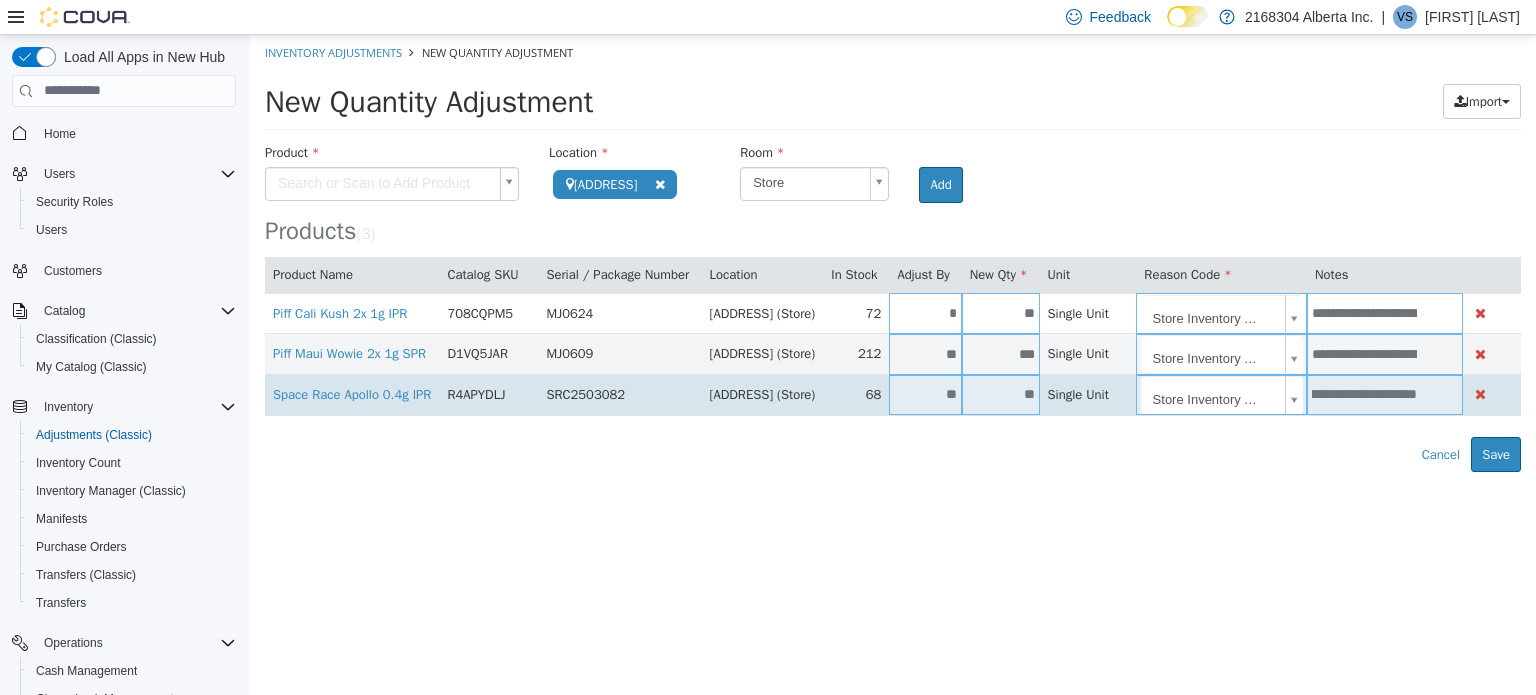 scroll, scrollTop: 0, scrollLeft: 546, axis: horizontal 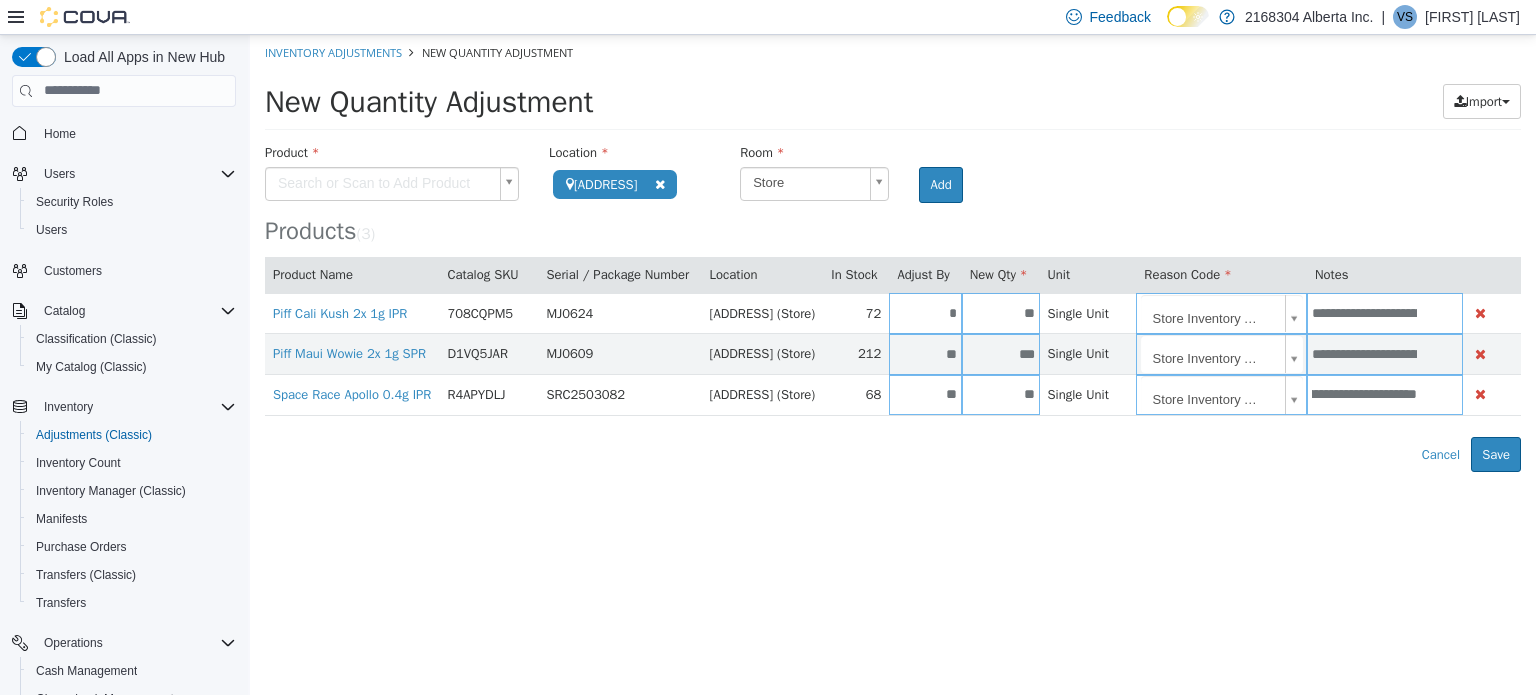 type on "**********" 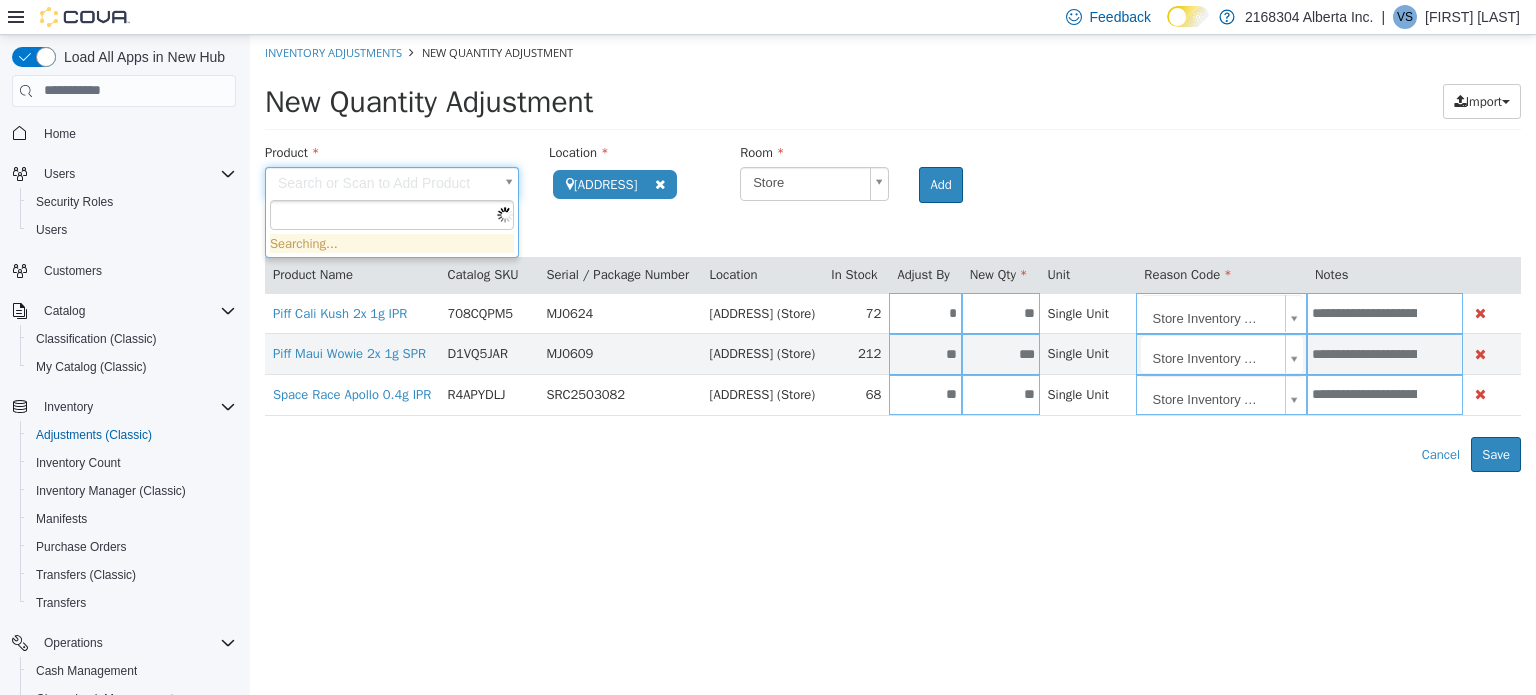 click on "**********" at bounding box center (893, 252) 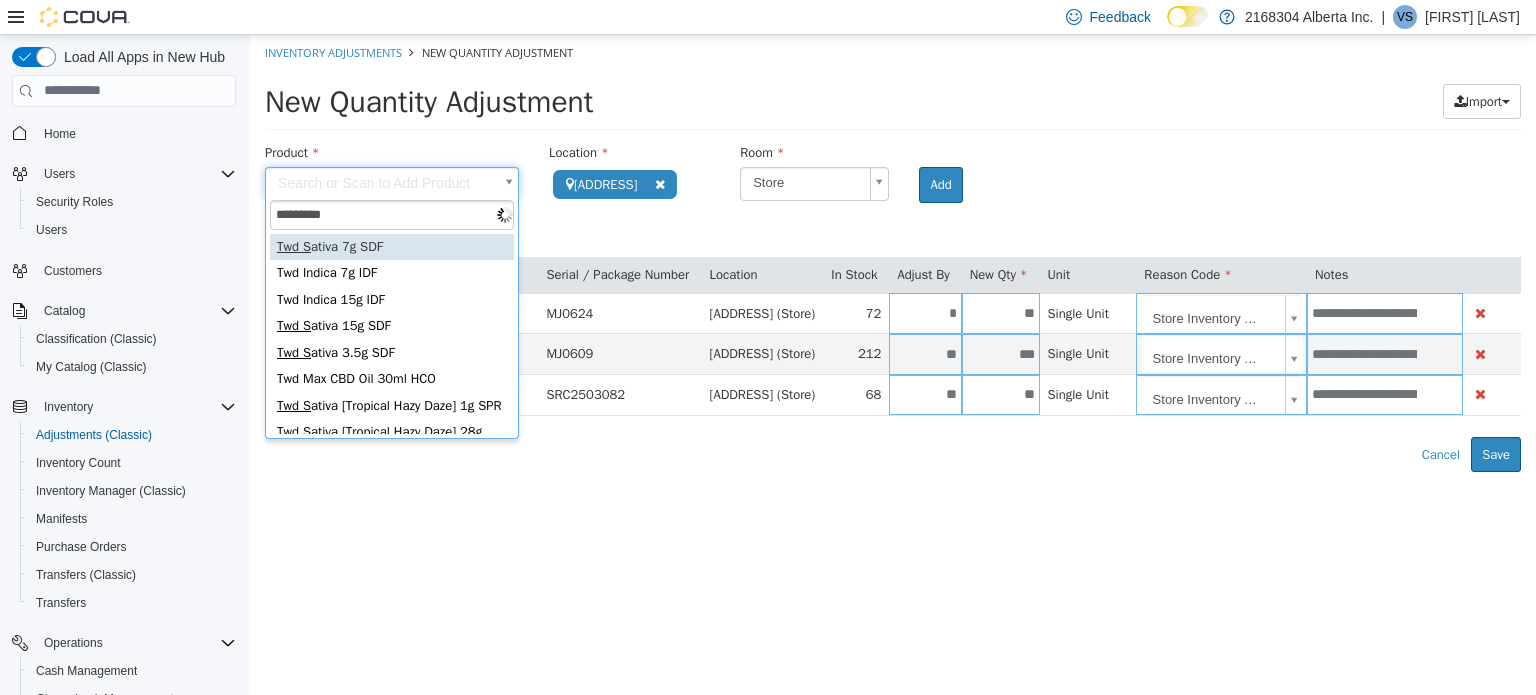 type on "**********" 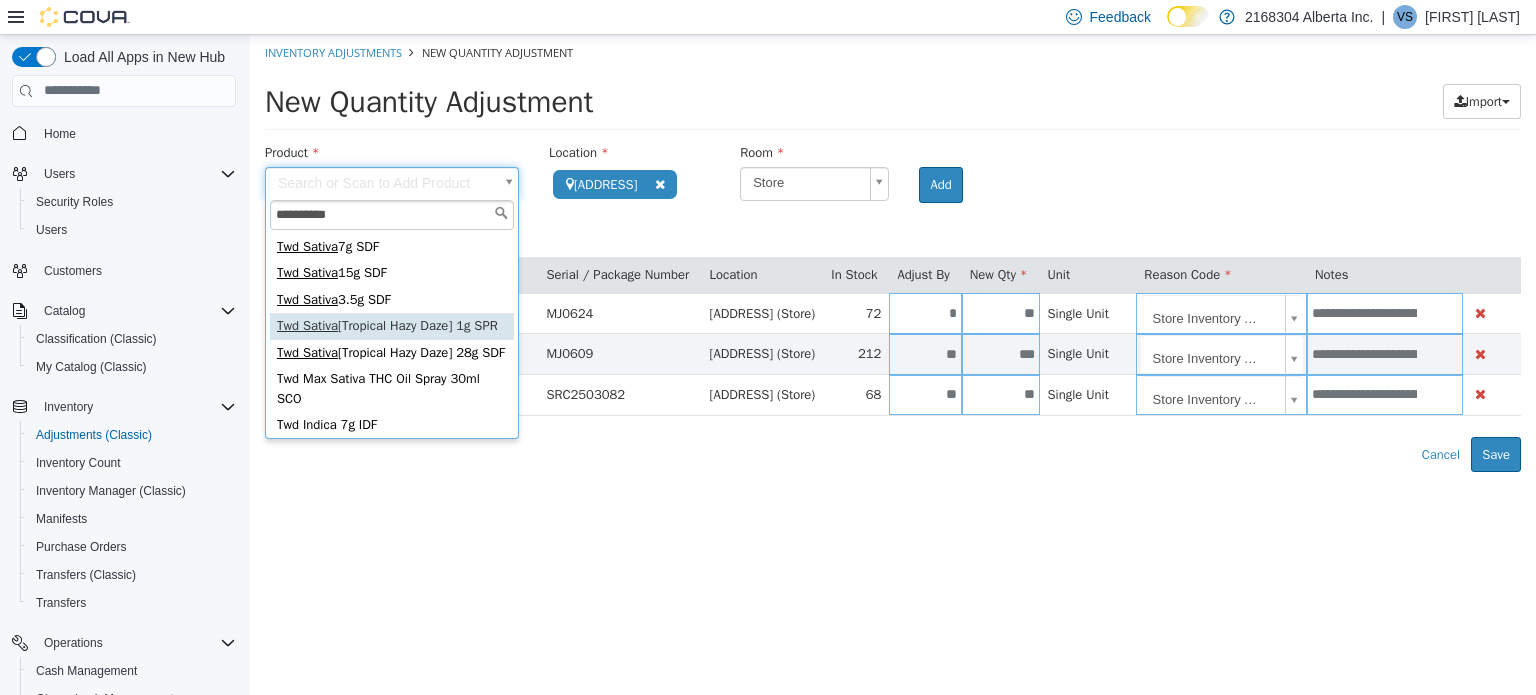 type on "**********" 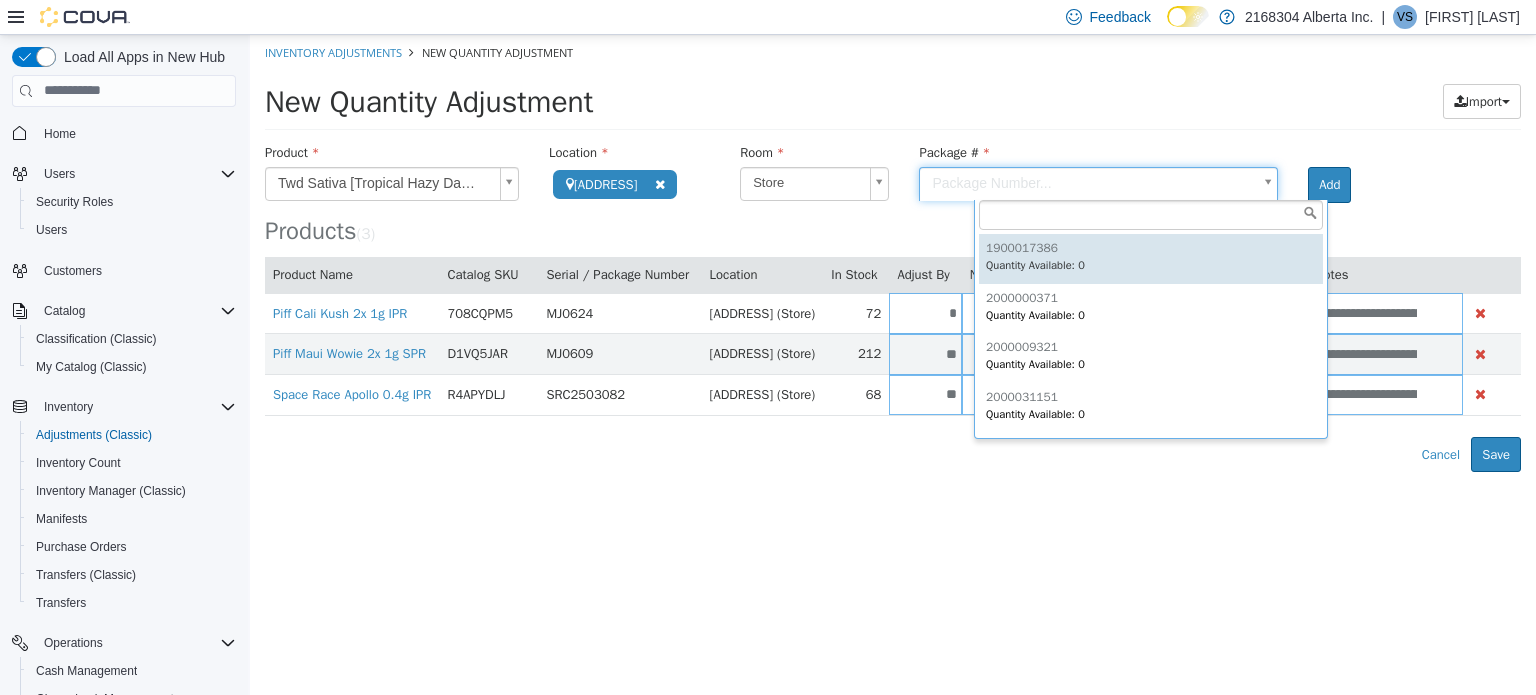 click on "**********" at bounding box center [893, 252] 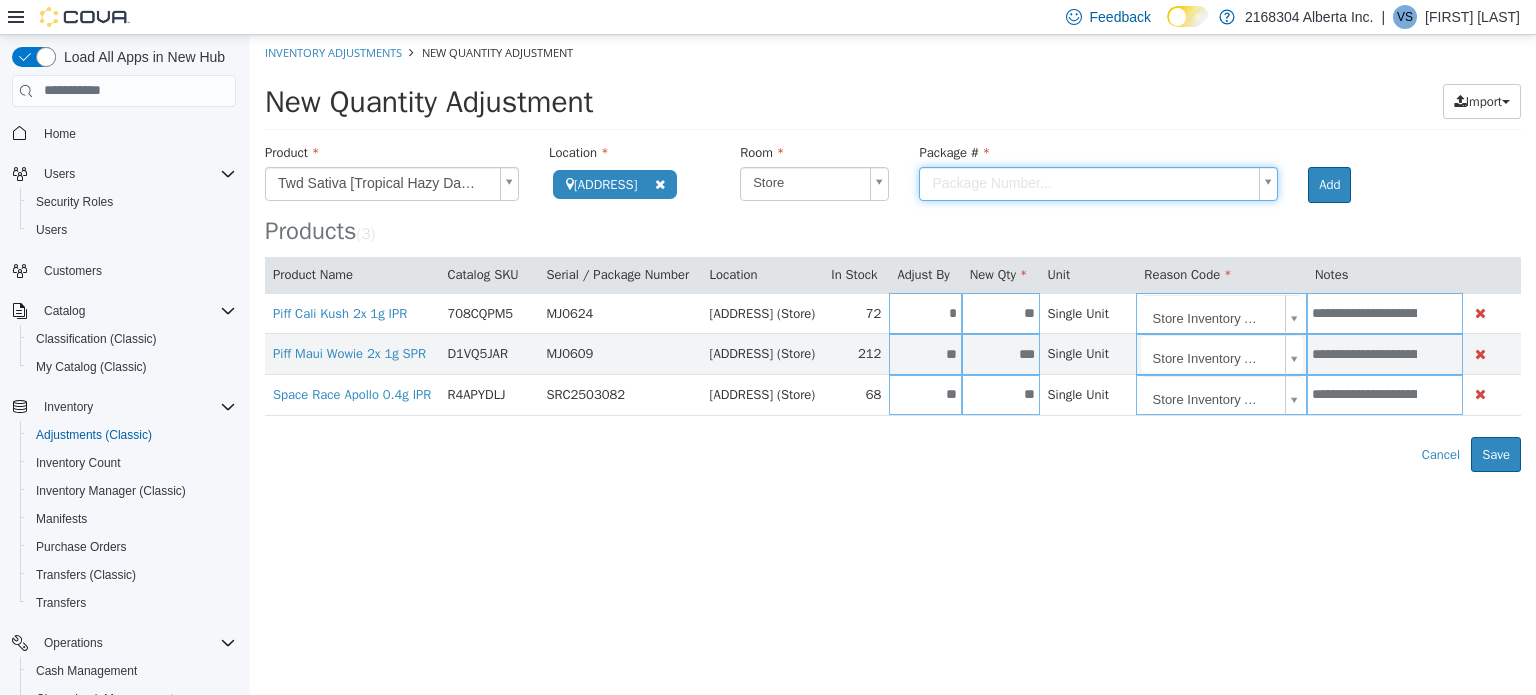 click on "**********" at bounding box center [893, 252] 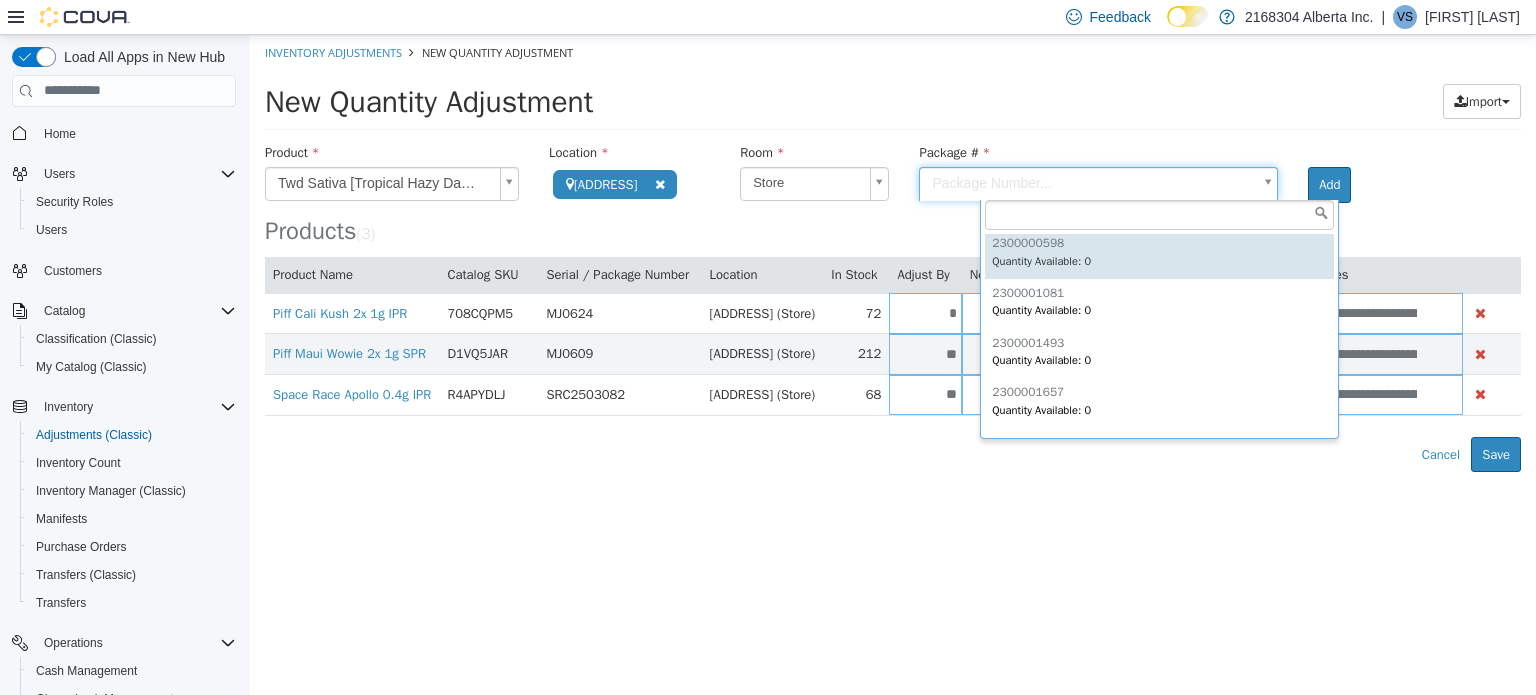scroll, scrollTop: 1688, scrollLeft: 0, axis: vertical 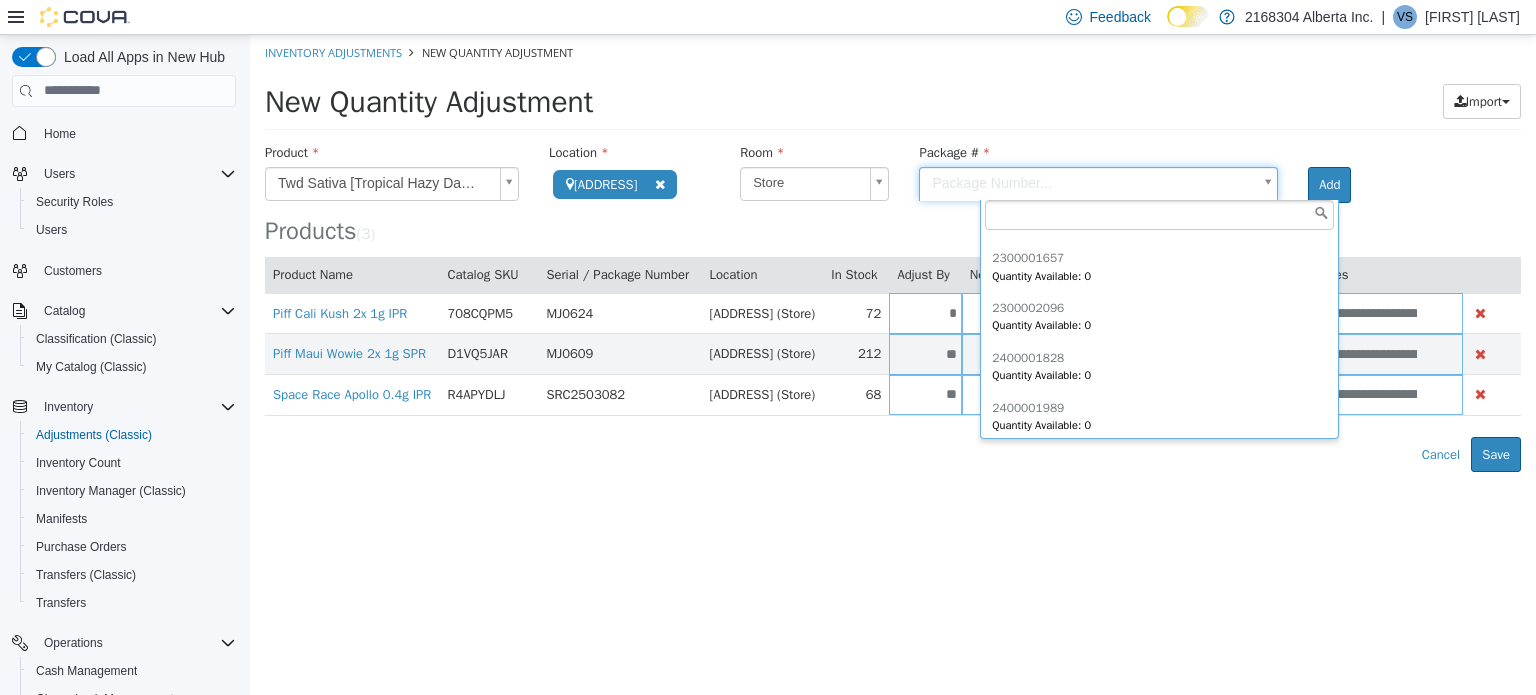 type on "**********" 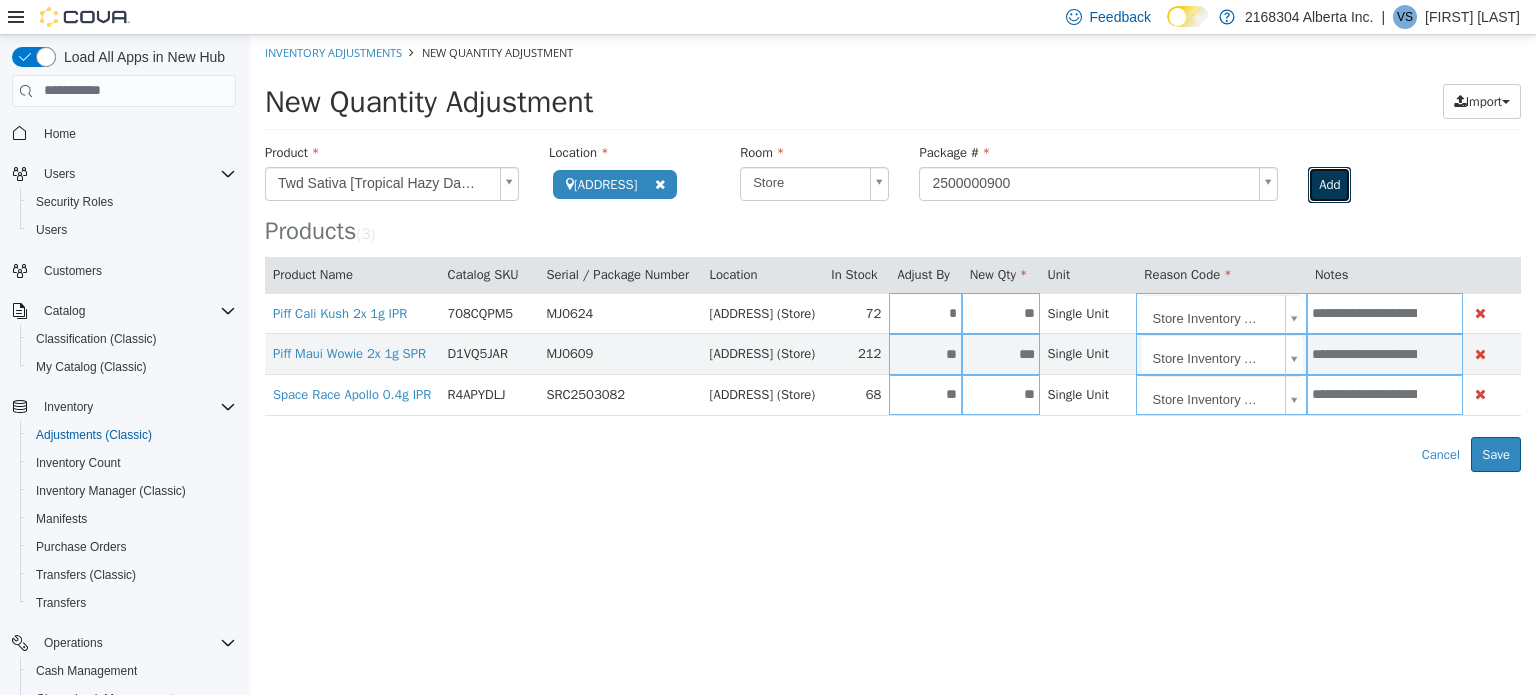 click on "Add" at bounding box center (1329, 184) 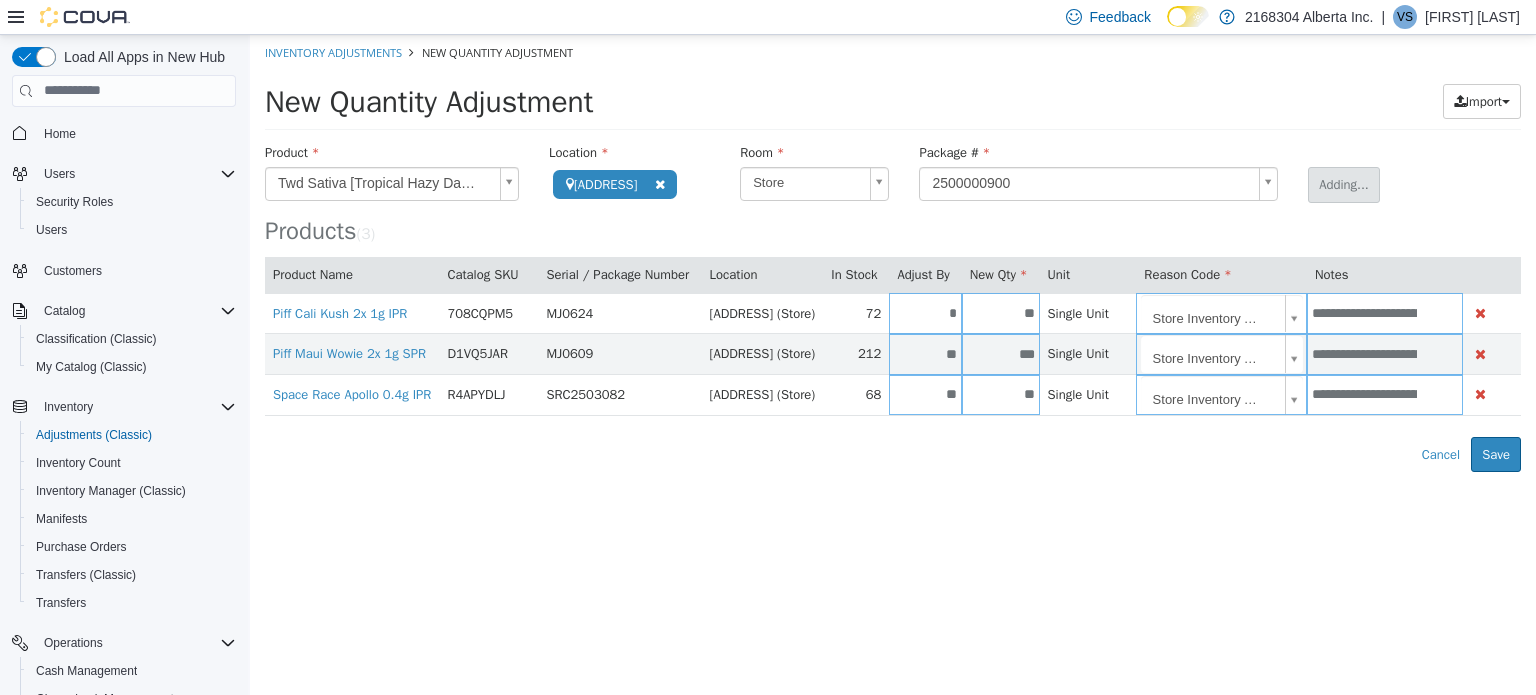 type 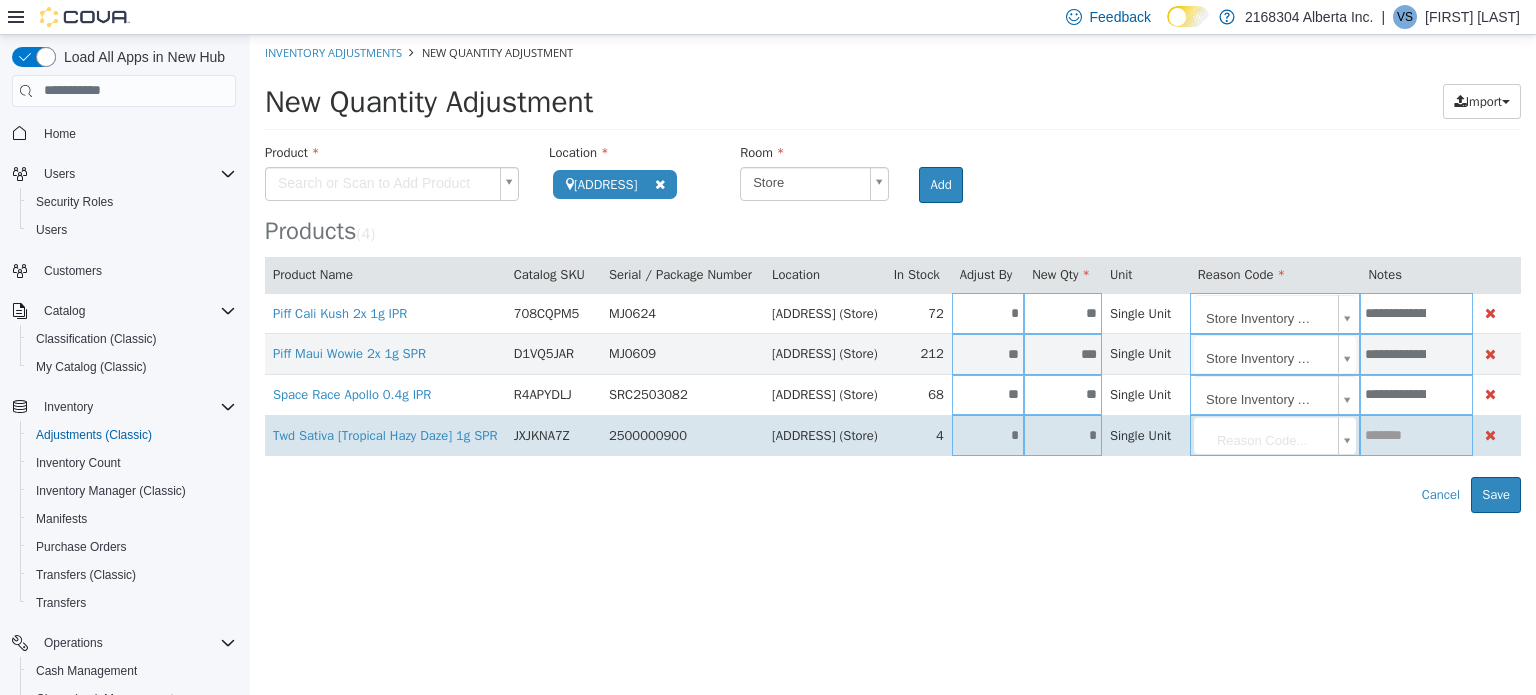 click on "*" at bounding box center [988, 434] 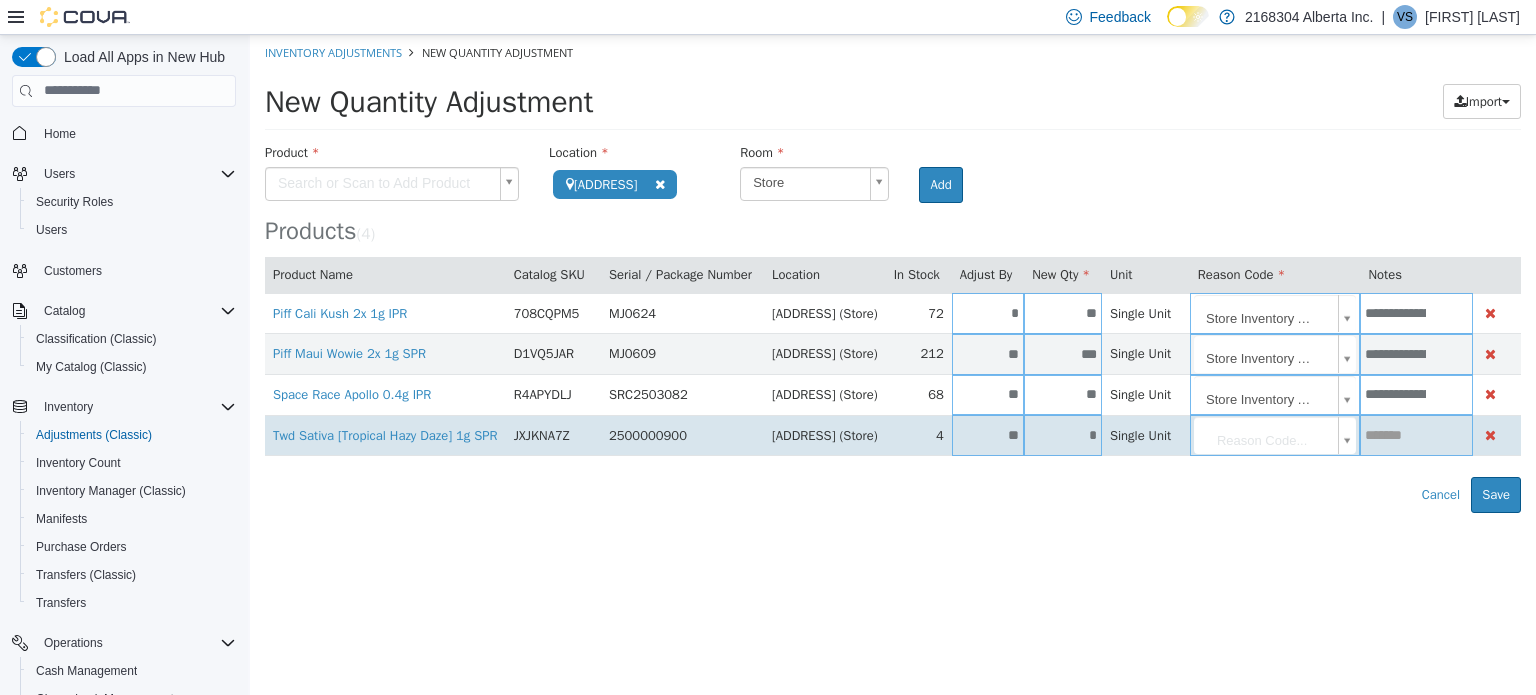 type on "**" 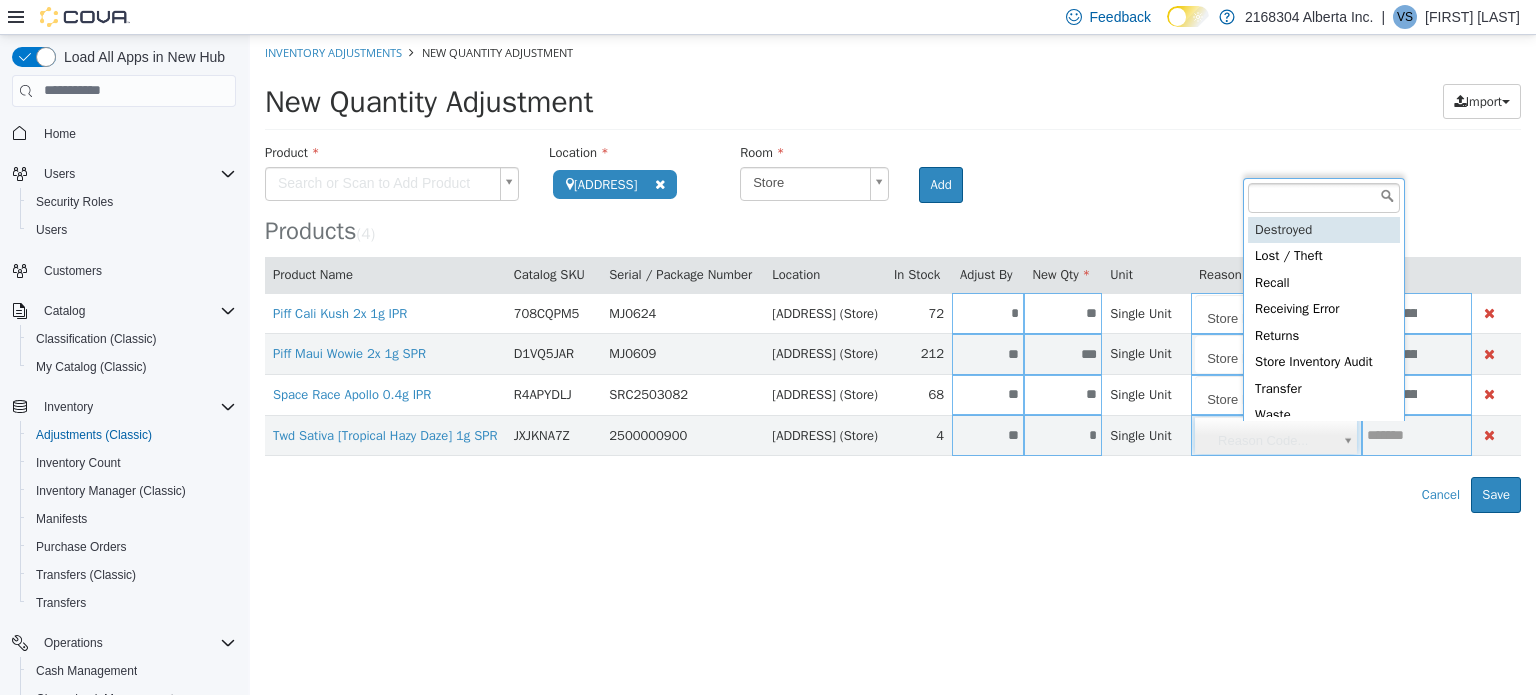 click on "**********" at bounding box center (893, 273) 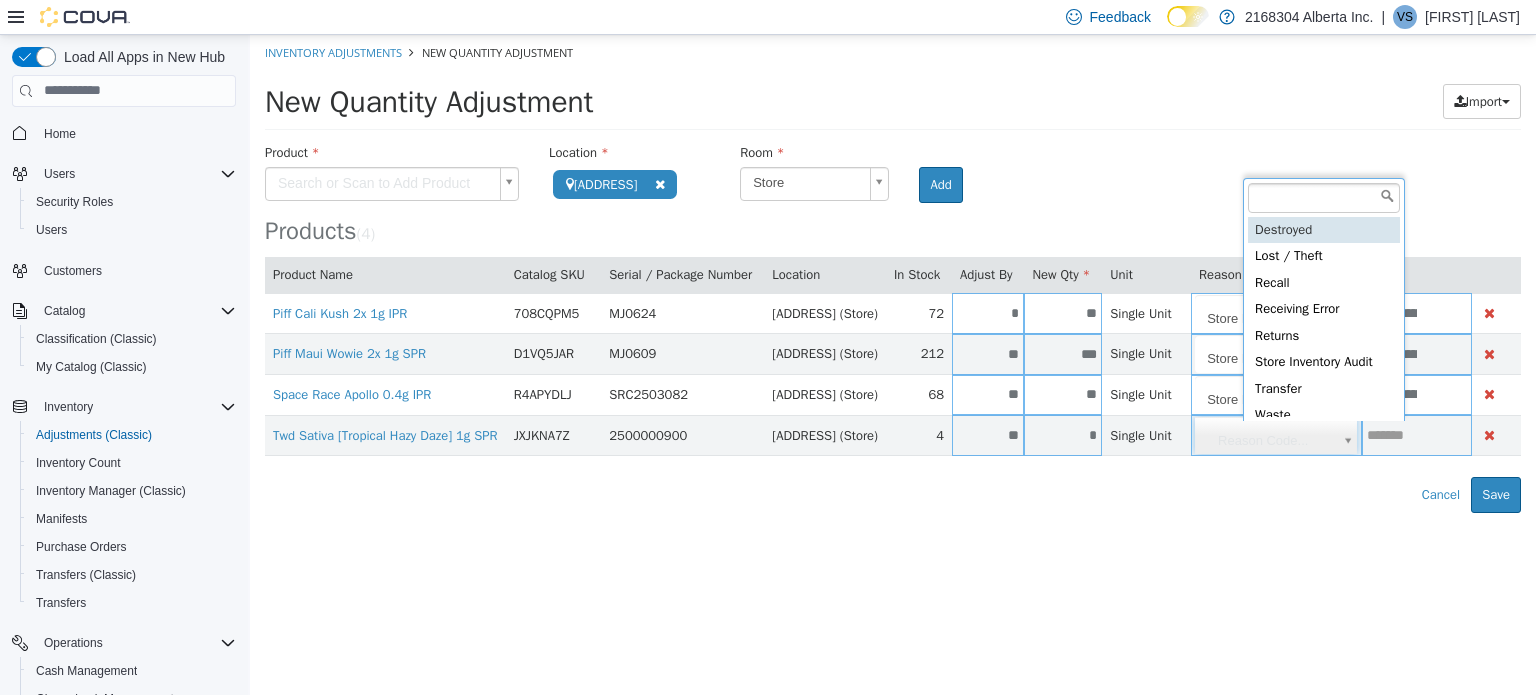 scroll, scrollTop: 4, scrollLeft: 0, axis: vertical 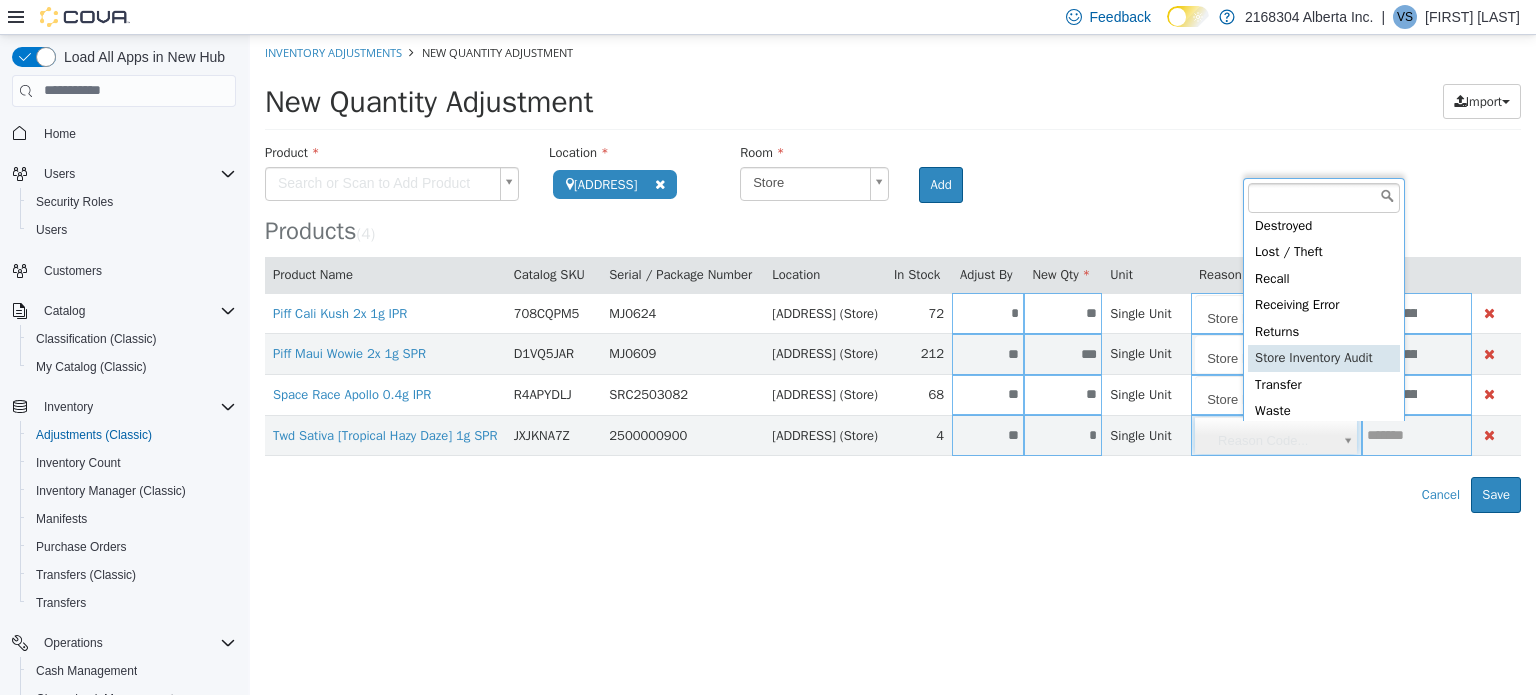 type on "**********" 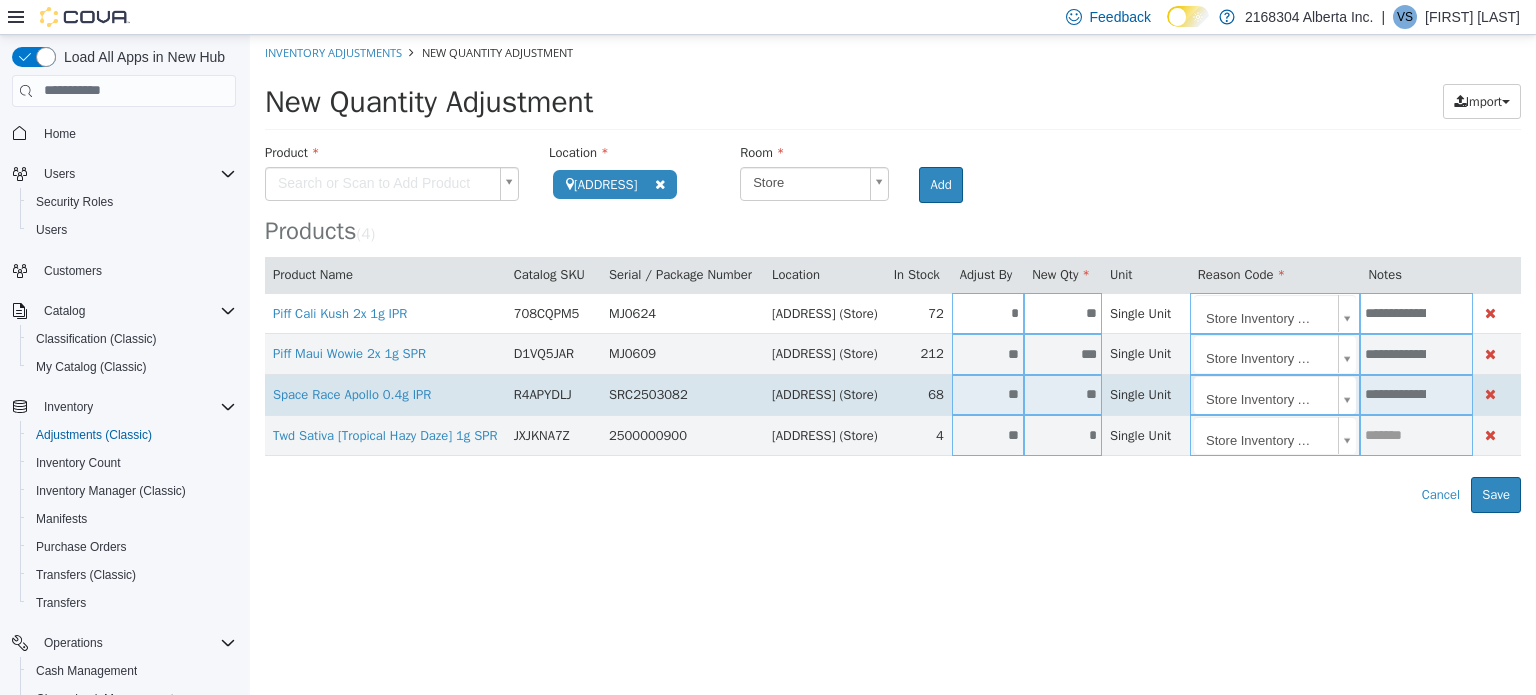 click on "**********" at bounding box center [1395, 394] 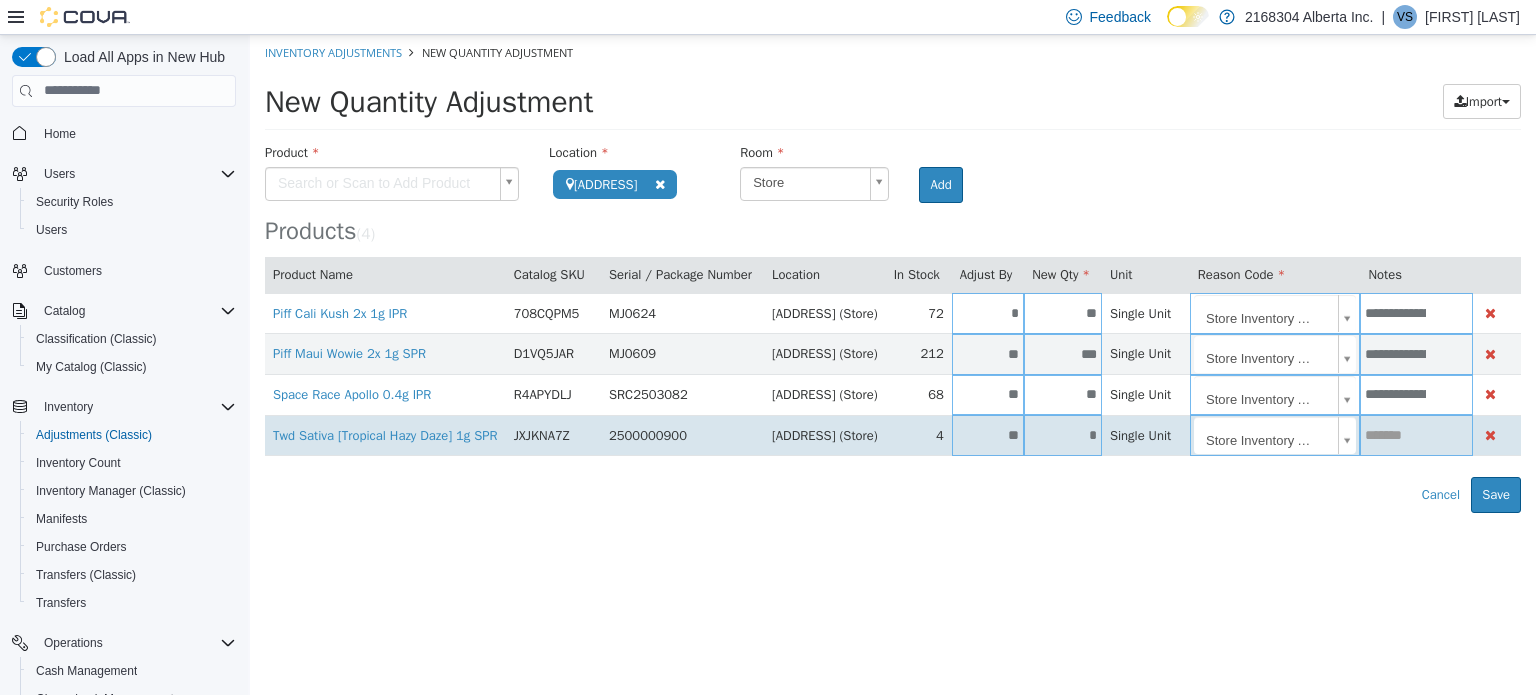 click at bounding box center [1416, 434] 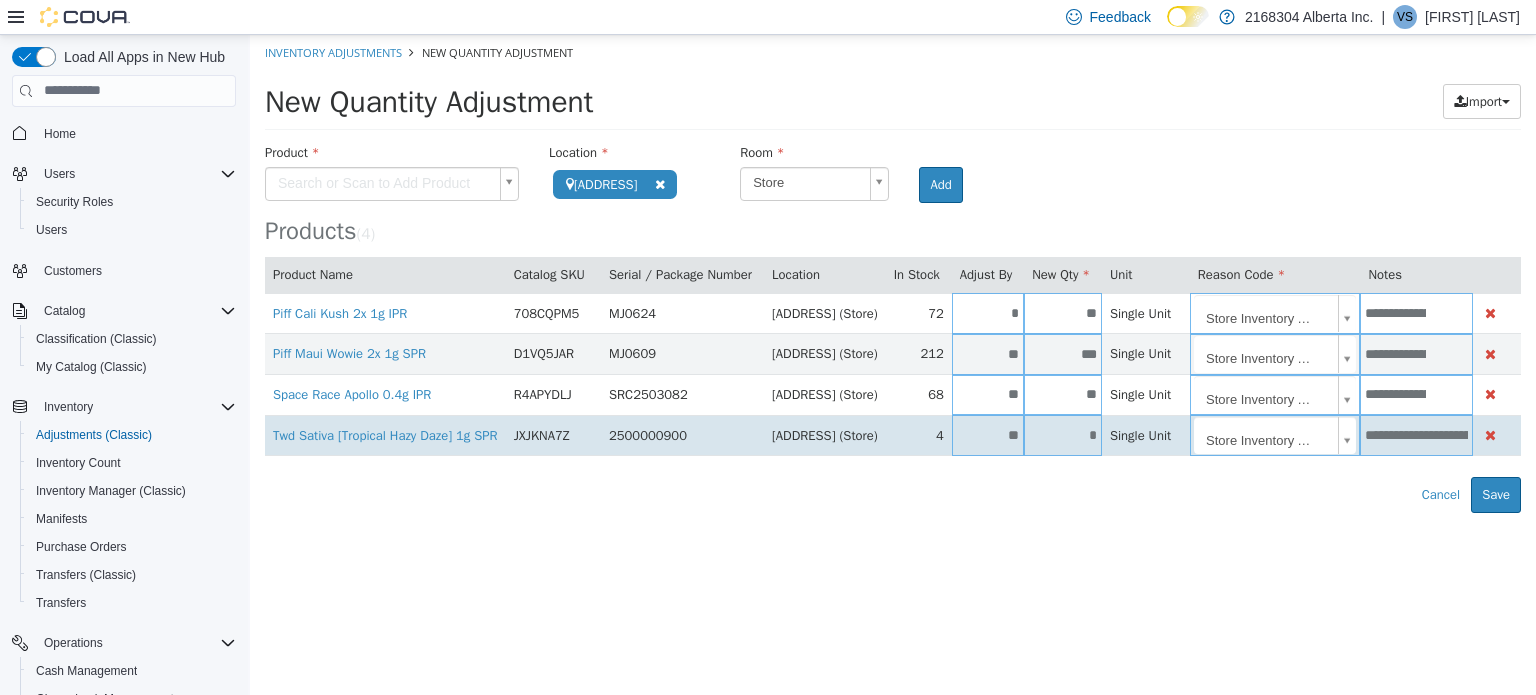scroll, scrollTop: 0, scrollLeft: 590, axis: horizontal 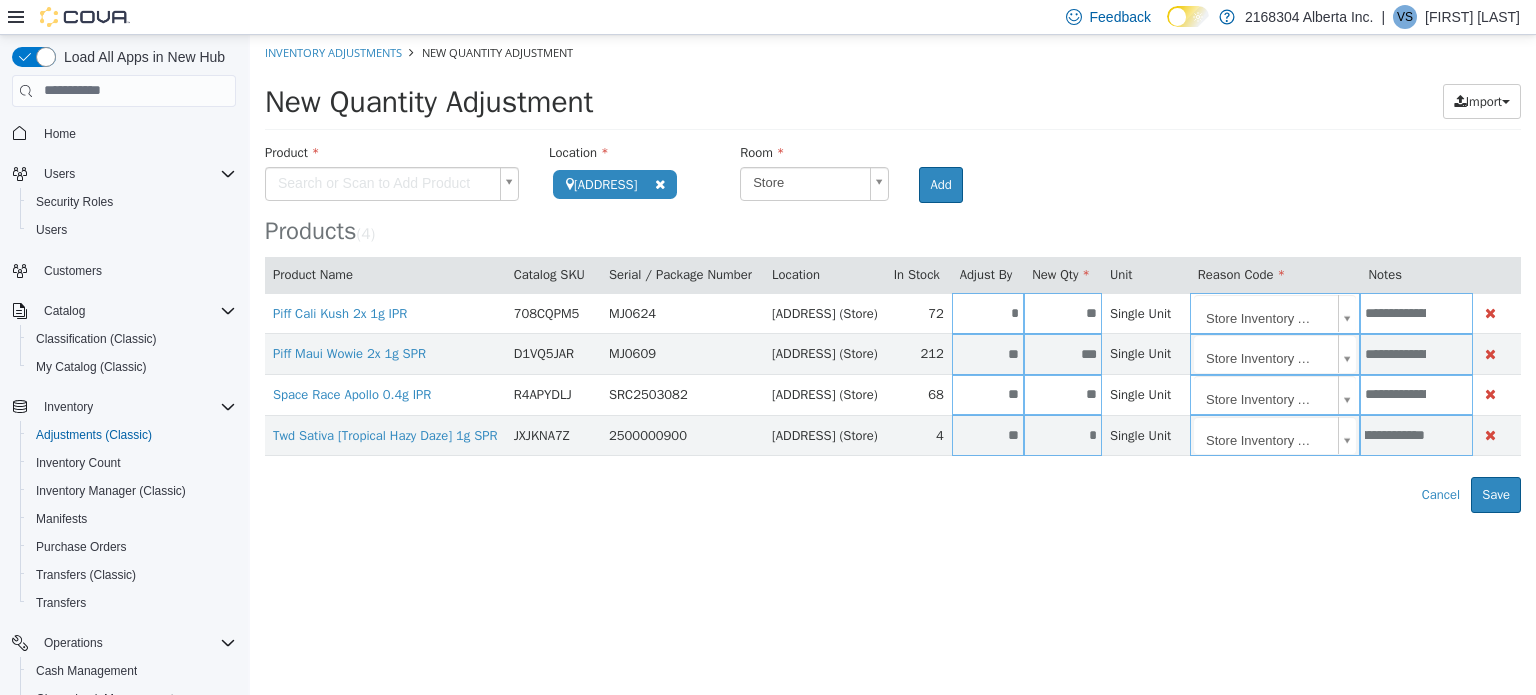 type on "**********" 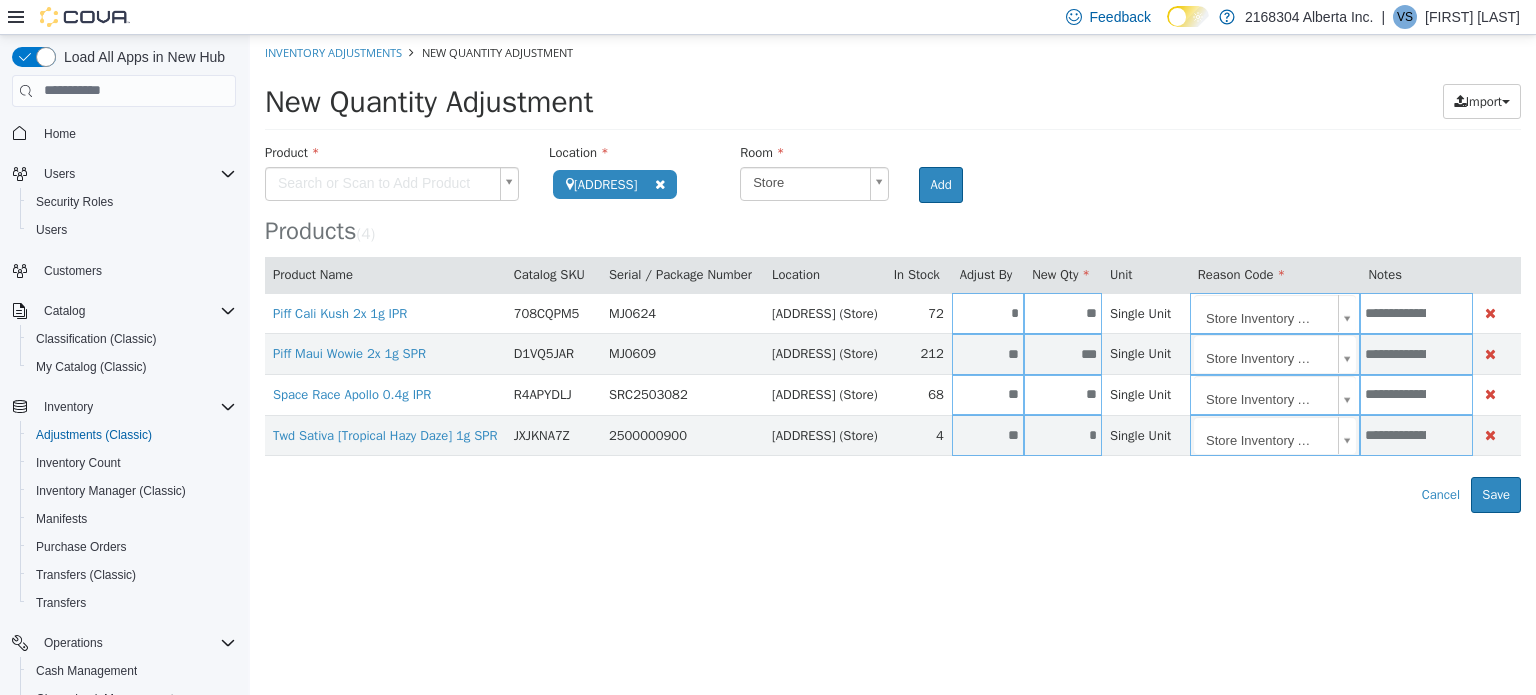 click on "**********" at bounding box center [893, 273] 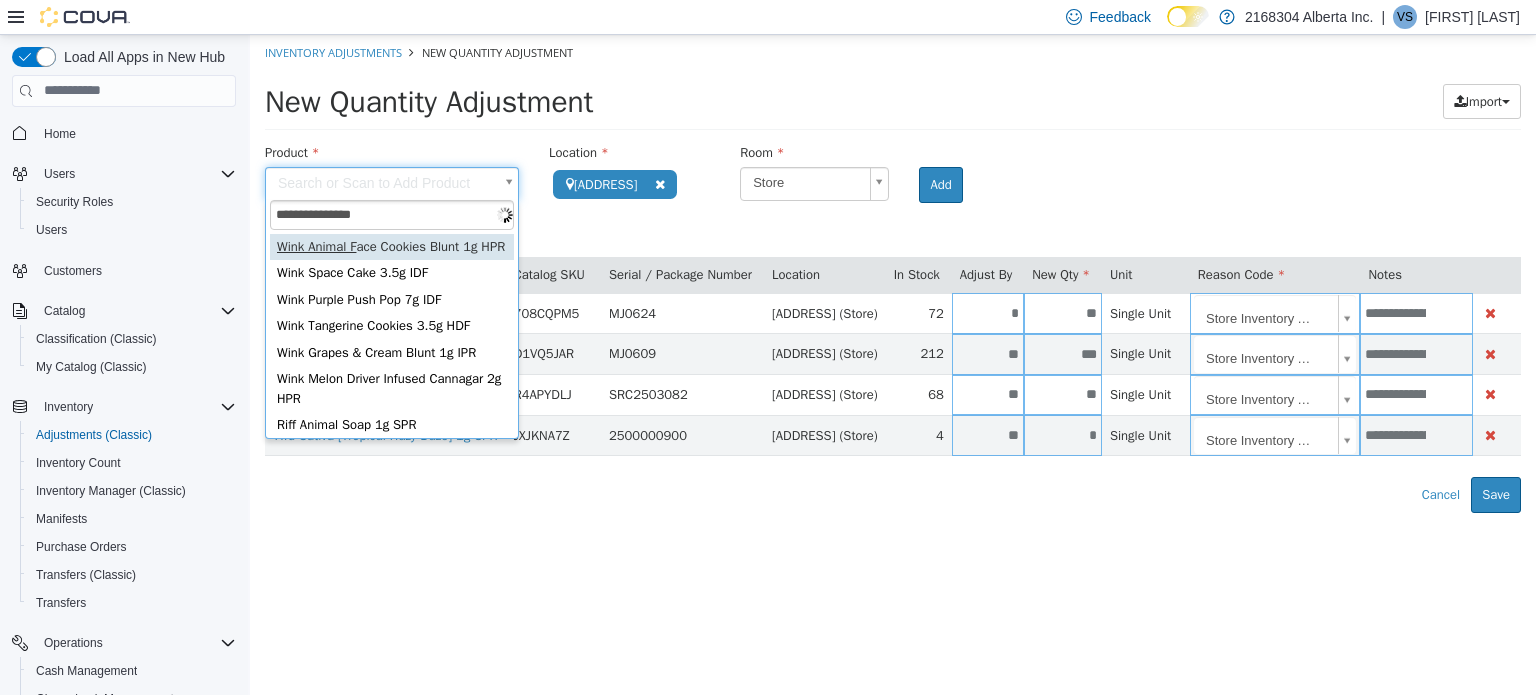 type on "**********" 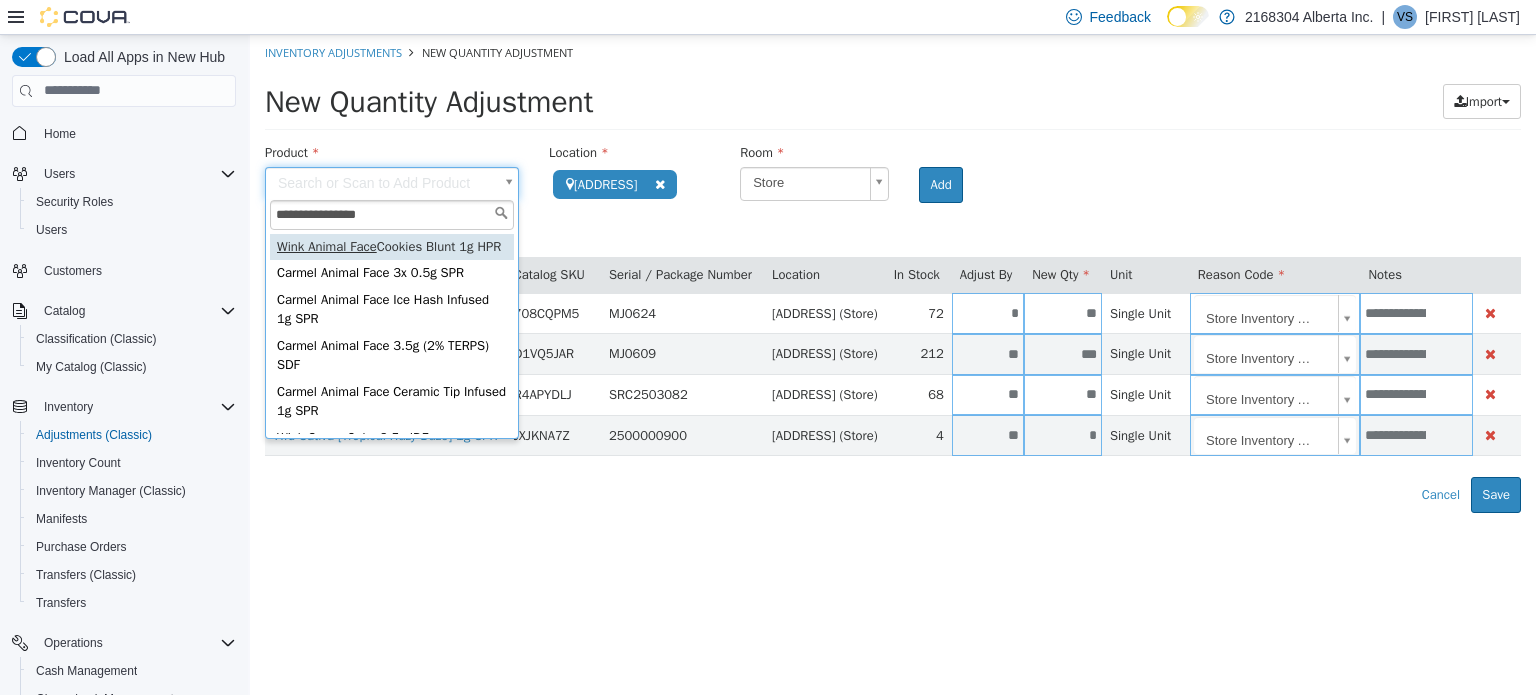 type on "**********" 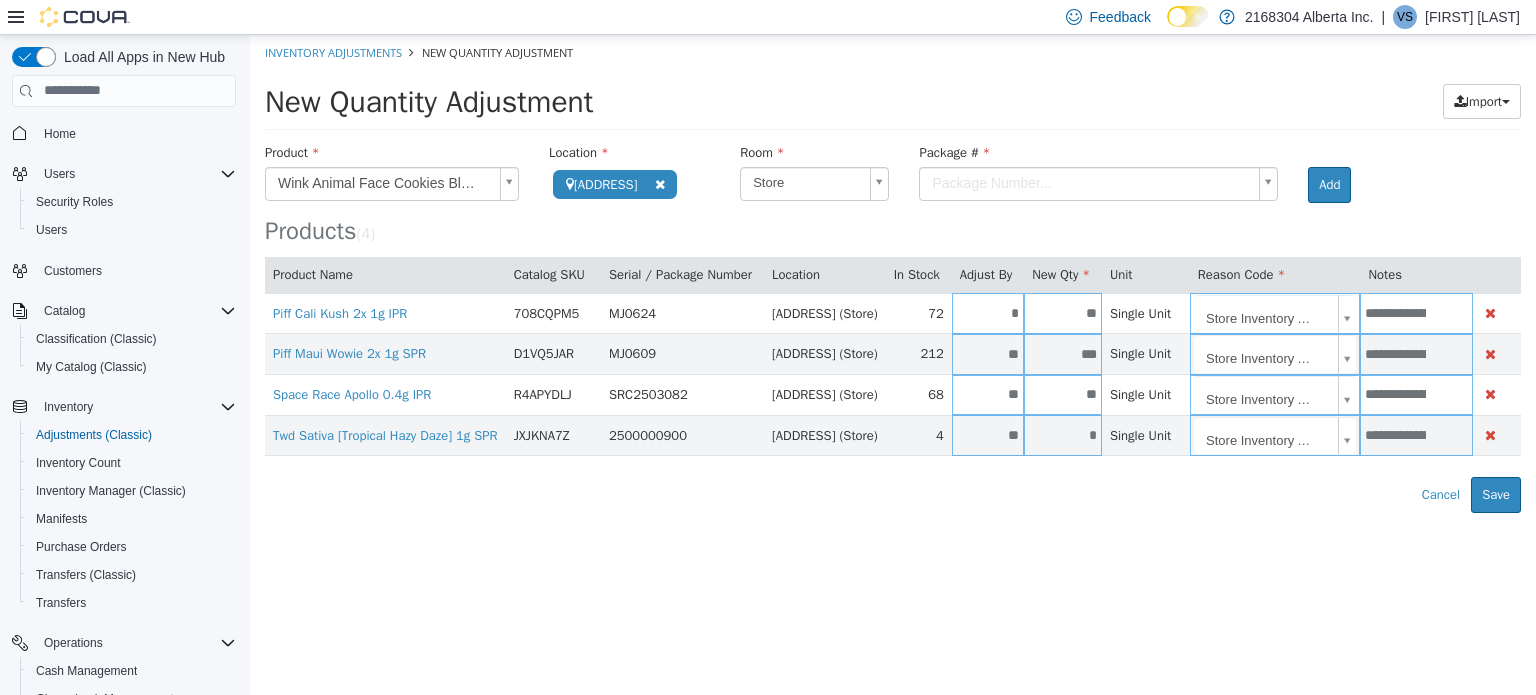 click on "**********" at bounding box center [893, 273] 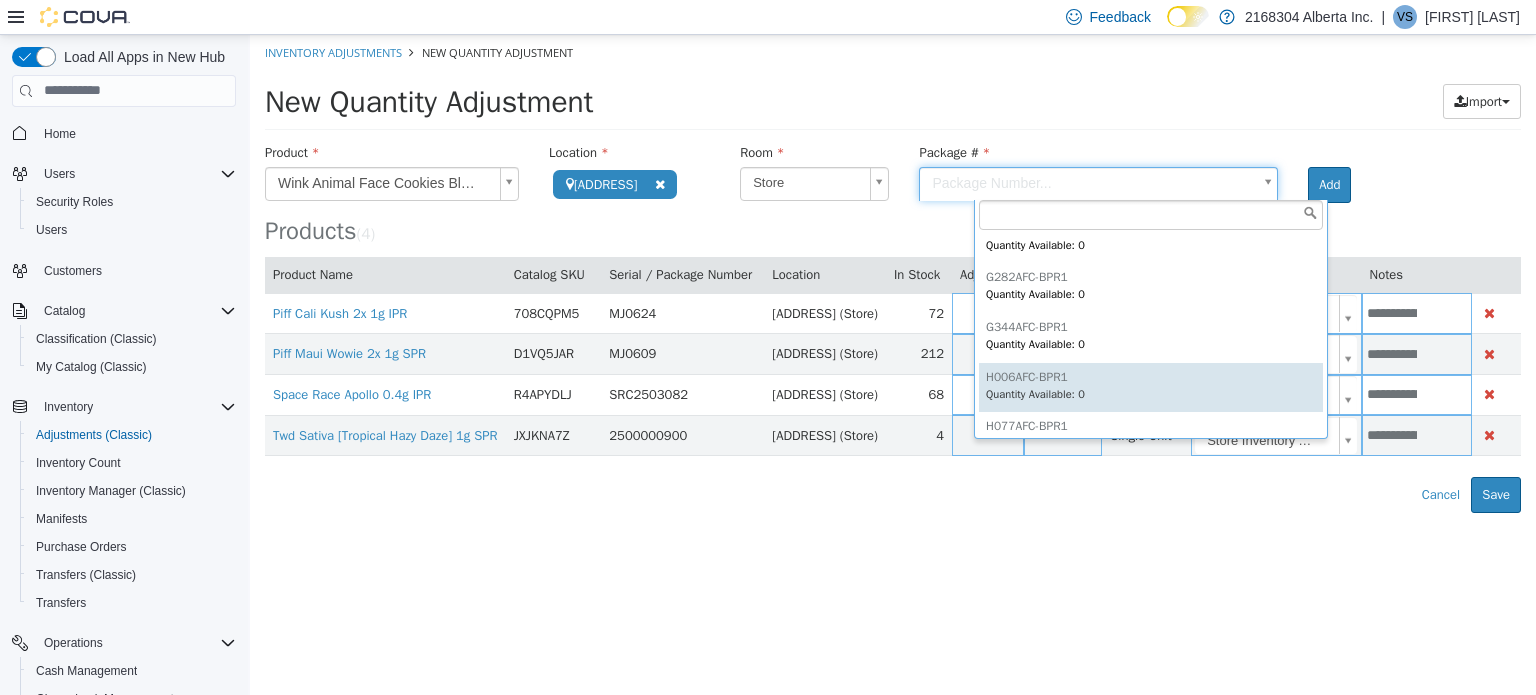 scroll, scrollTop: 794, scrollLeft: 0, axis: vertical 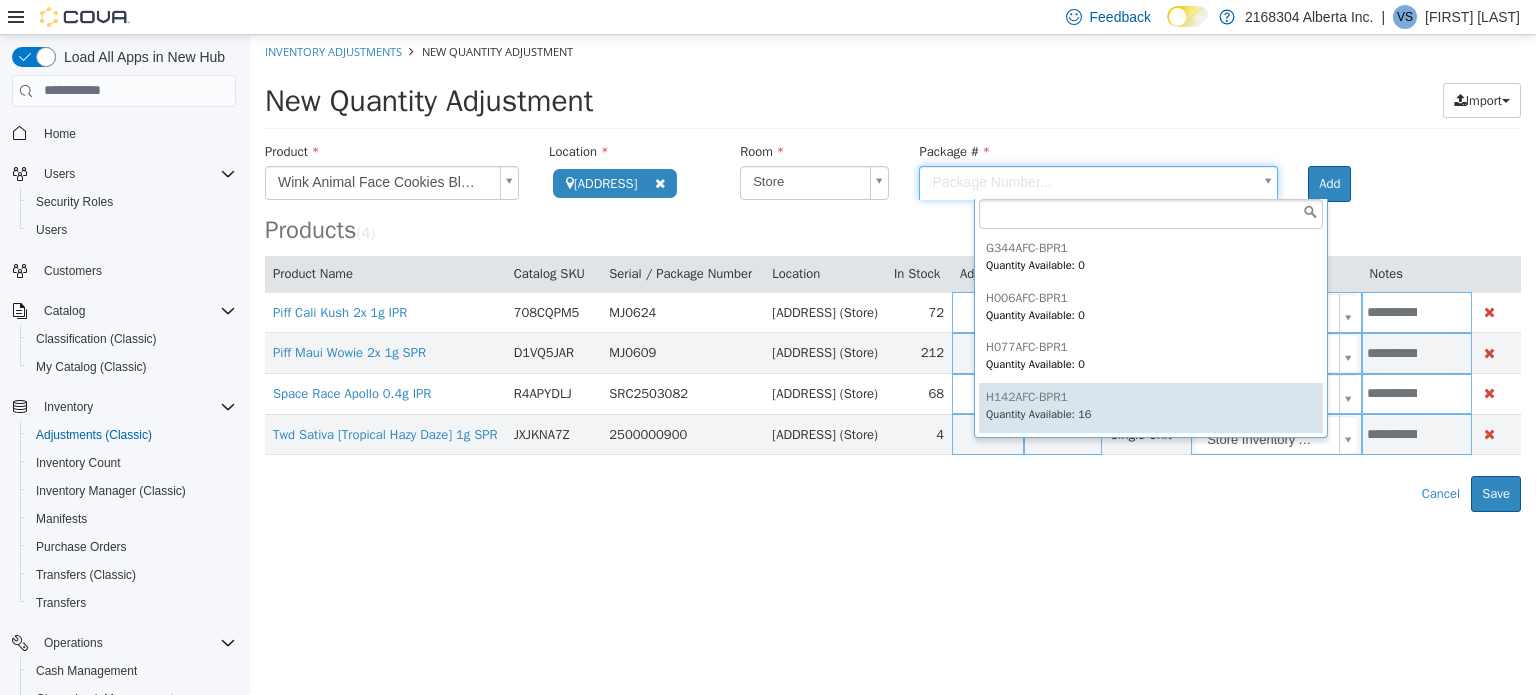 type on "**********" 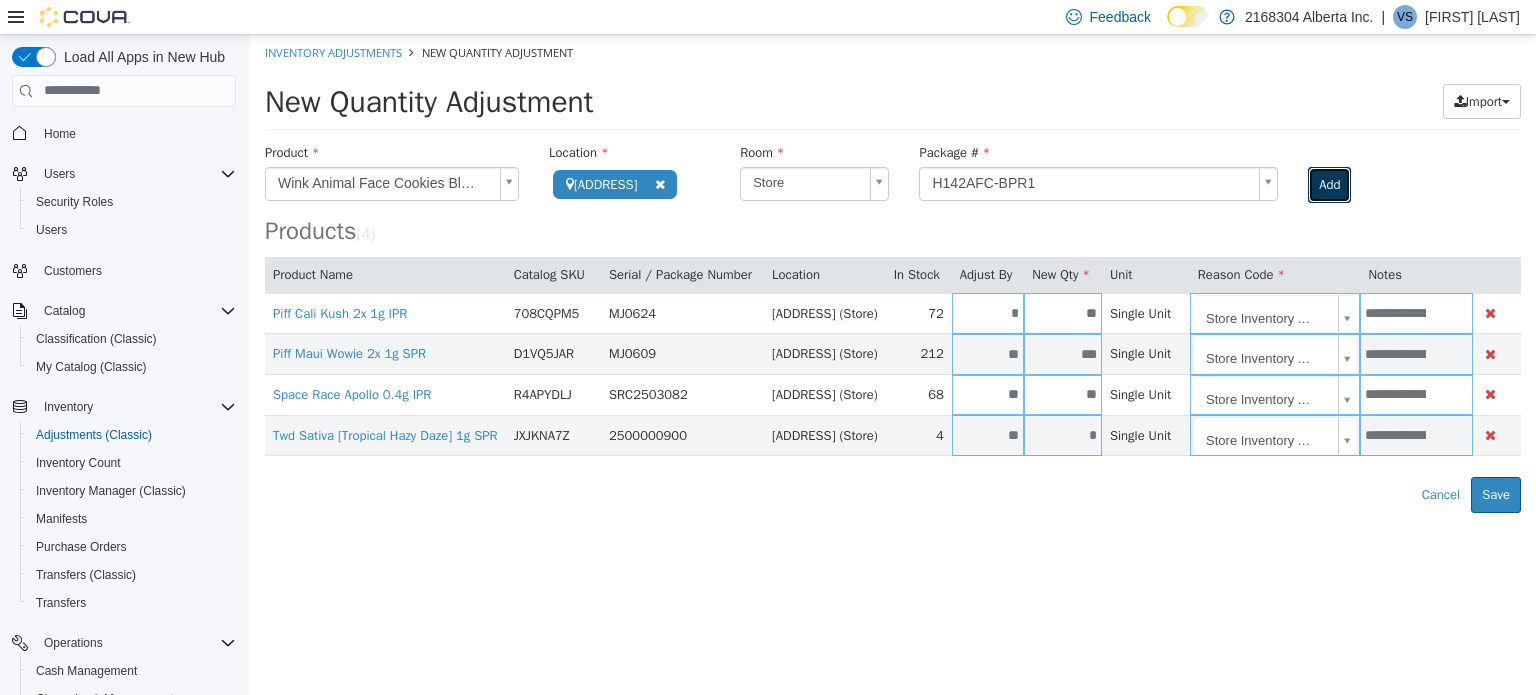 click on "Add" at bounding box center (1329, 184) 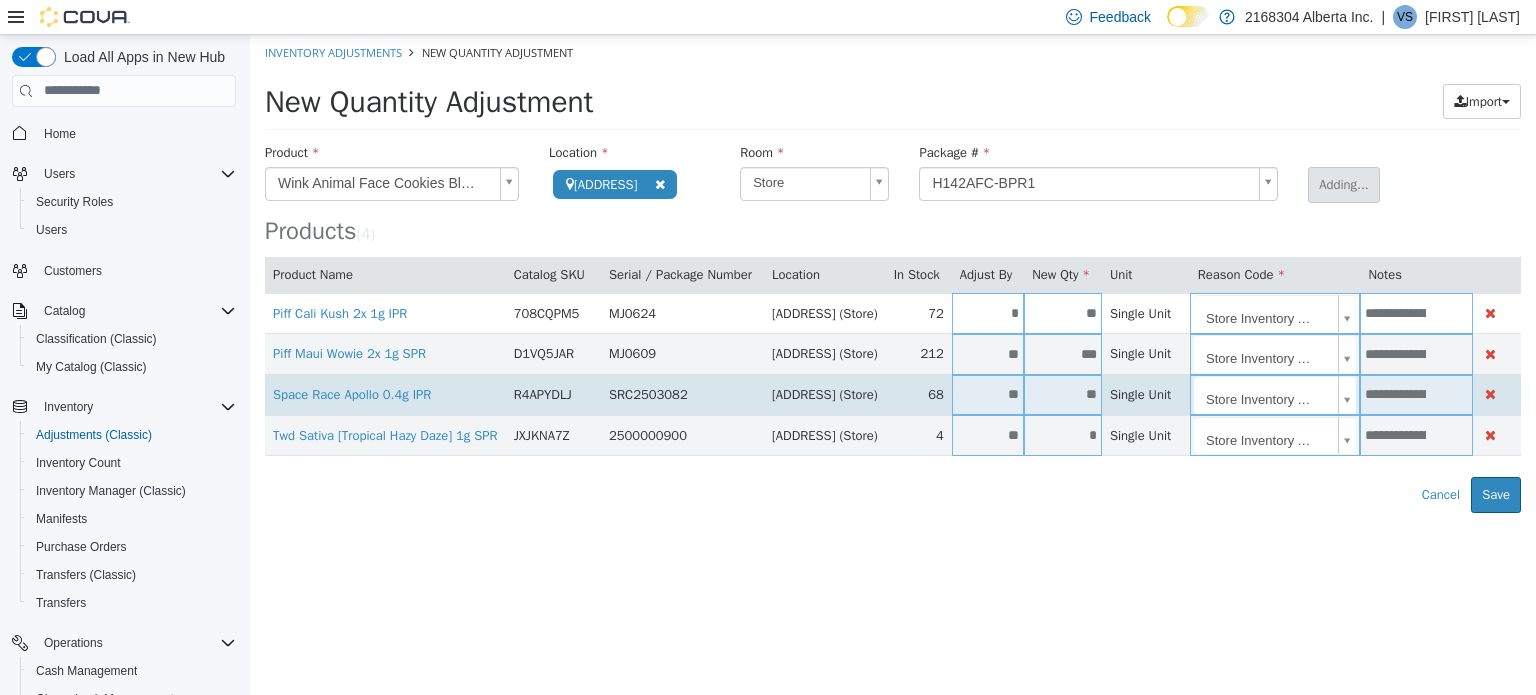 type 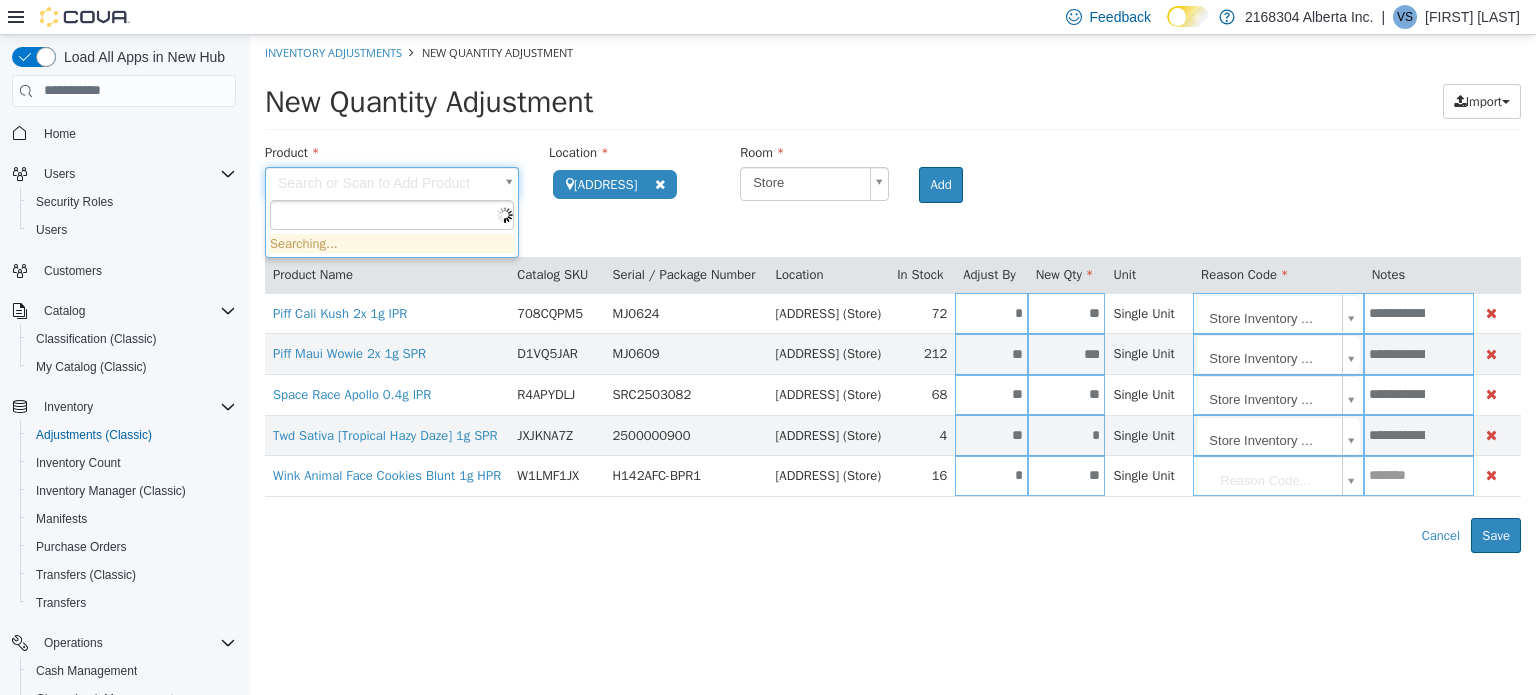 click on "**********" at bounding box center (893, 293) 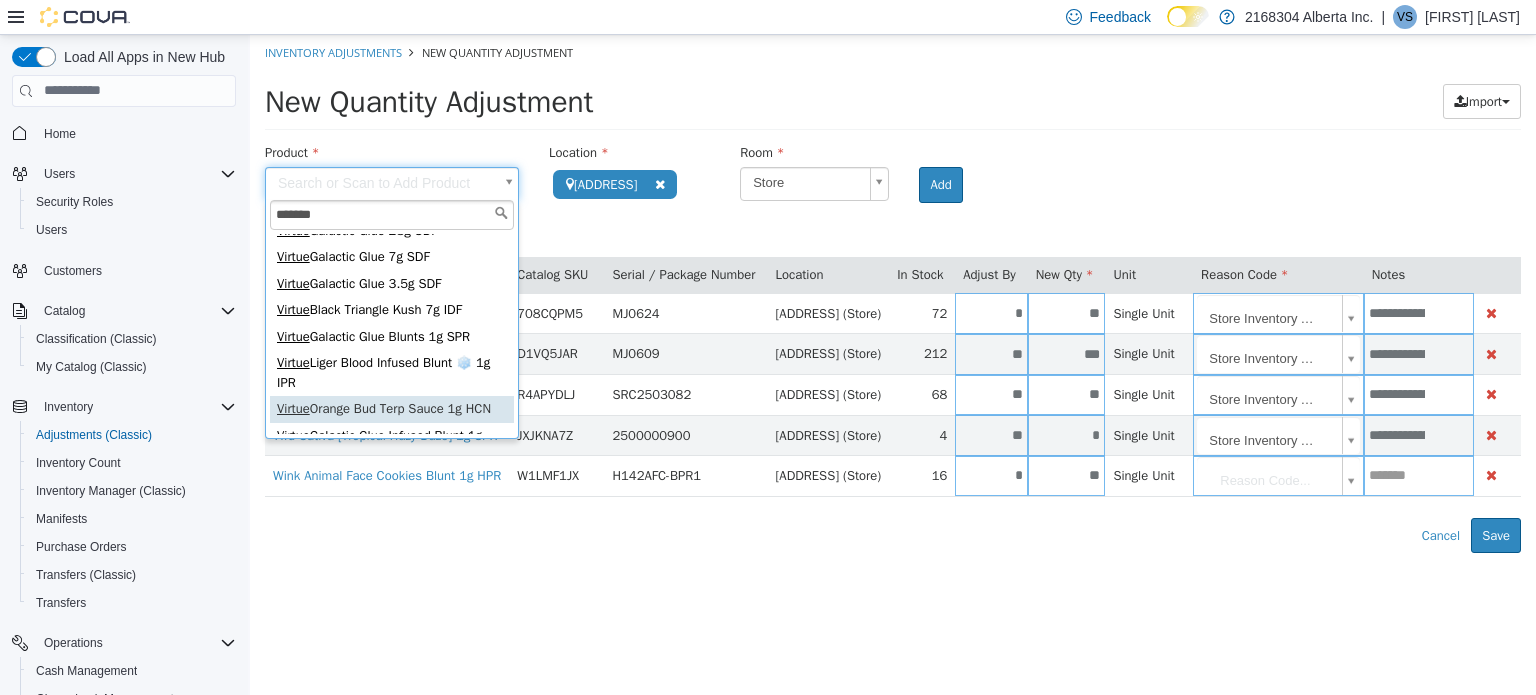 scroll, scrollTop: 62, scrollLeft: 0, axis: vertical 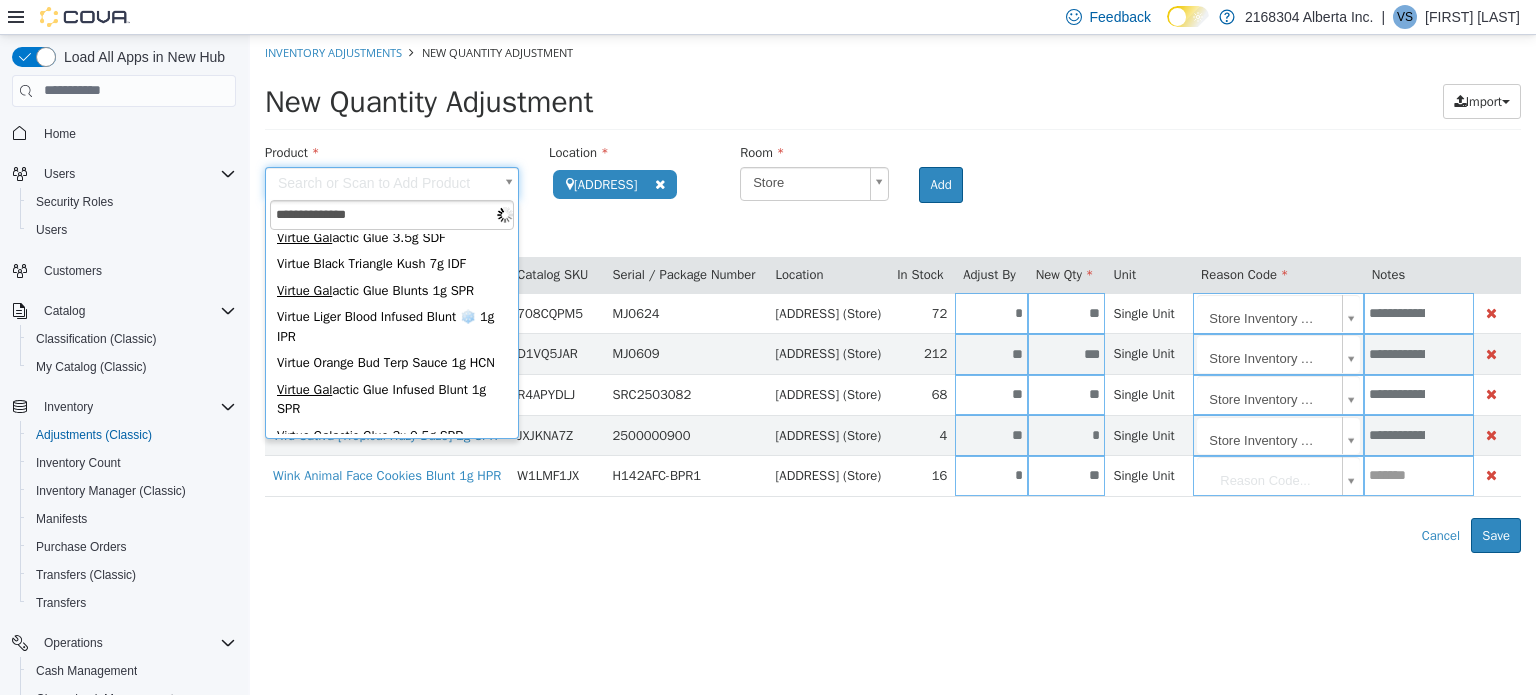type on "**********" 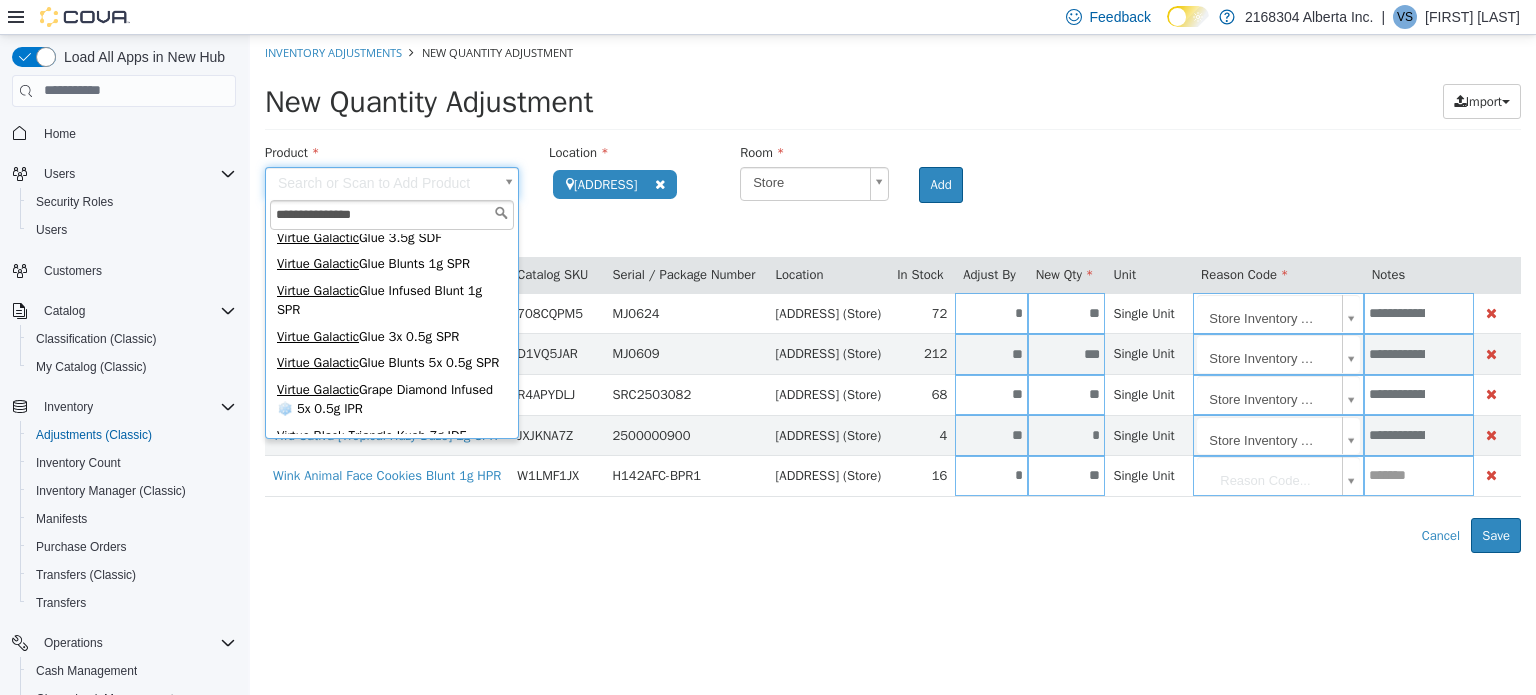 scroll, scrollTop: 26, scrollLeft: 0, axis: vertical 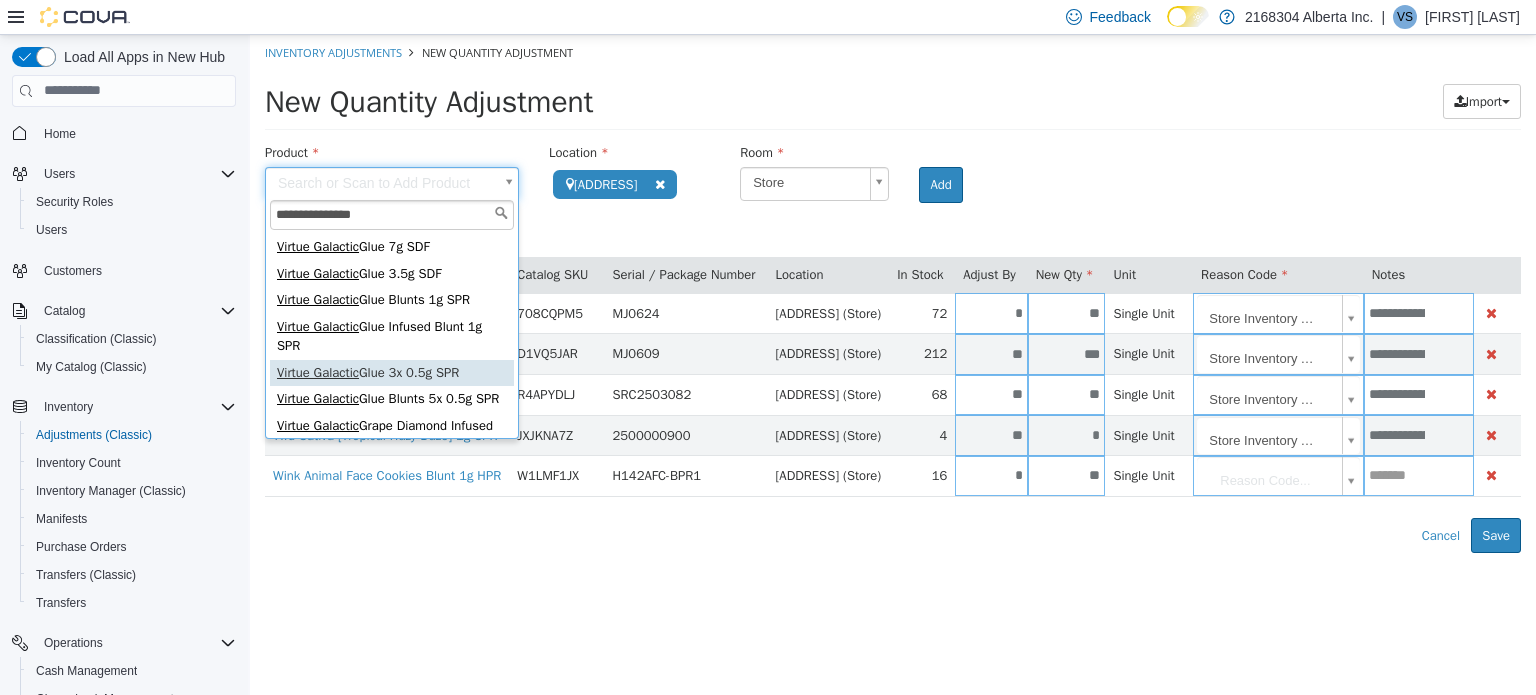 type on "**********" 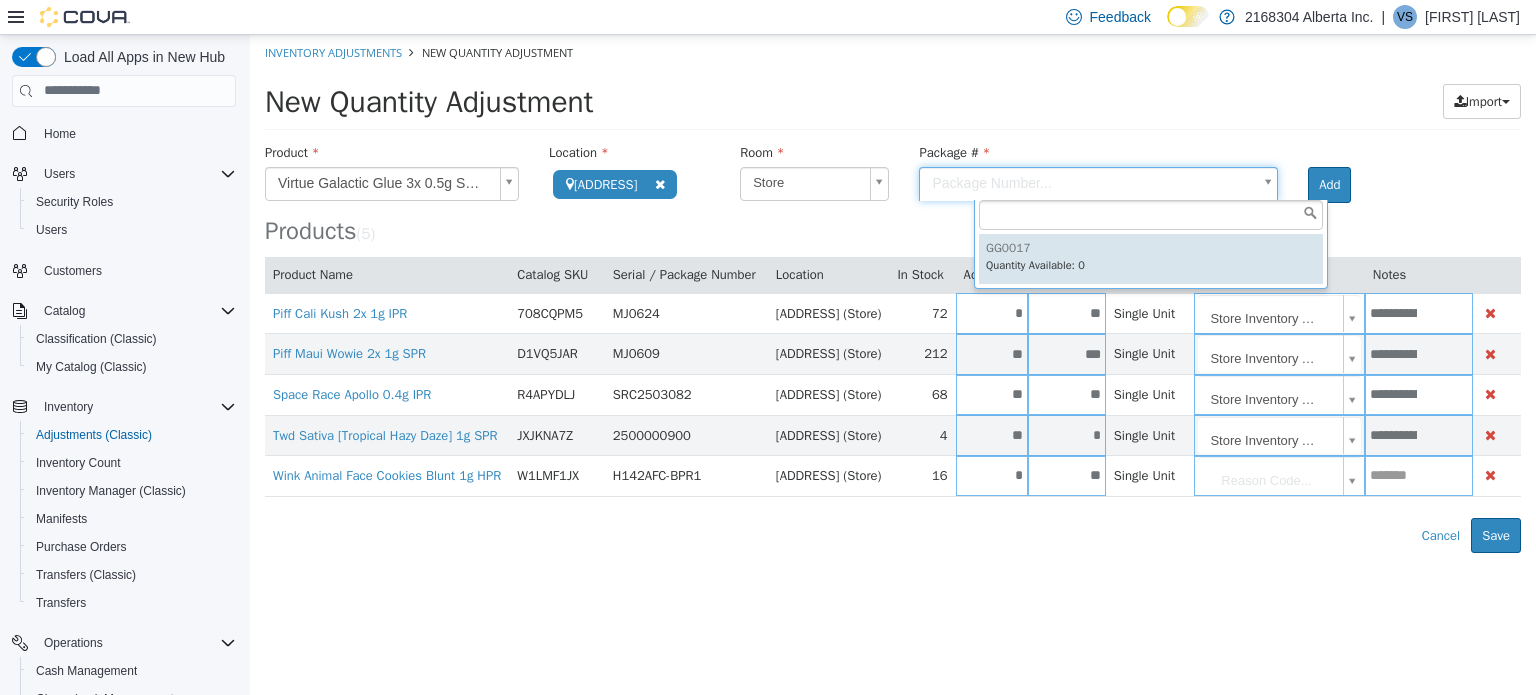 click on "**********" at bounding box center (893, 293) 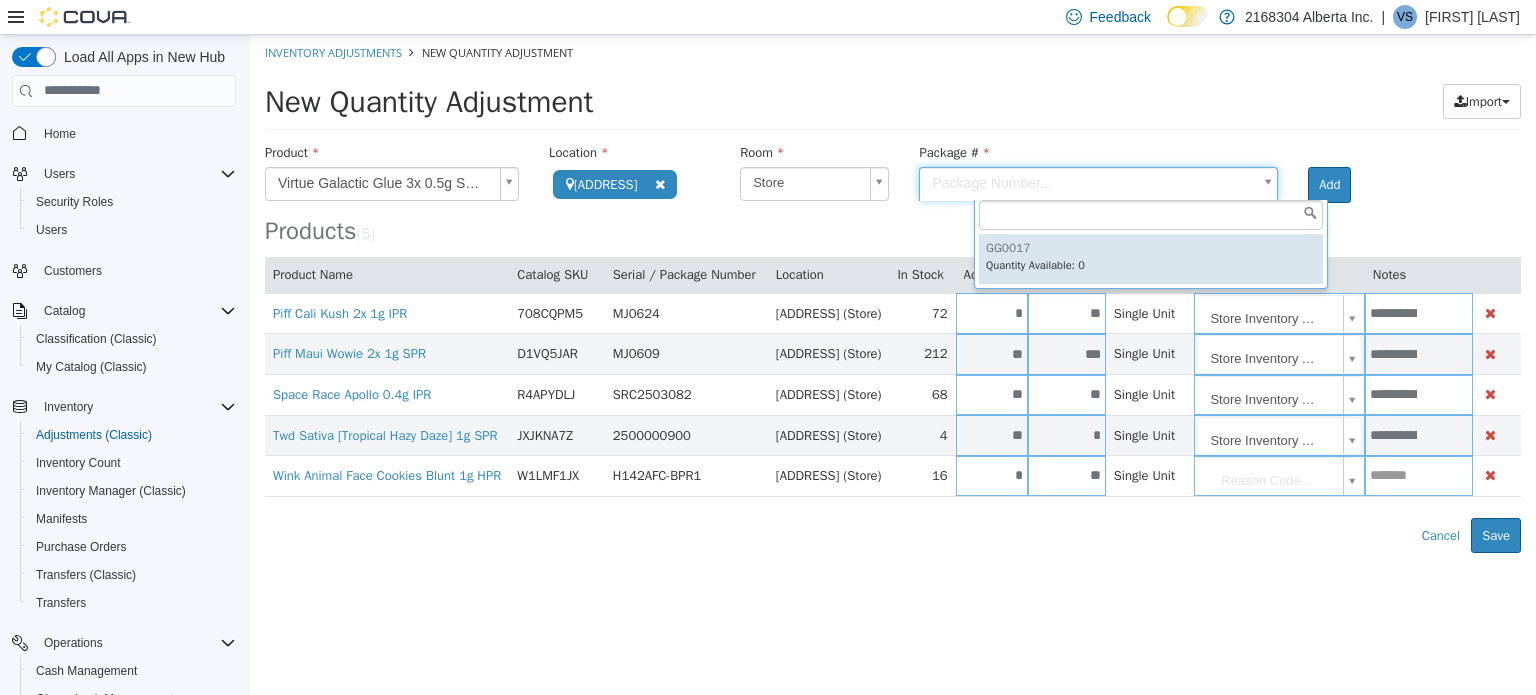 type on "******" 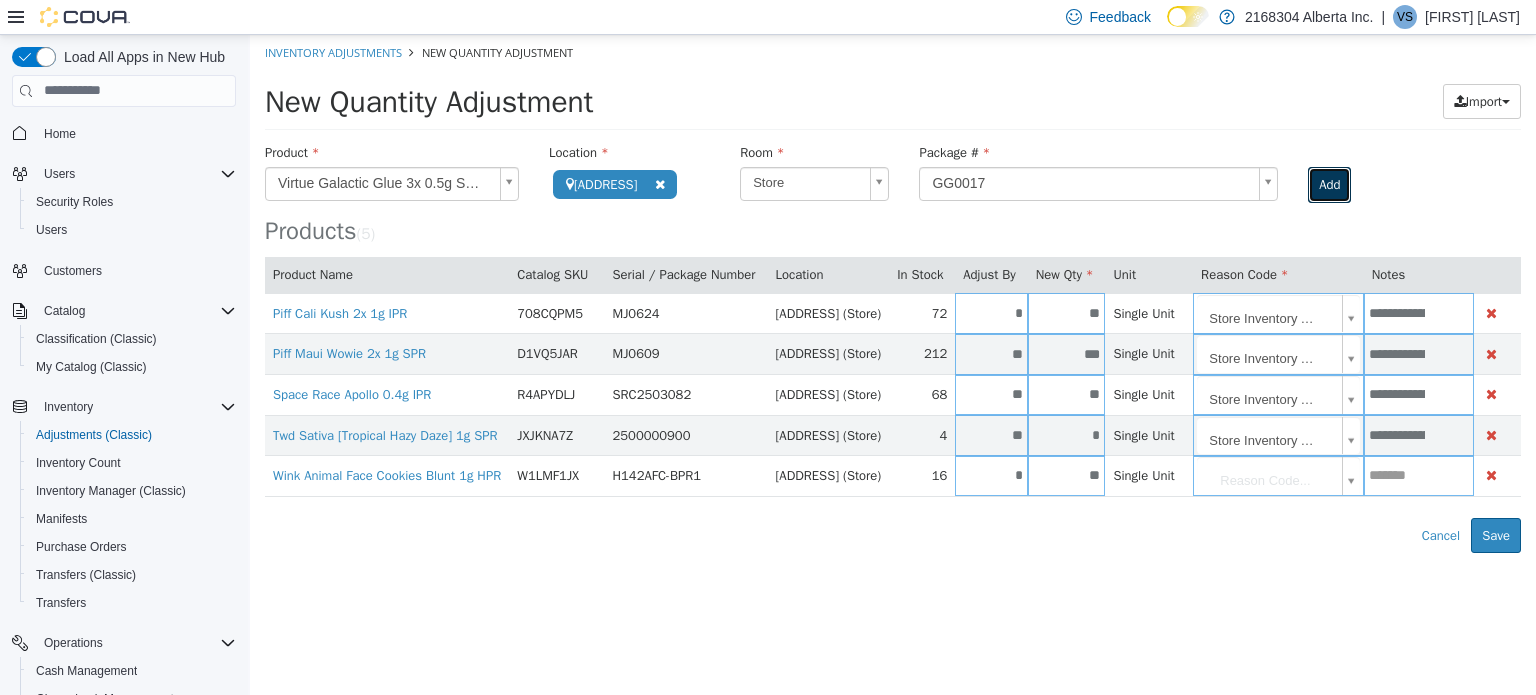 click on "Add" at bounding box center [1329, 184] 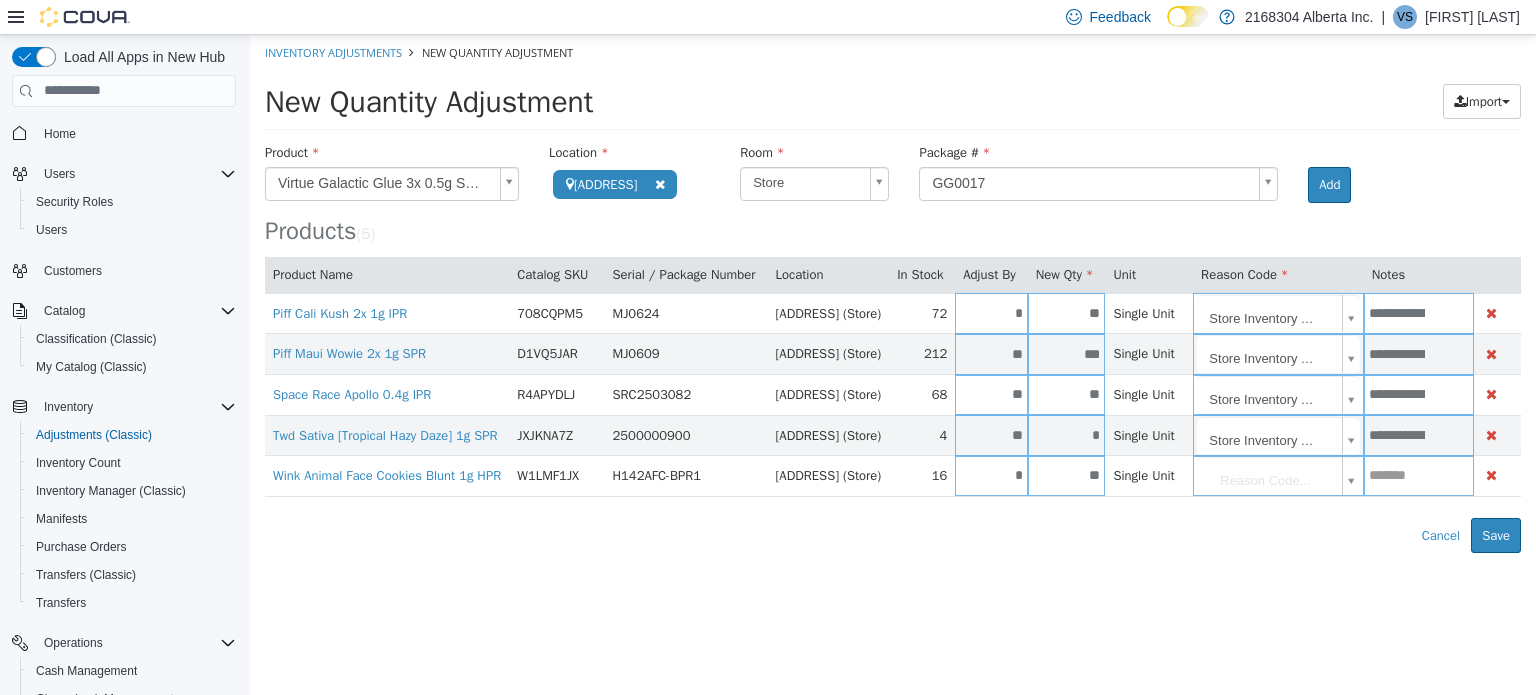 type 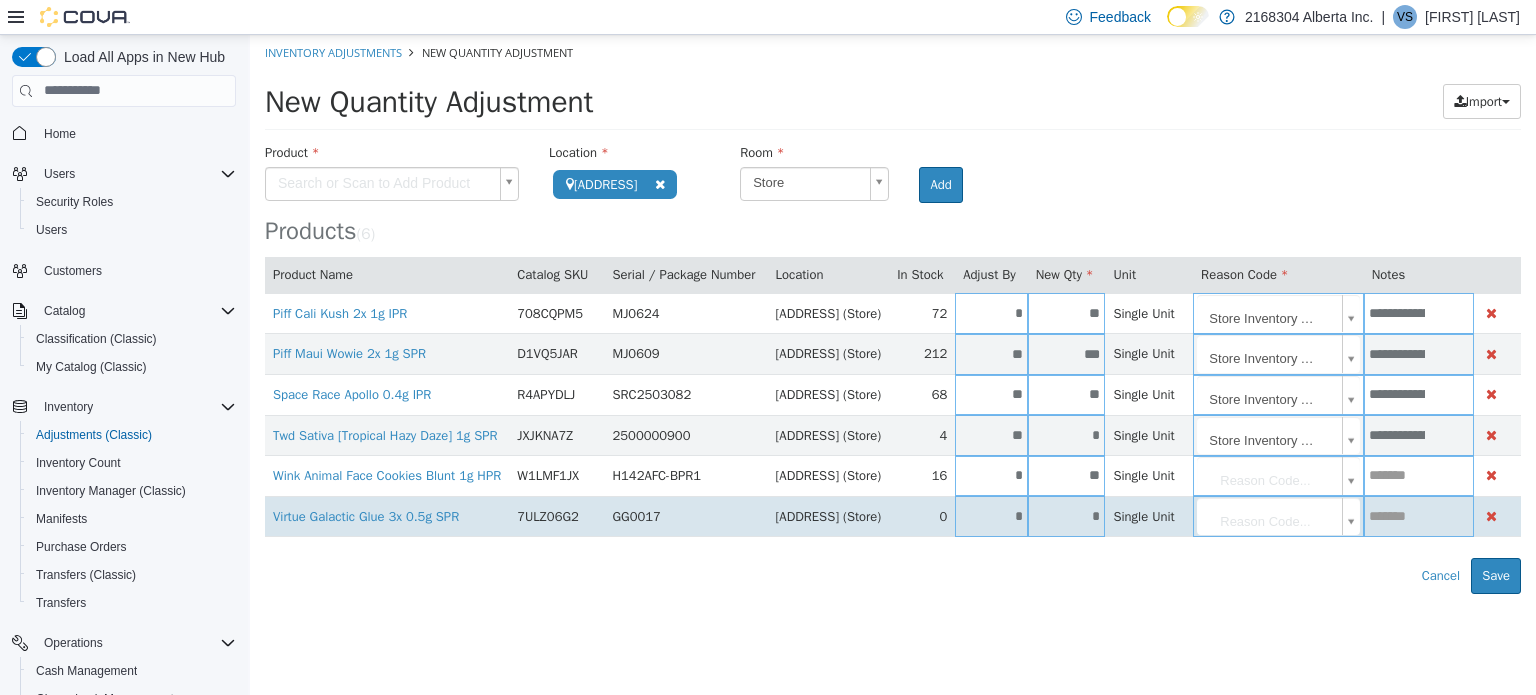 click on "*" at bounding box center (991, 515) 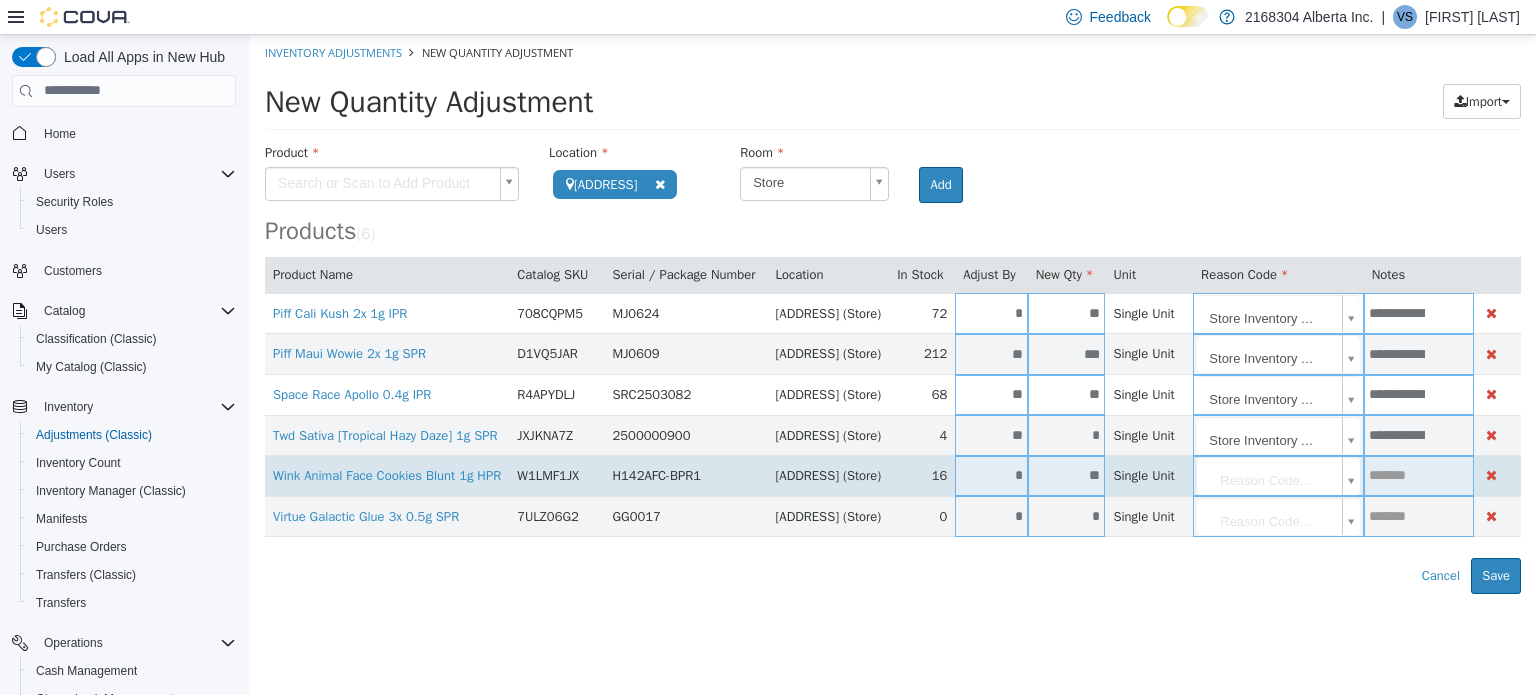 type on "*" 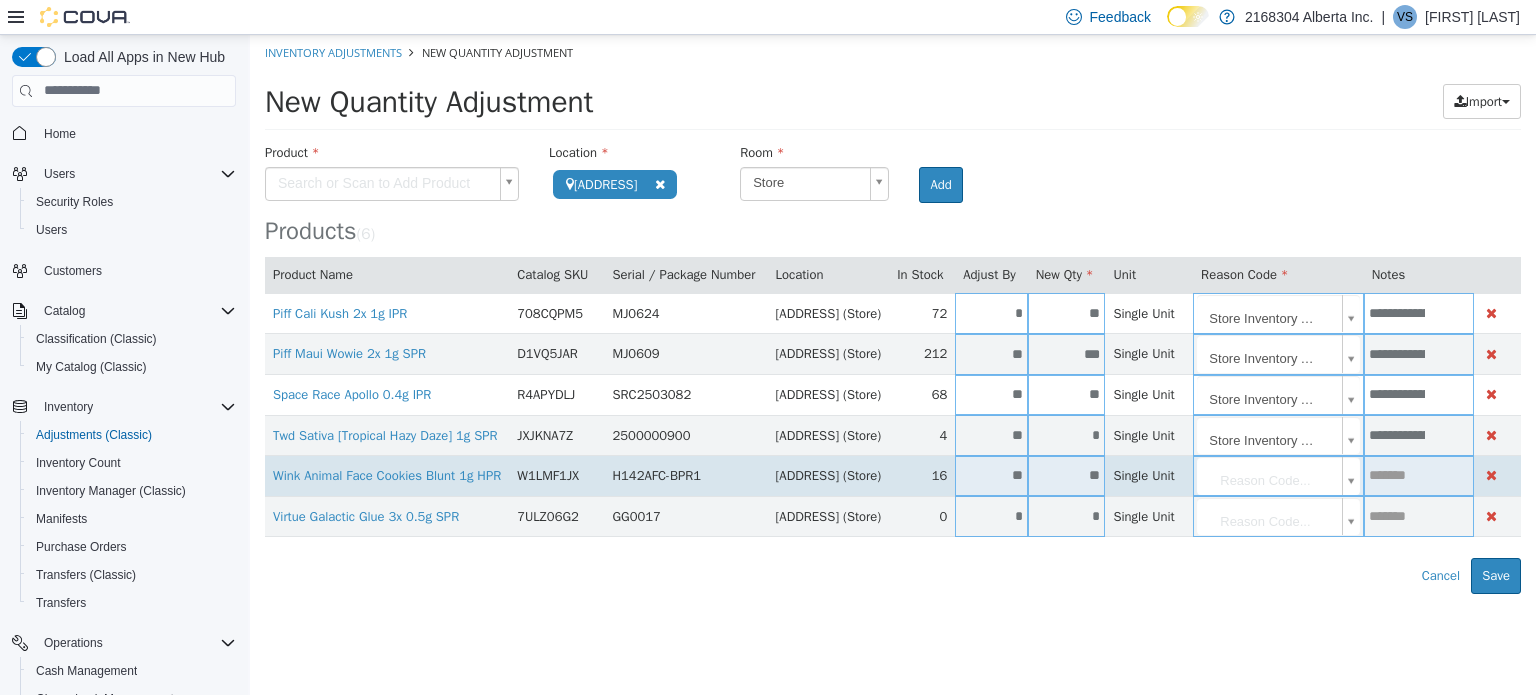 type on "**" 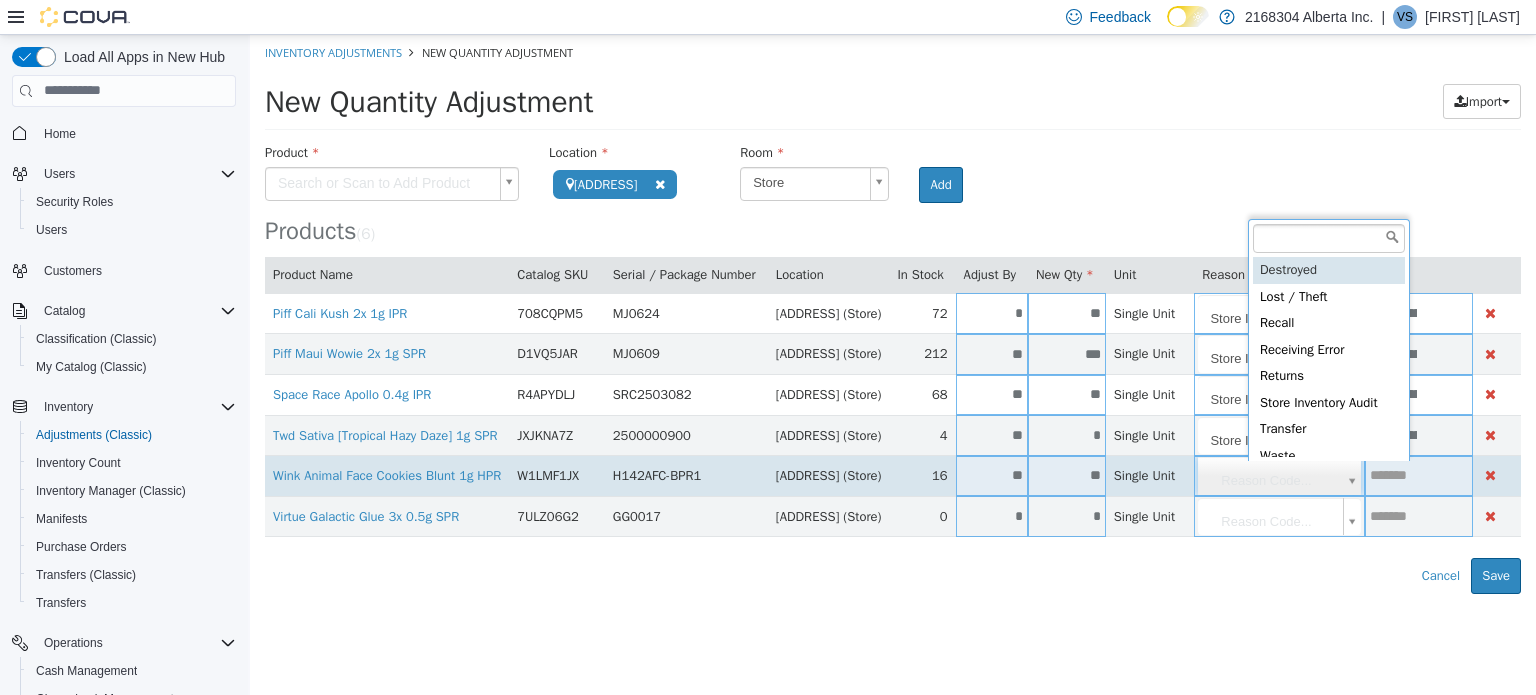 click on "**********" at bounding box center (893, 313) 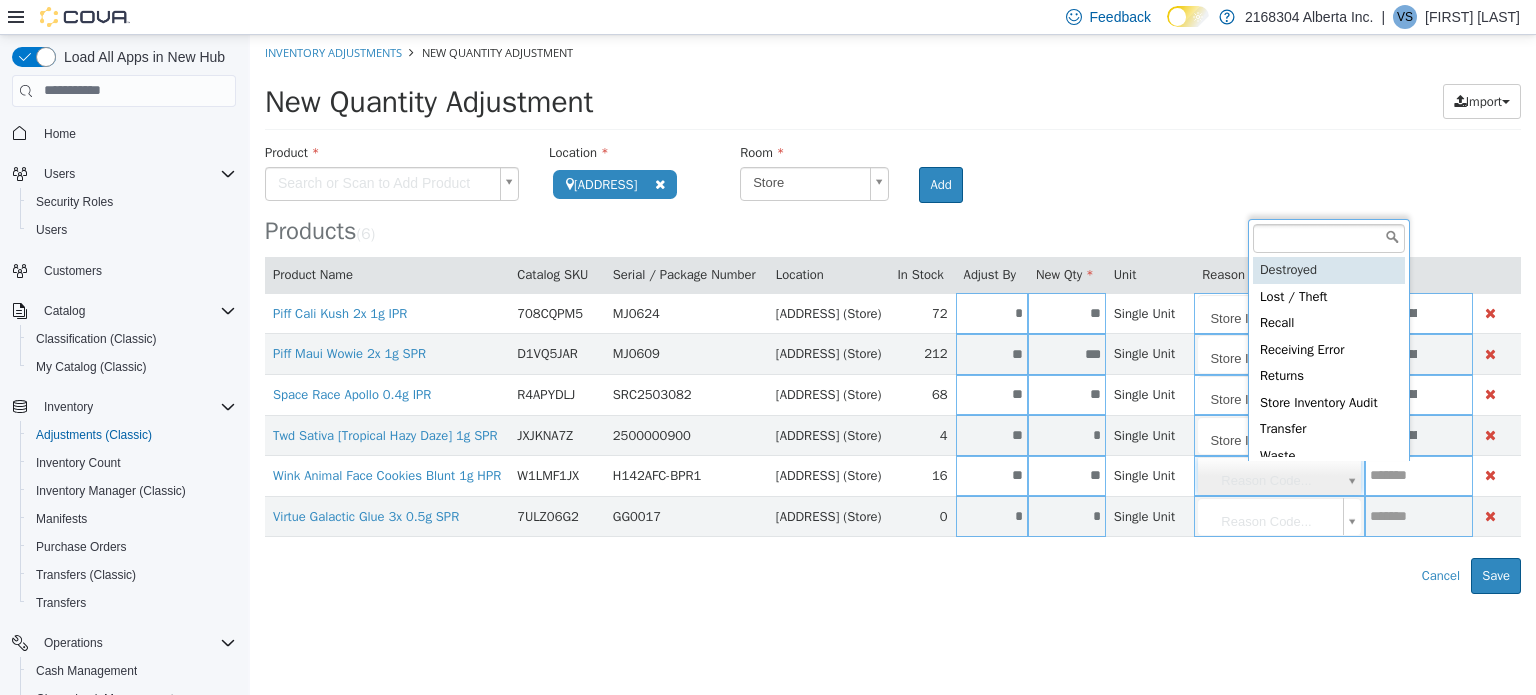 scroll, scrollTop: 4, scrollLeft: 0, axis: vertical 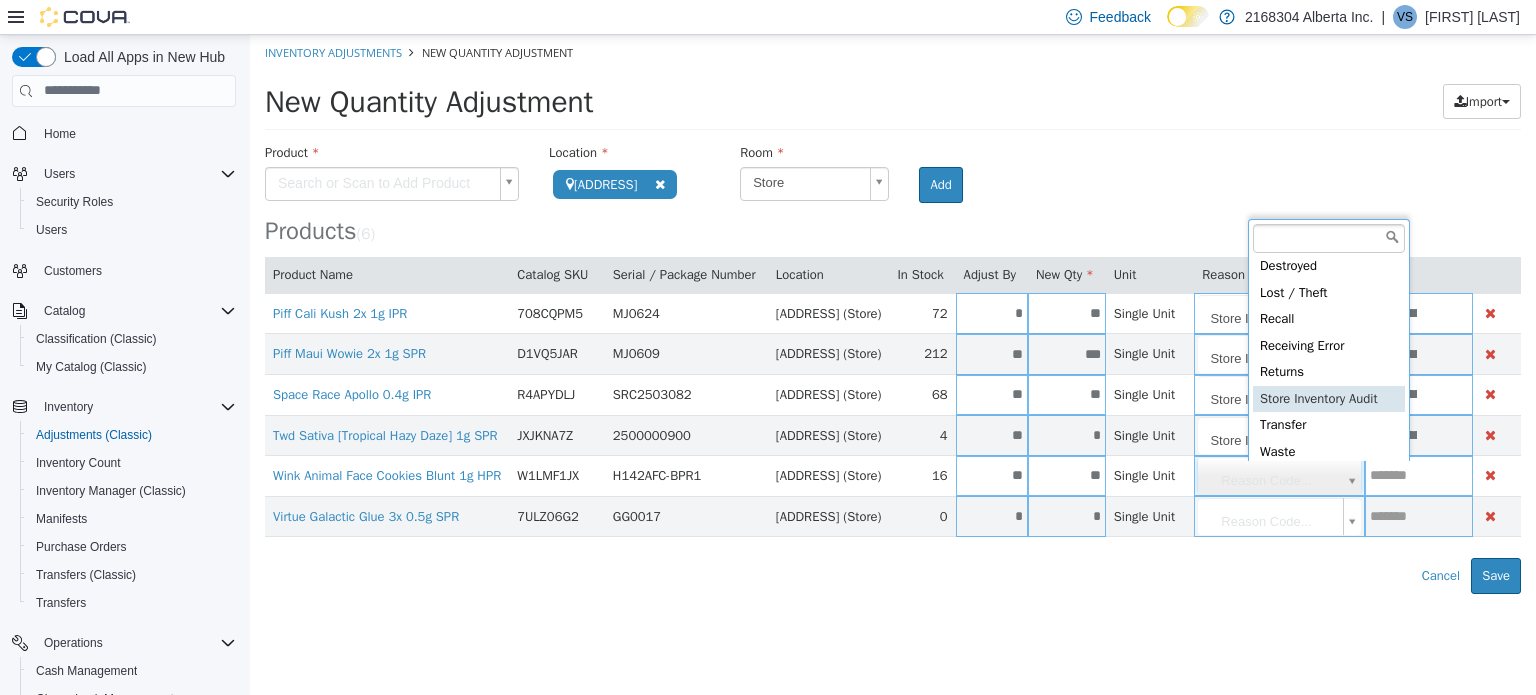 type on "**********" 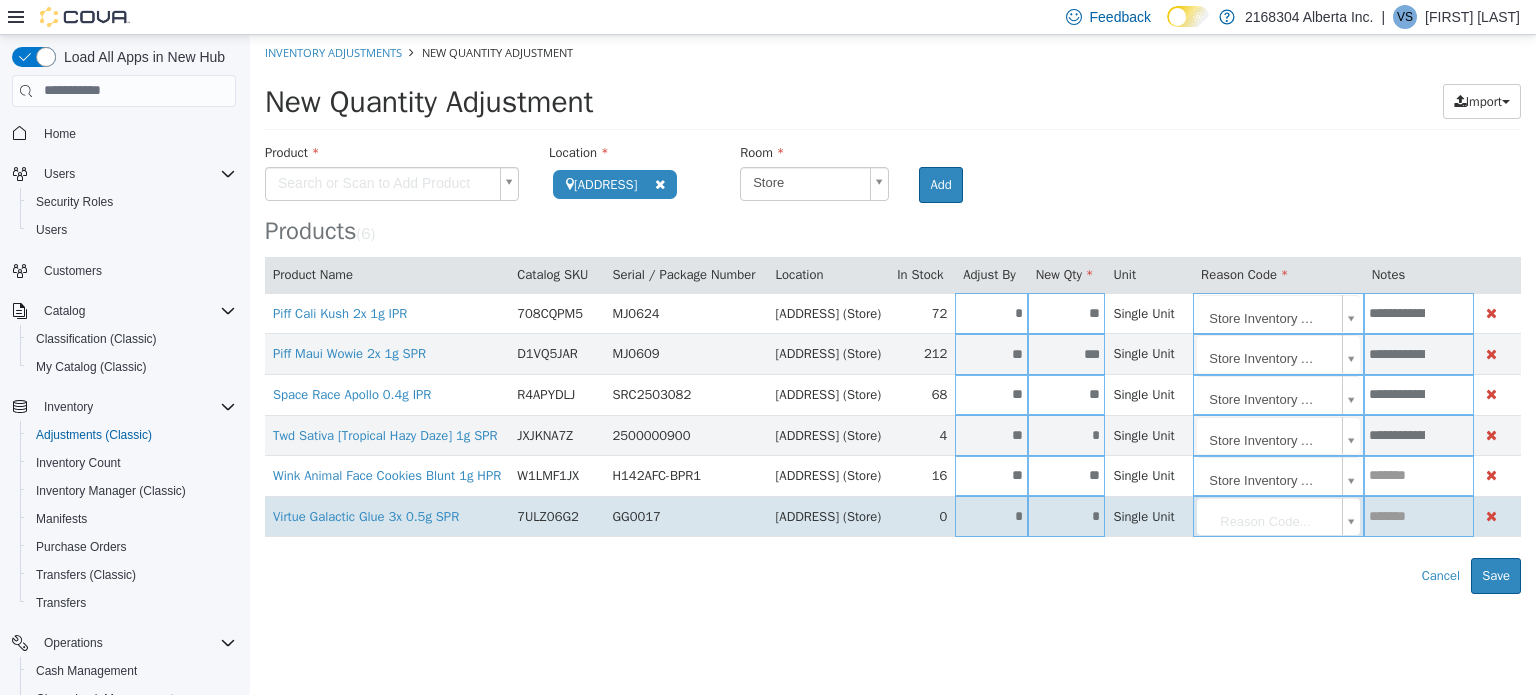 drag, startPoint x: 1335, startPoint y: 515, endPoint x: 1341, endPoint y: 496, distance: 19.924858 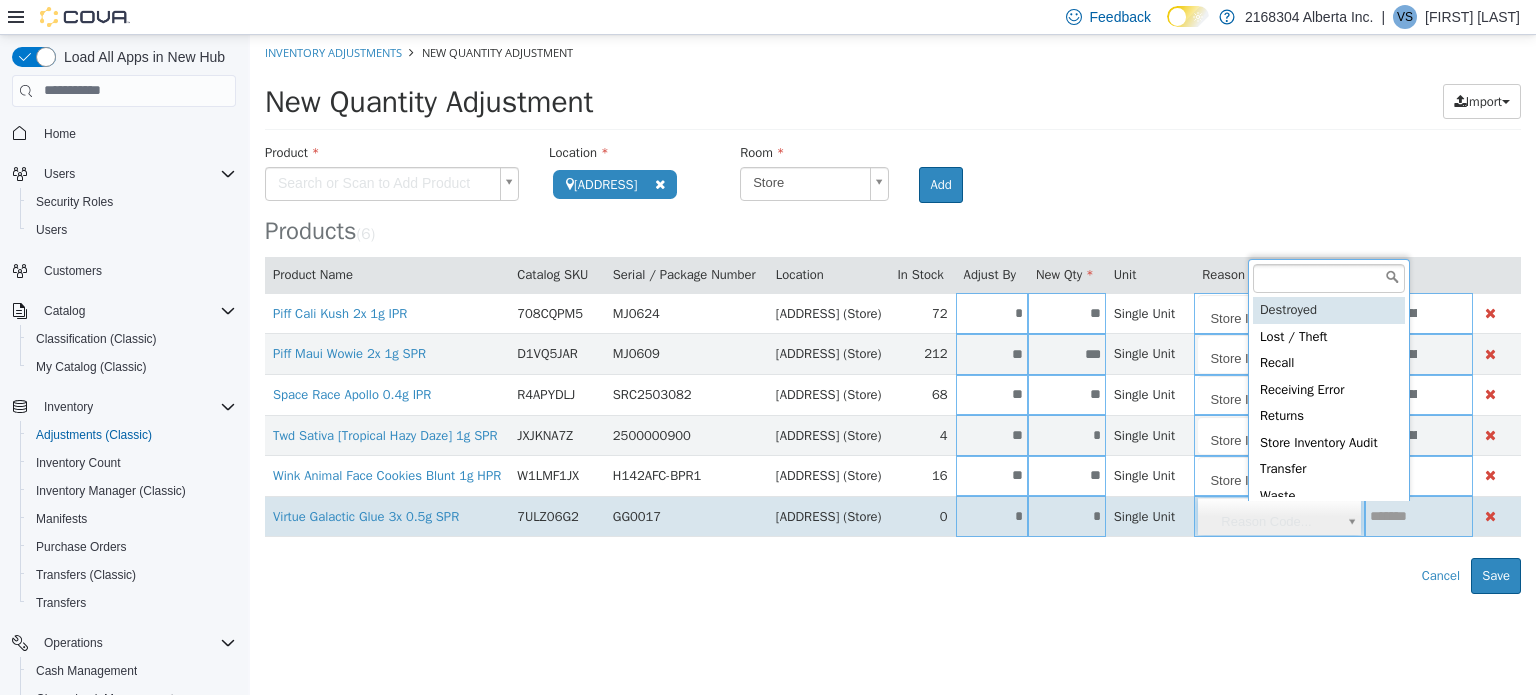 scroll, scrollTop: 4, scrollLeft: 0, axis: vertical 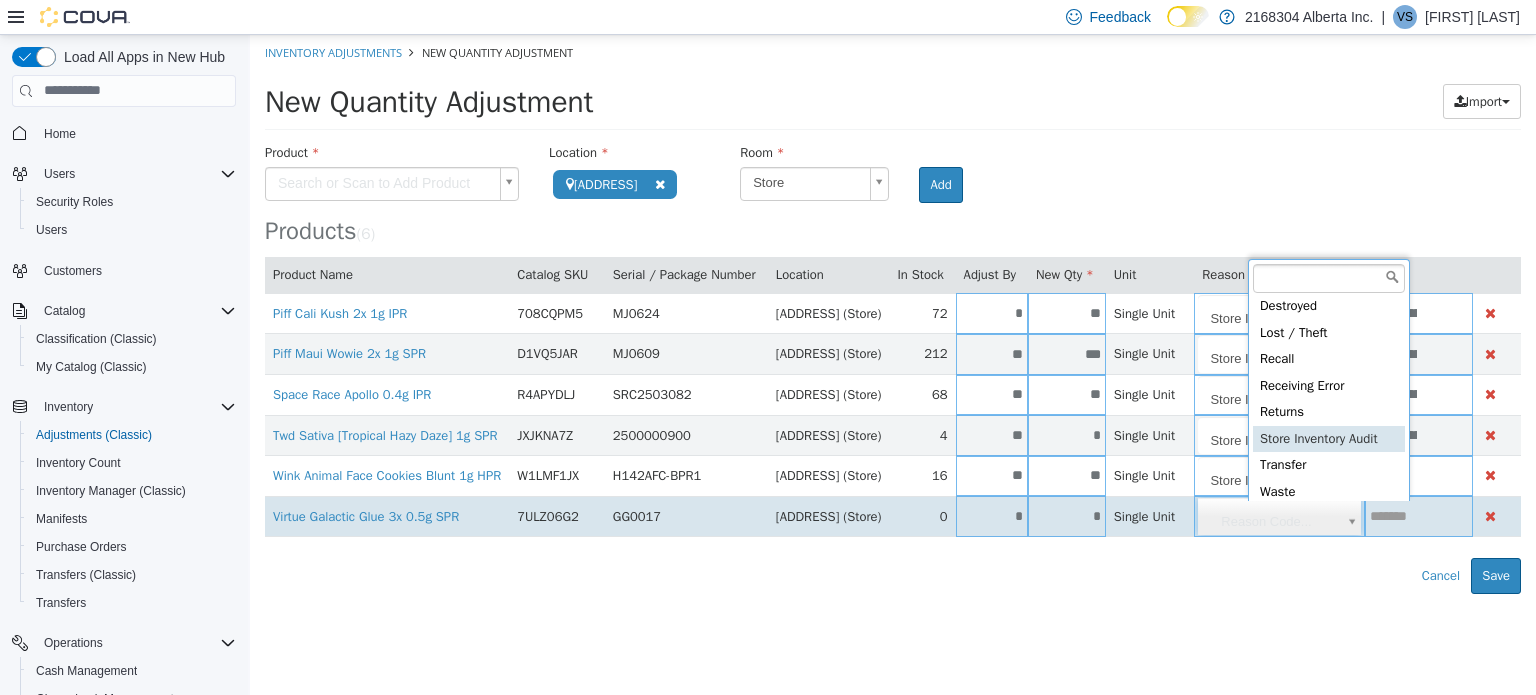 type on "**********" 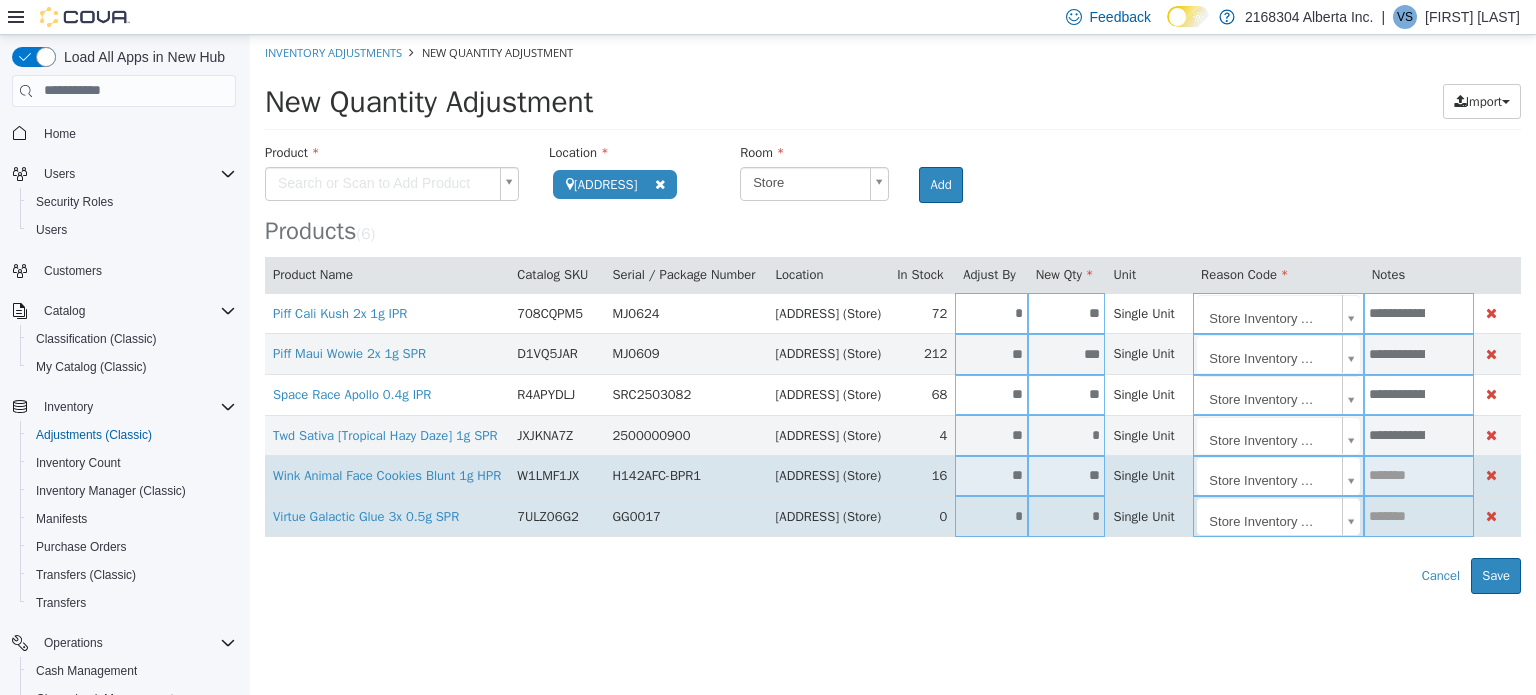 click at bounding box center [1419, 474] 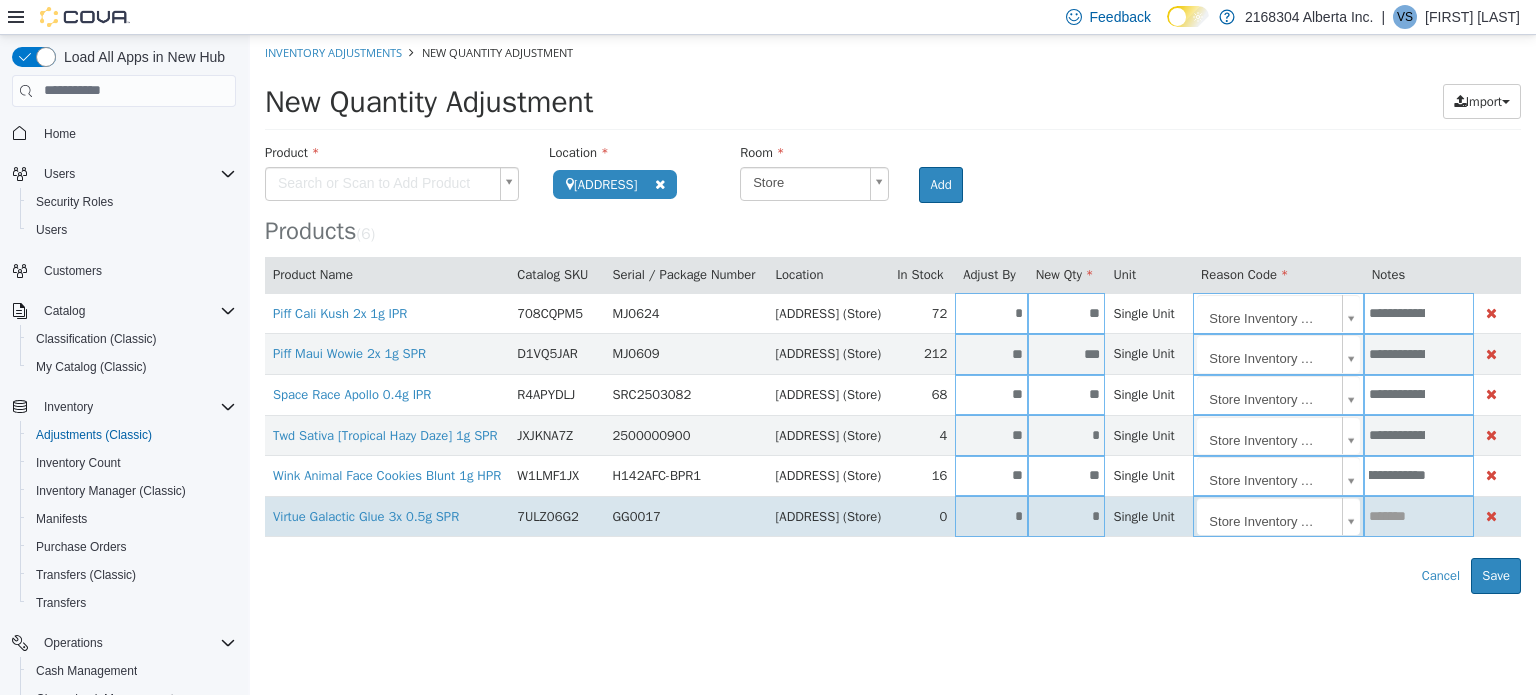 scroll, scrollTop: 0, scrollLeft: 115, axis: horizontal 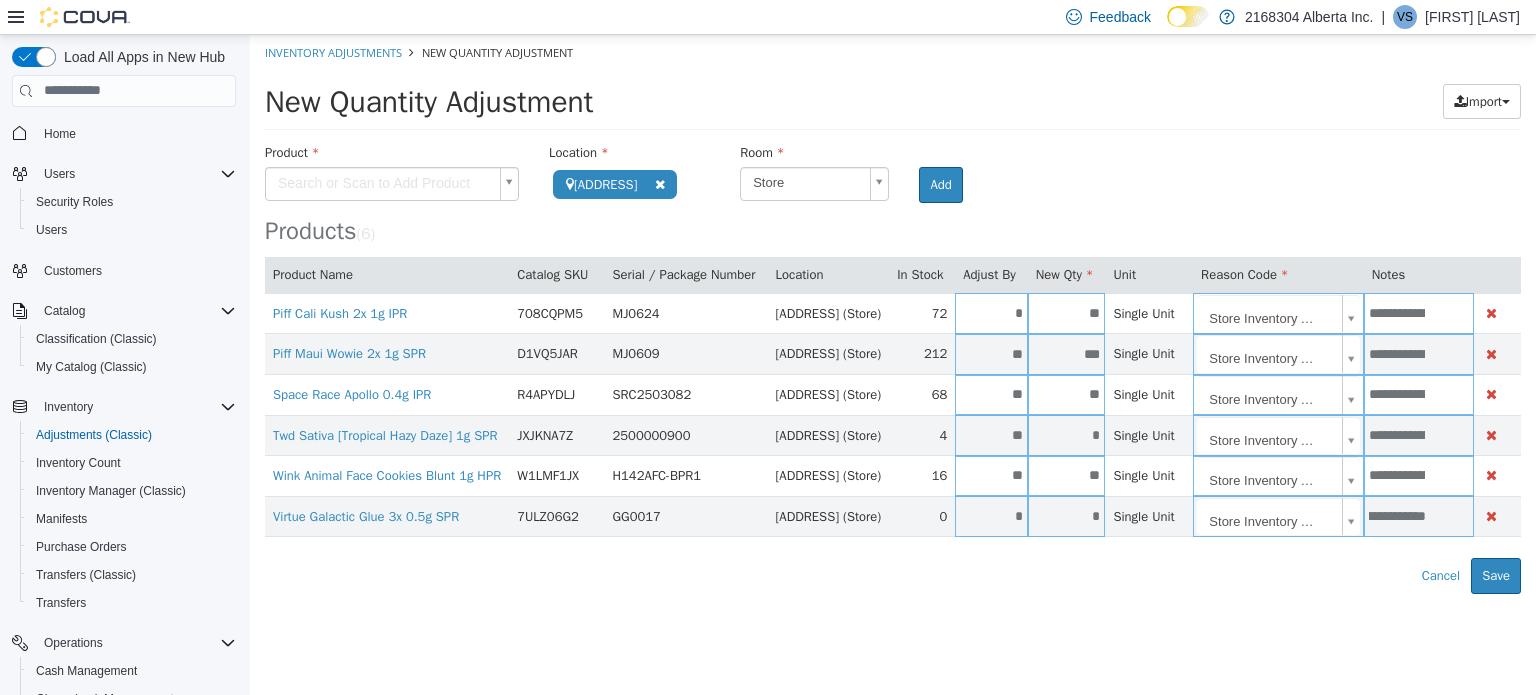 type on "**********" 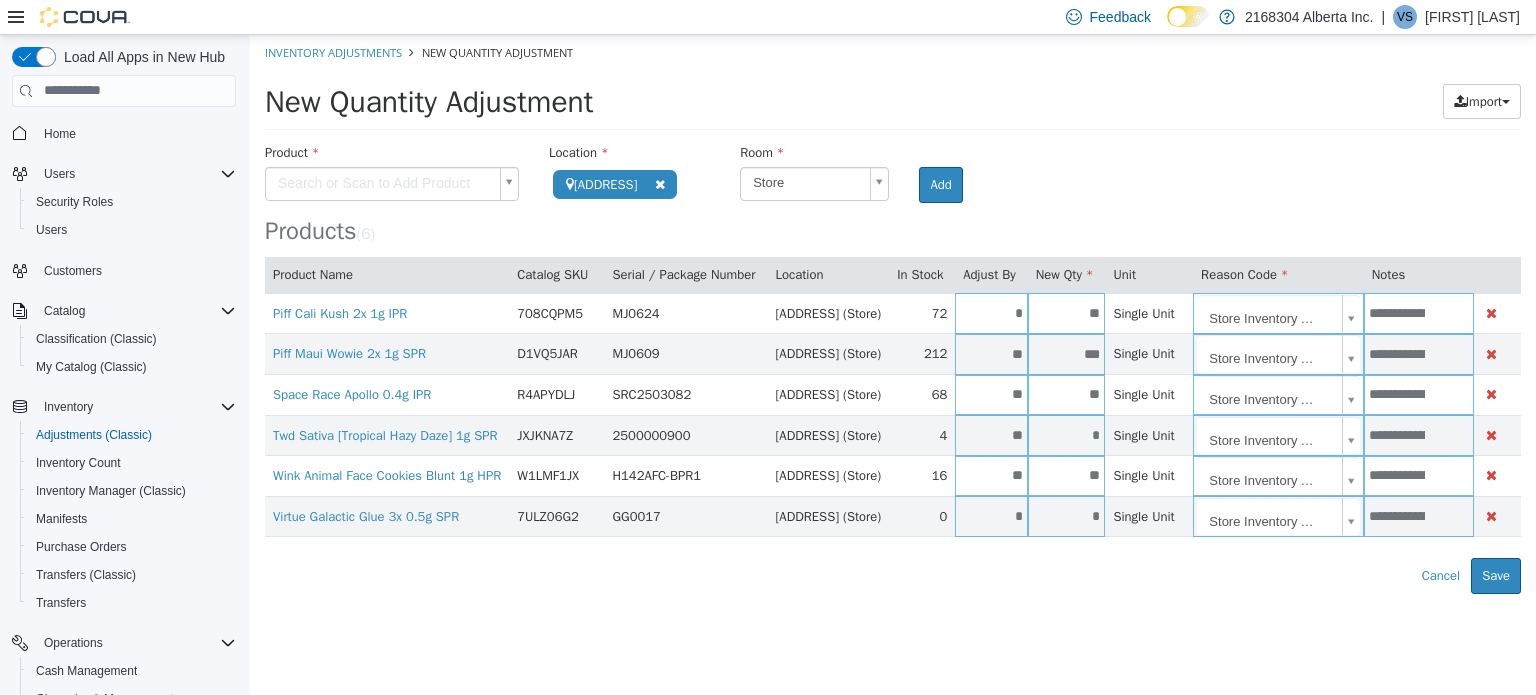 drag, startPoint x: 1280, startPoint y: 649, endPoint x: 1289, endPoint y: 640, distance: 12.727922 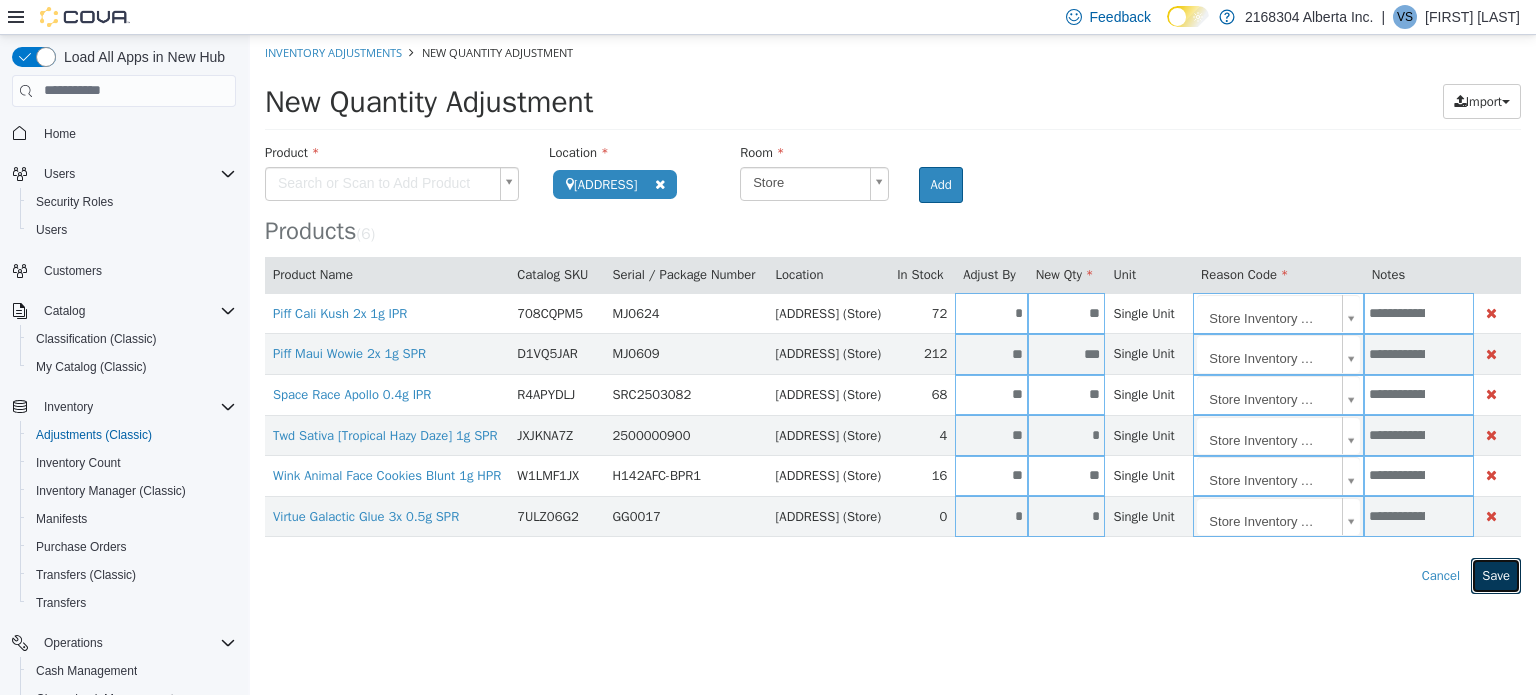 click on "Save" at bounding box center (1496, 575) 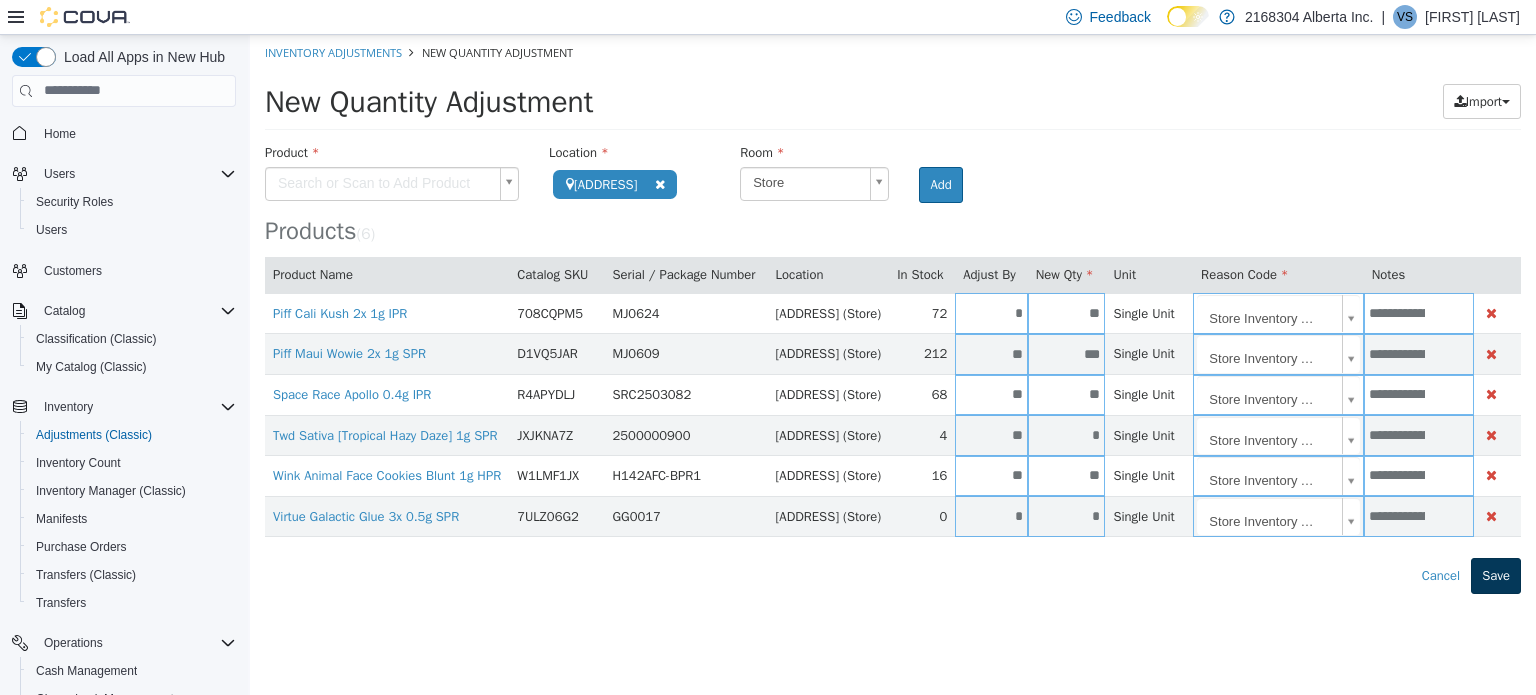click at bounding box center [250, 34] 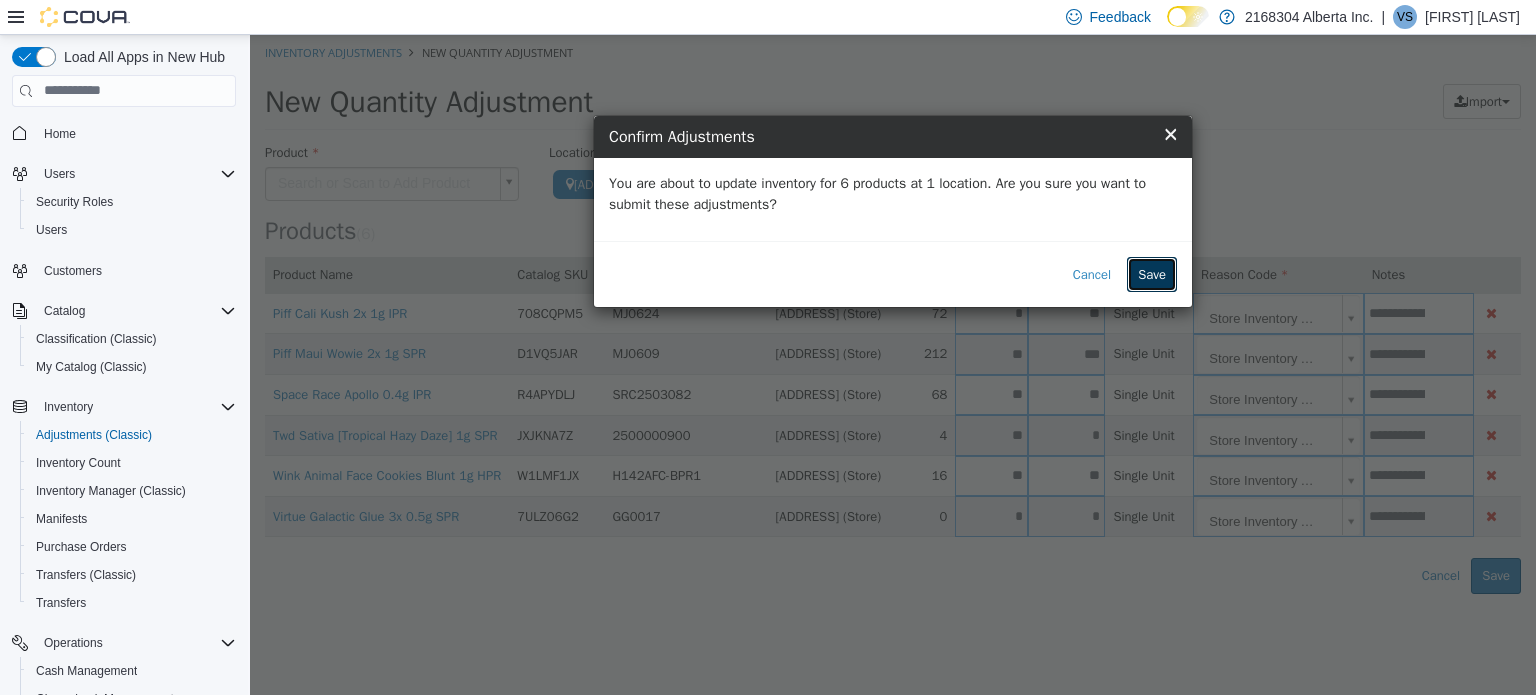 click on "Save" at bounding box center (1152, 274) 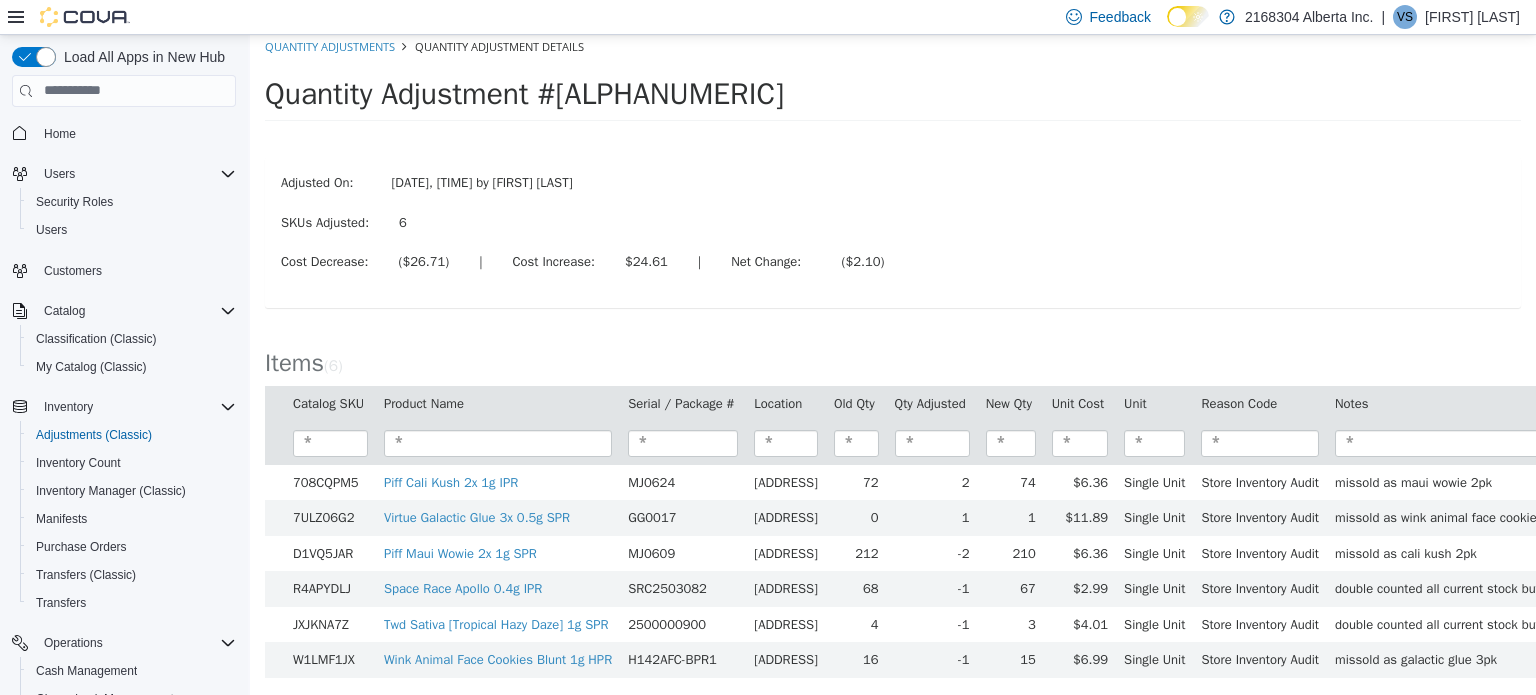 scroll, scrollTop: 0, scrollLeft: 0, axis: both 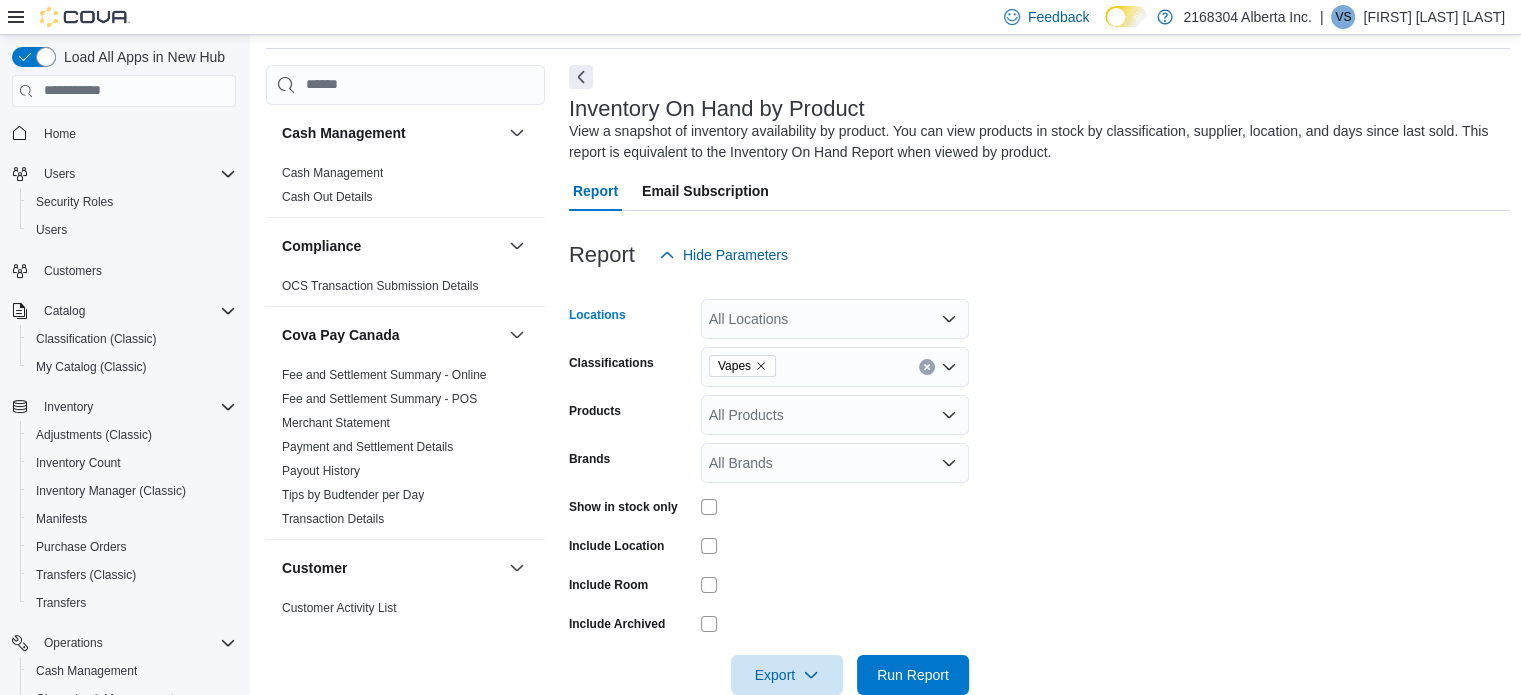 click on "All Locations" at bounding box center [835, 319] 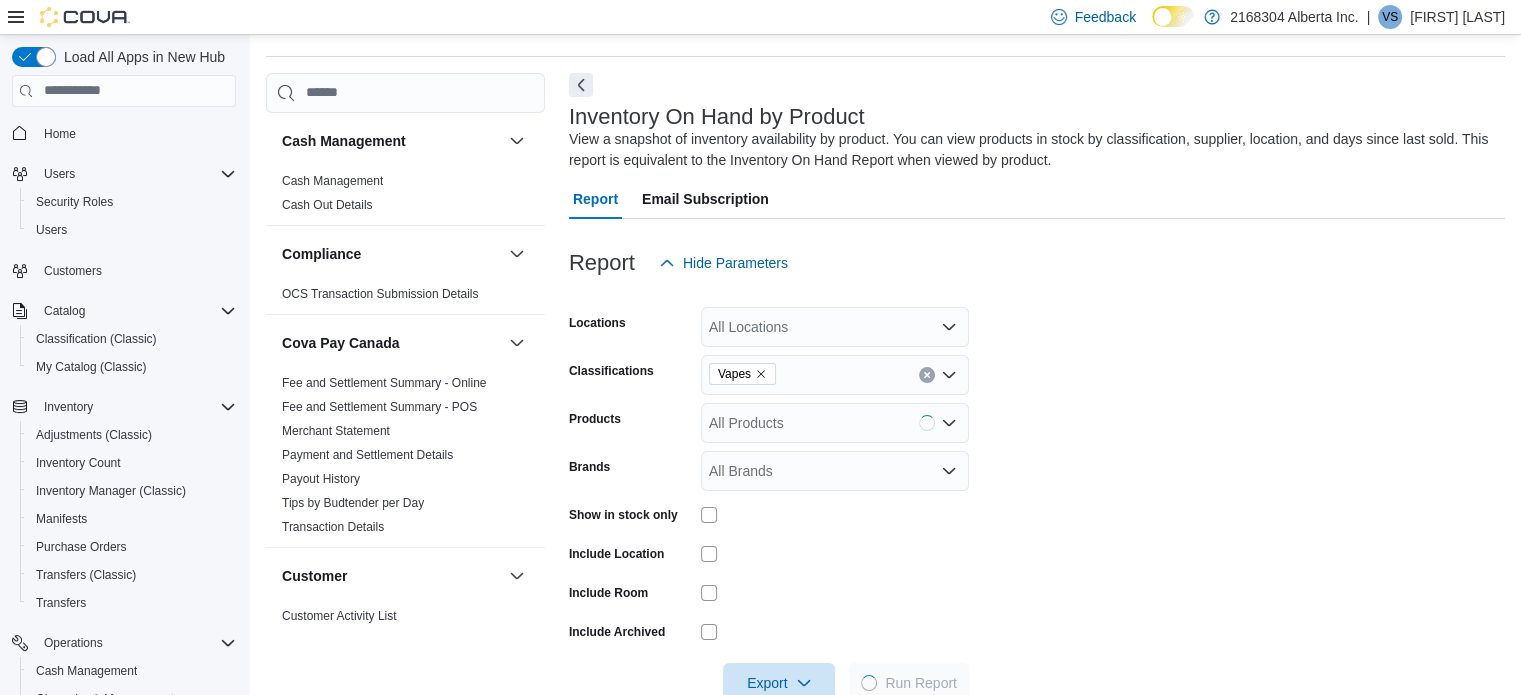 scroll, scrollTop: 67, scrollLeft: 0, axis: vertical 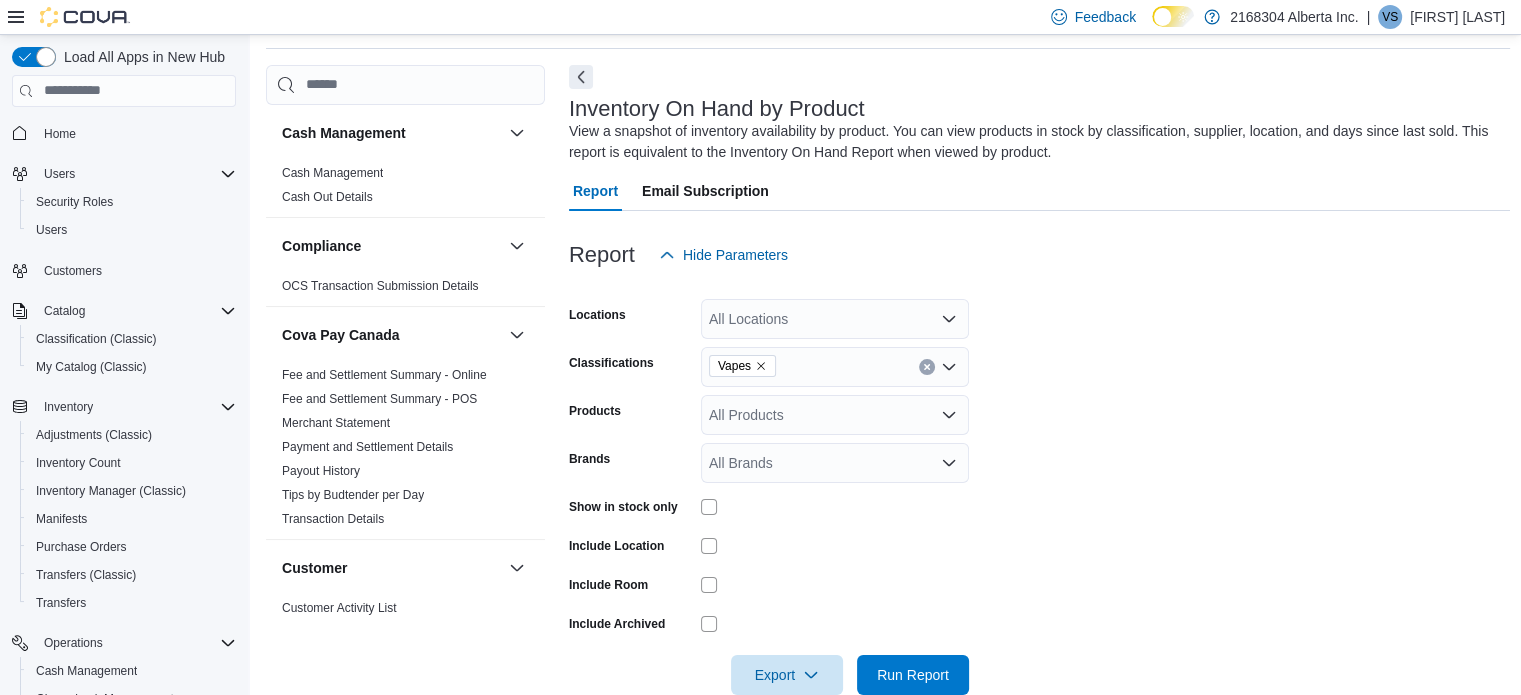 click at bounding box center (927, 367) 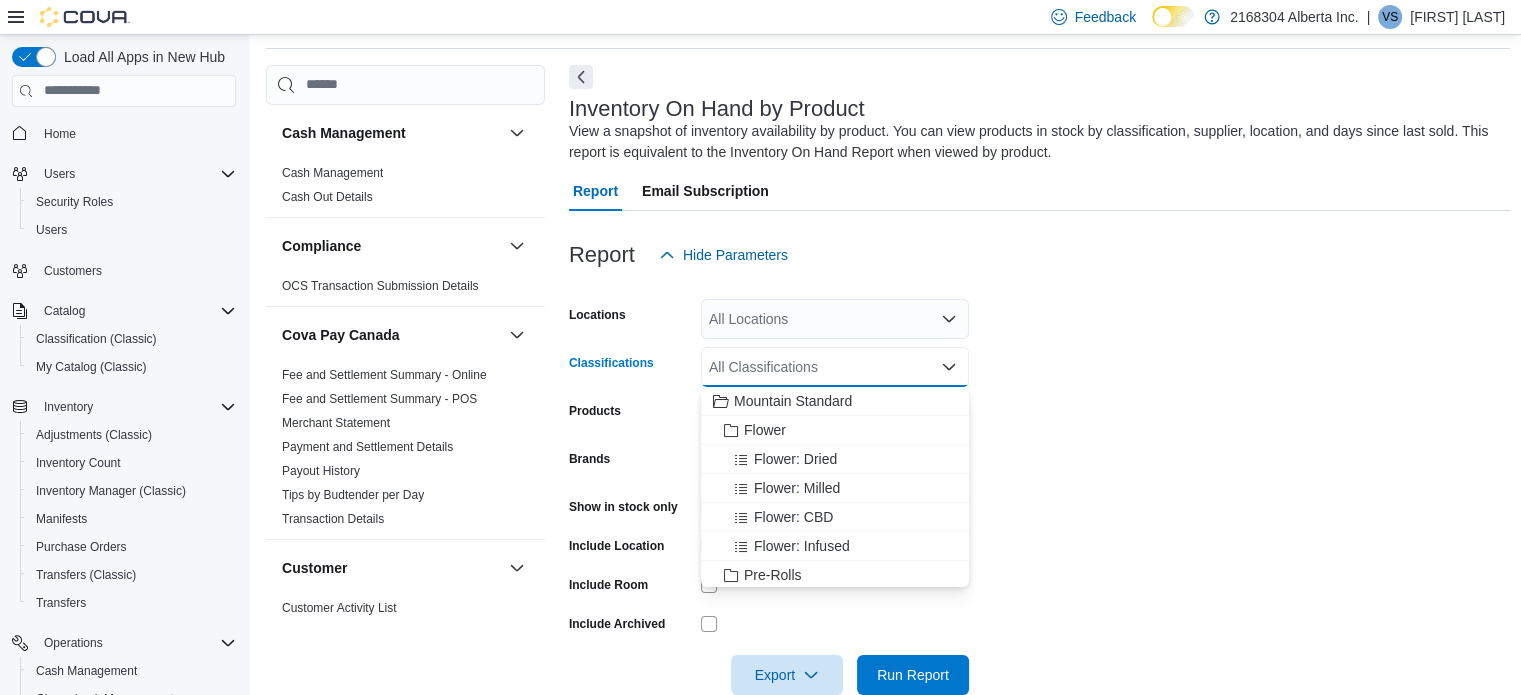 click on "All Classifications Combo box. Selected. Combo box input. All Classifications. Type some text or, to display a list of choices, press Down Arrow. To exit the list of choices, press Escape." at bounding box center (835, 367) 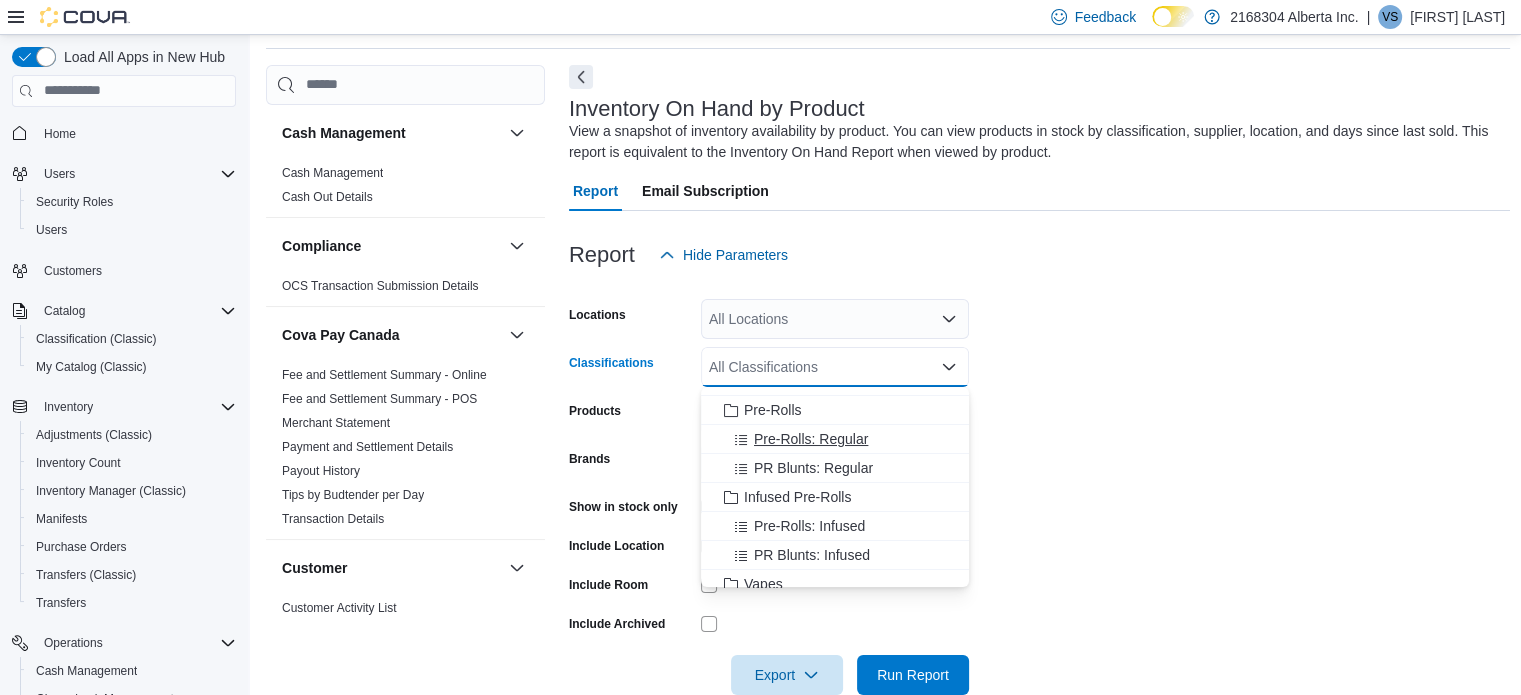 scroll, scrollTop: 200, scrollLeft: 0, axis: vertical 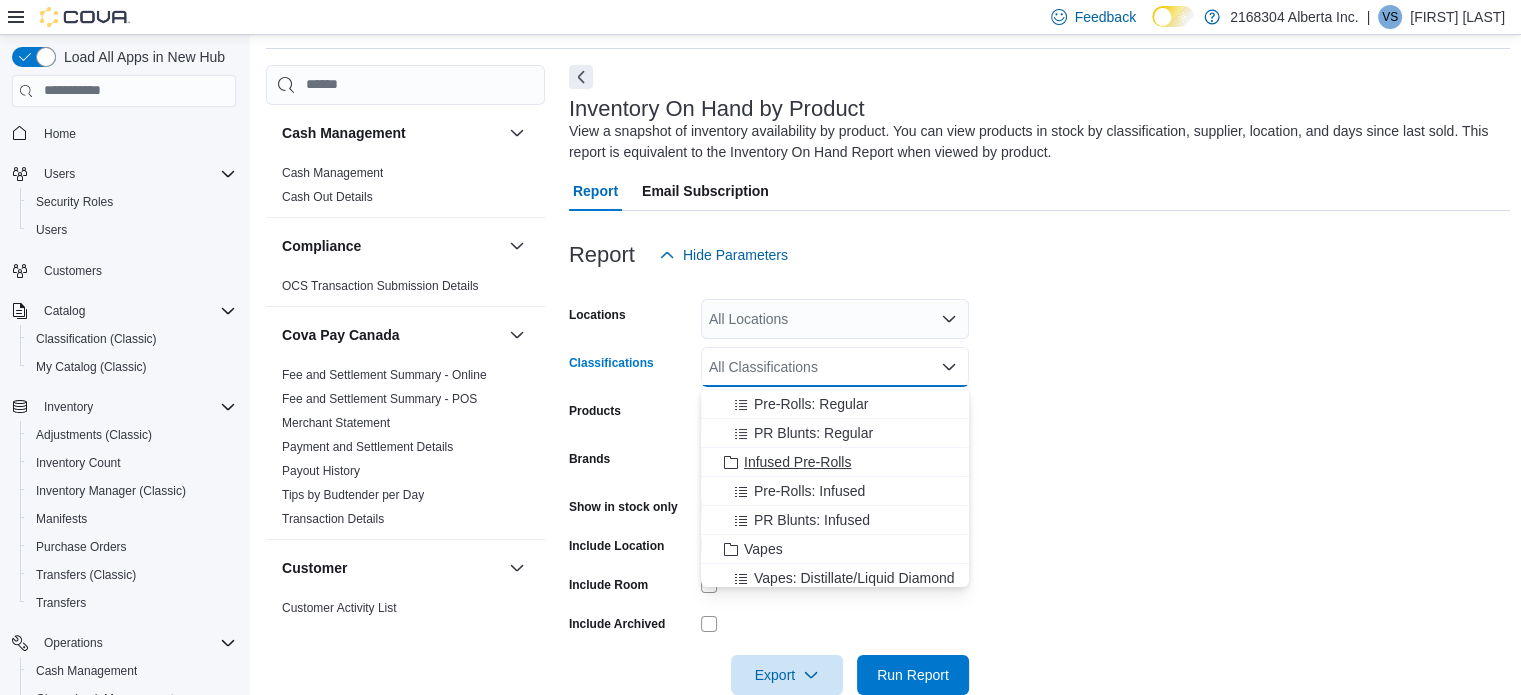 click on "Infused Pre-Rolls" at bounding box center (797, 462) 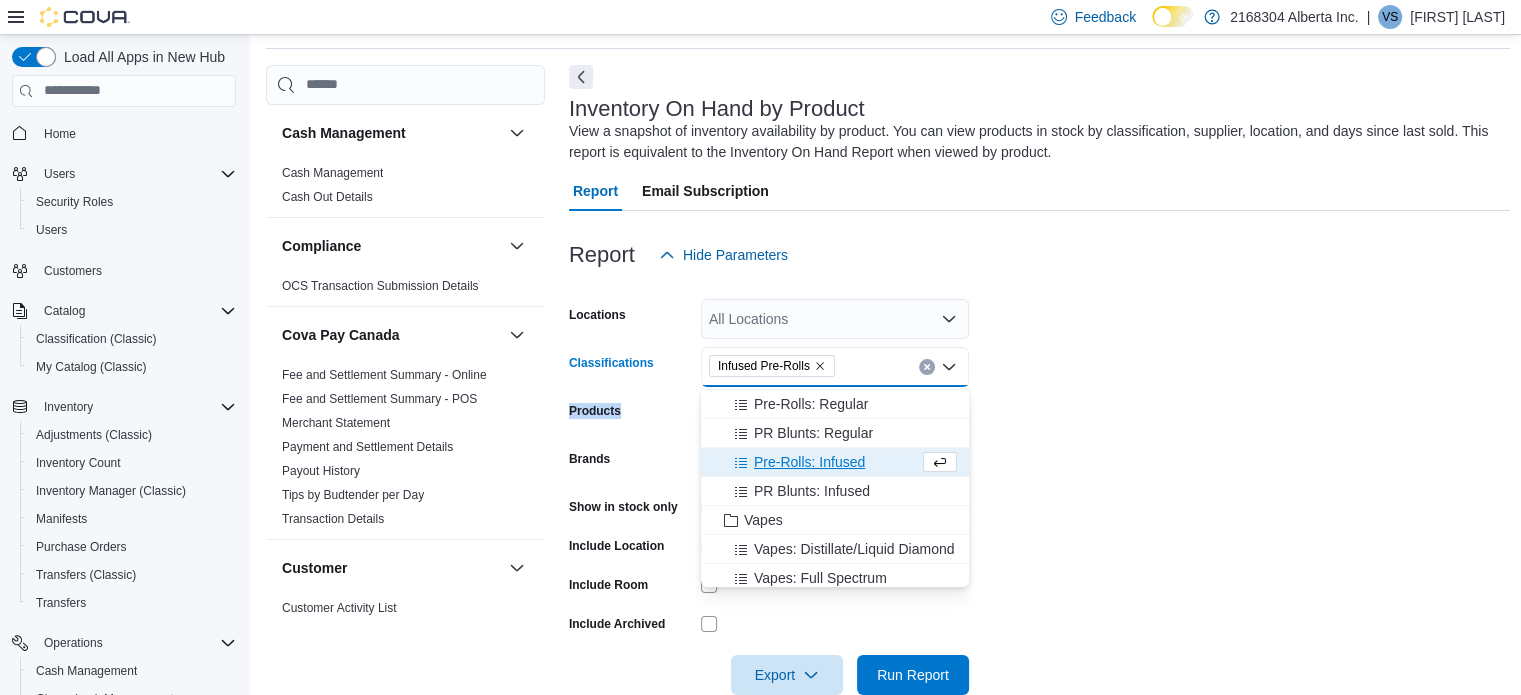 click on "Locations All Locations Classifications Infused Pre-Rolls Combo box. Selected. Infused Pre-Rolls. Press Backspace to delete Infused Pre-Rolls. Combo box input. All Classifications. Type some text or, to display a list of choices, press Down Arrow. To exit the list of choices, press Escape. Products All Products Brands All Brands Show in stock only Include Location Include Room Include Archived Export  Run Report" at bounding box center (1040, 485) 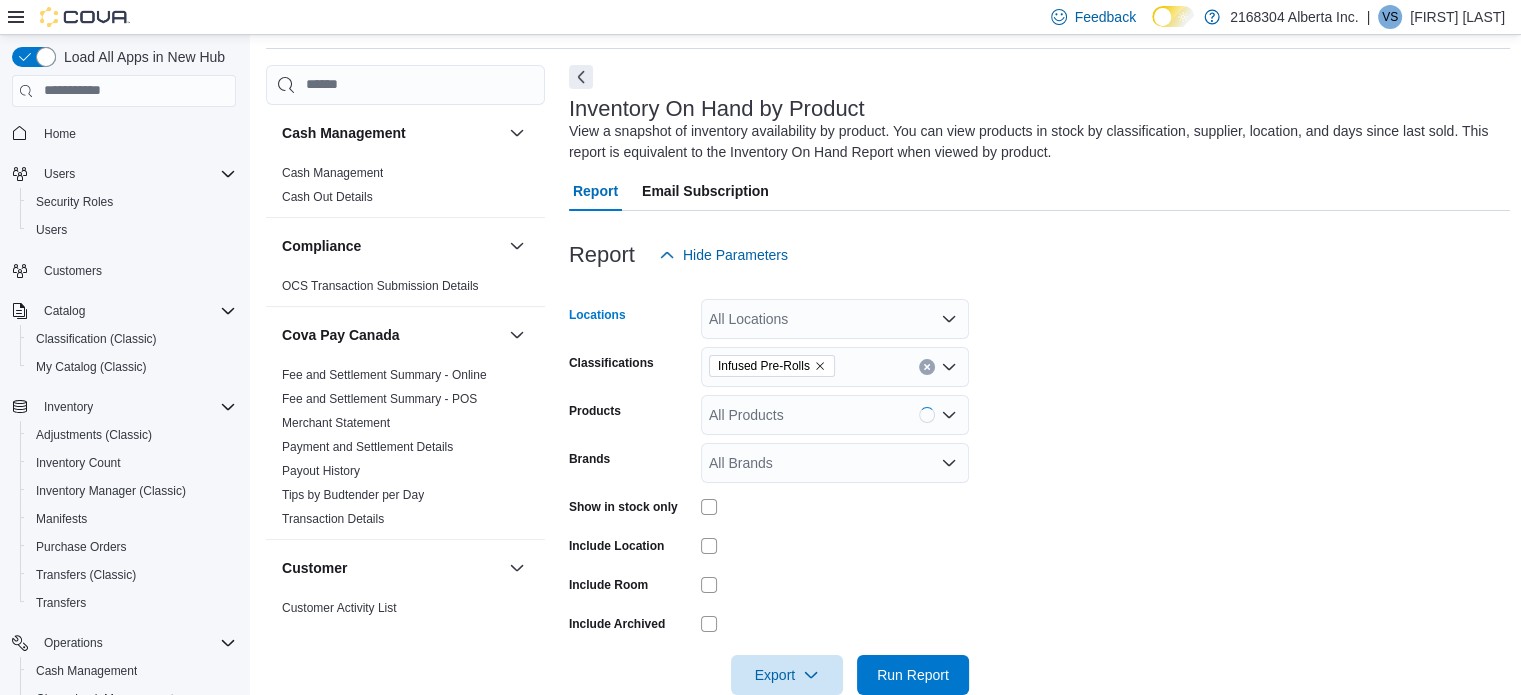 click on "All Locations" at bounding box center [835, 319] 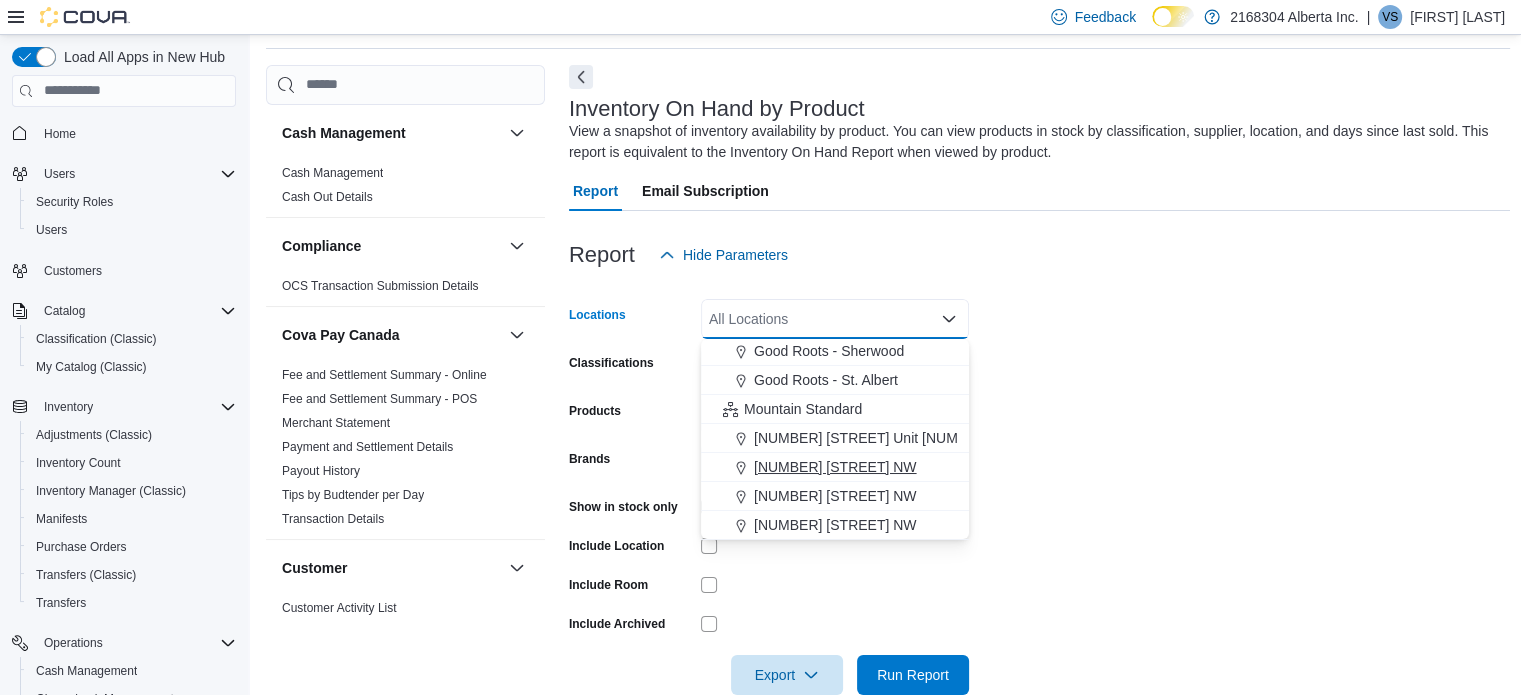 click on "[ADDRESS]" at bounding box center [835, 467] 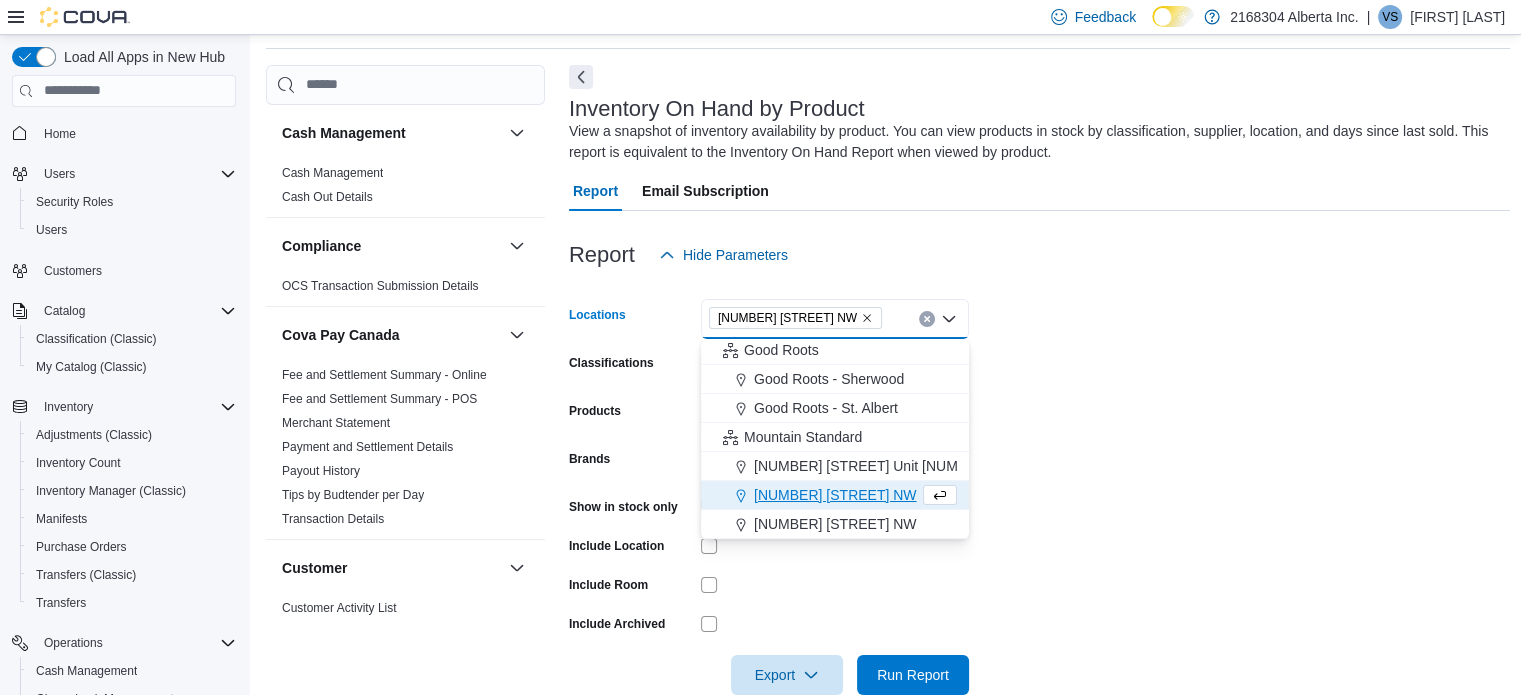 scroll, scrollTop: 32, scrollLeft: 0, axis: vertical 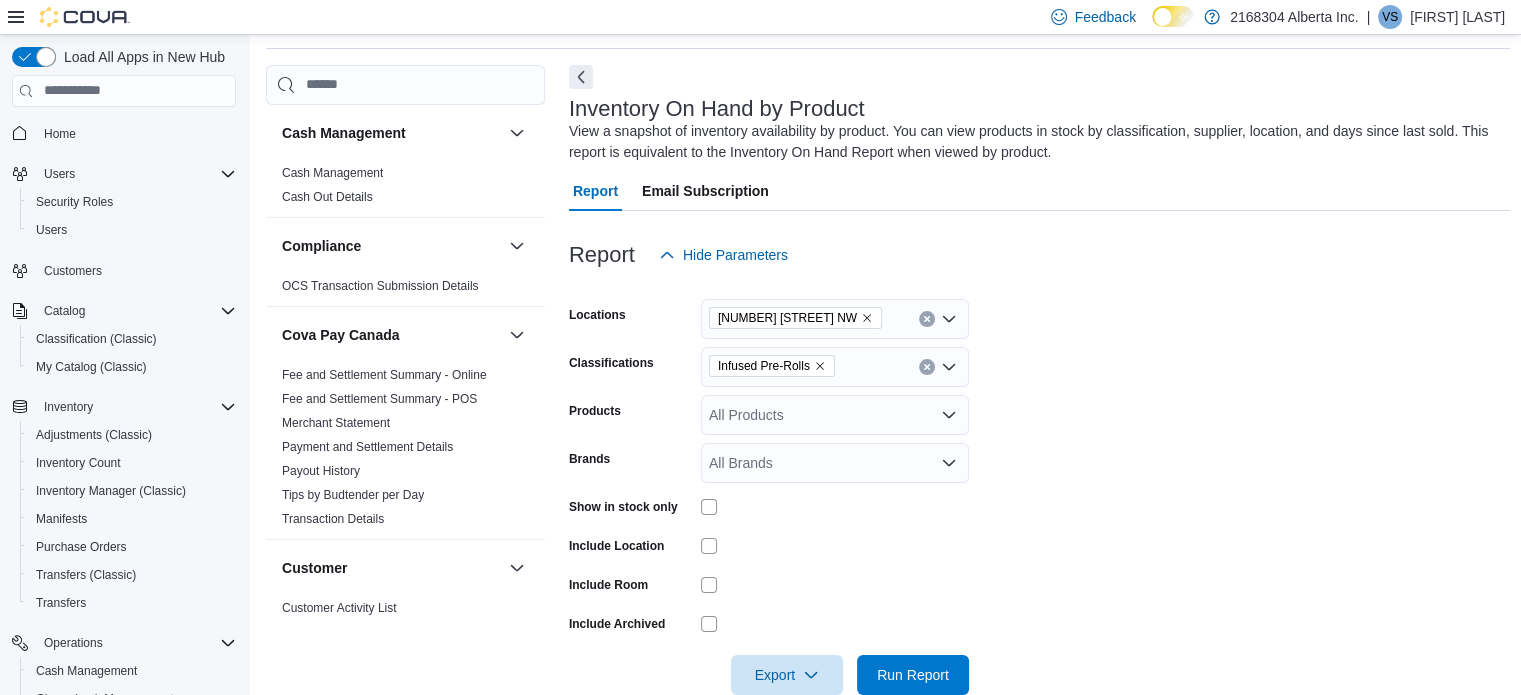 drag, startPoint x: 1040, startPoint y: 413, endPoint x: 1029, endPoint y: 415, distance: 11.18034 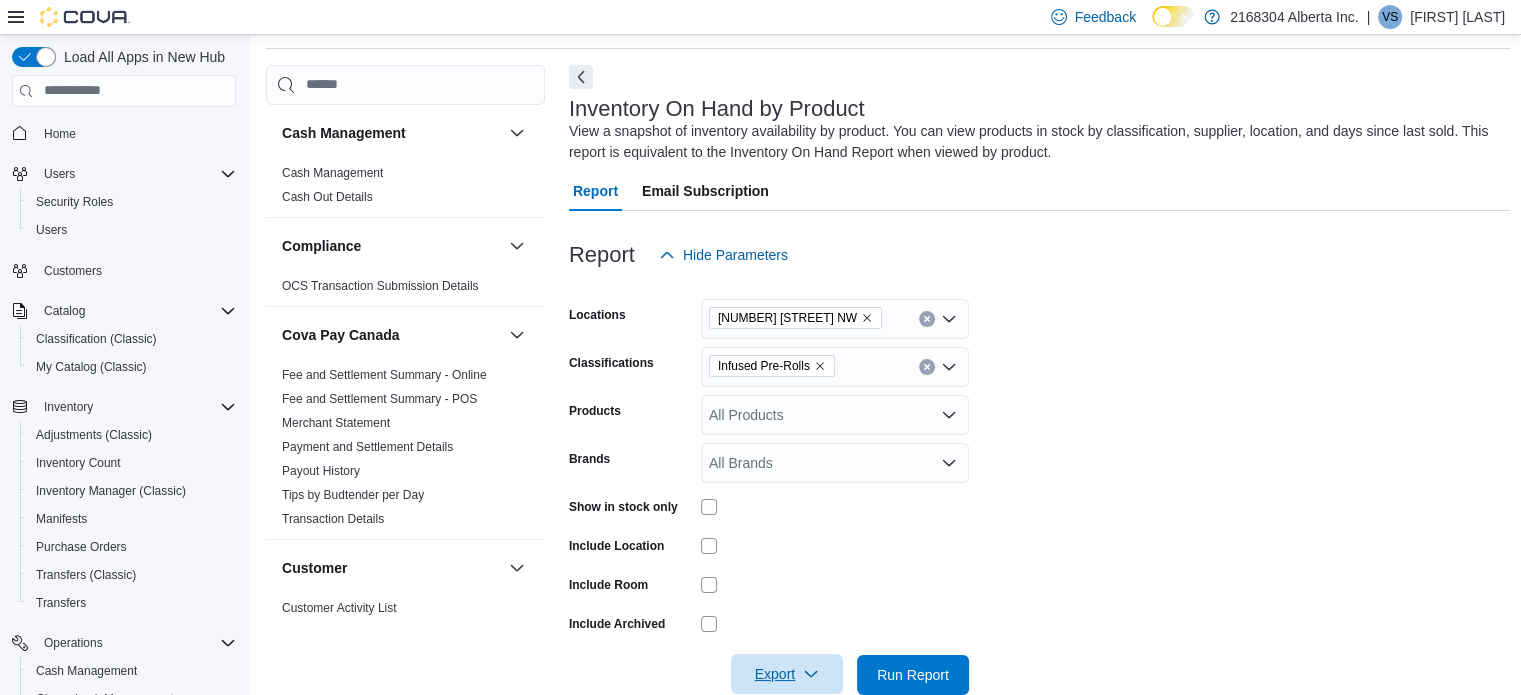 click on "Export" at bounding box center [787, 674] 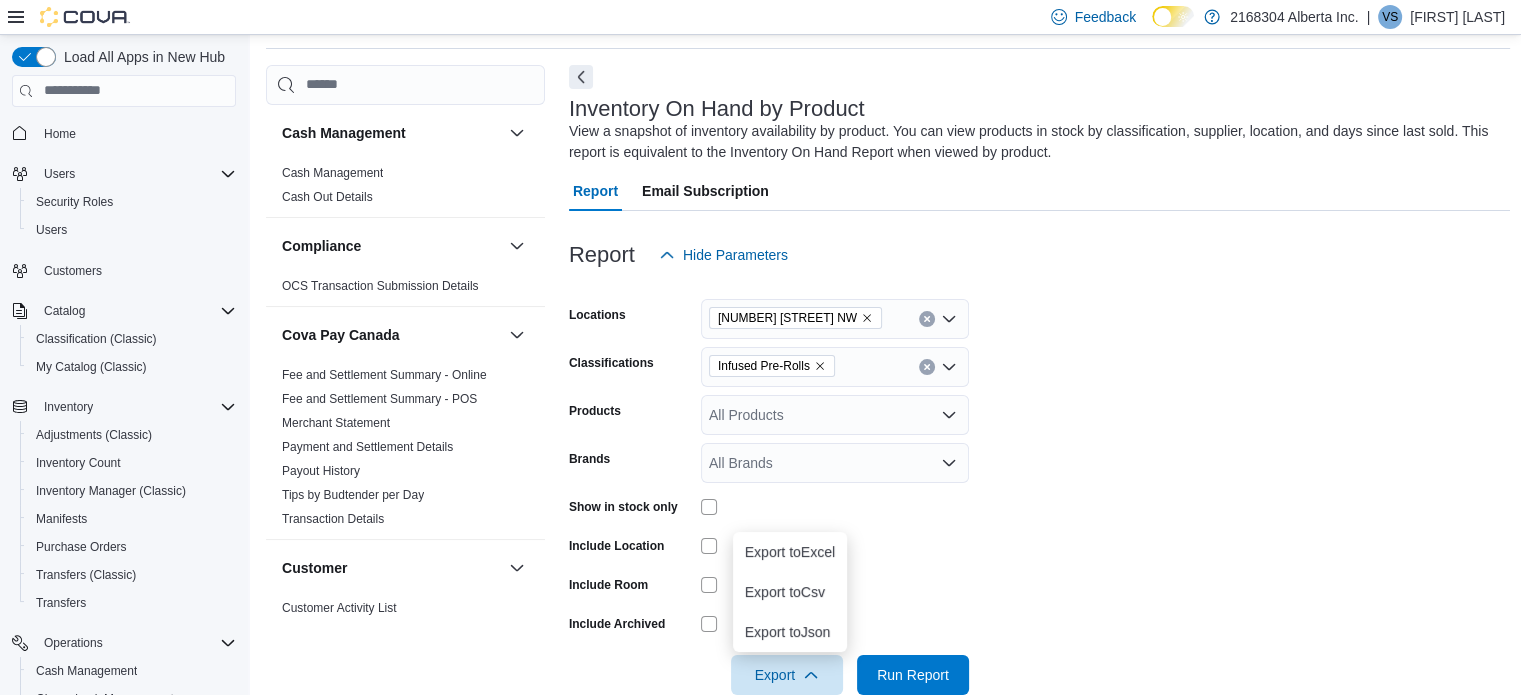 click at bounding box center (835, 585) 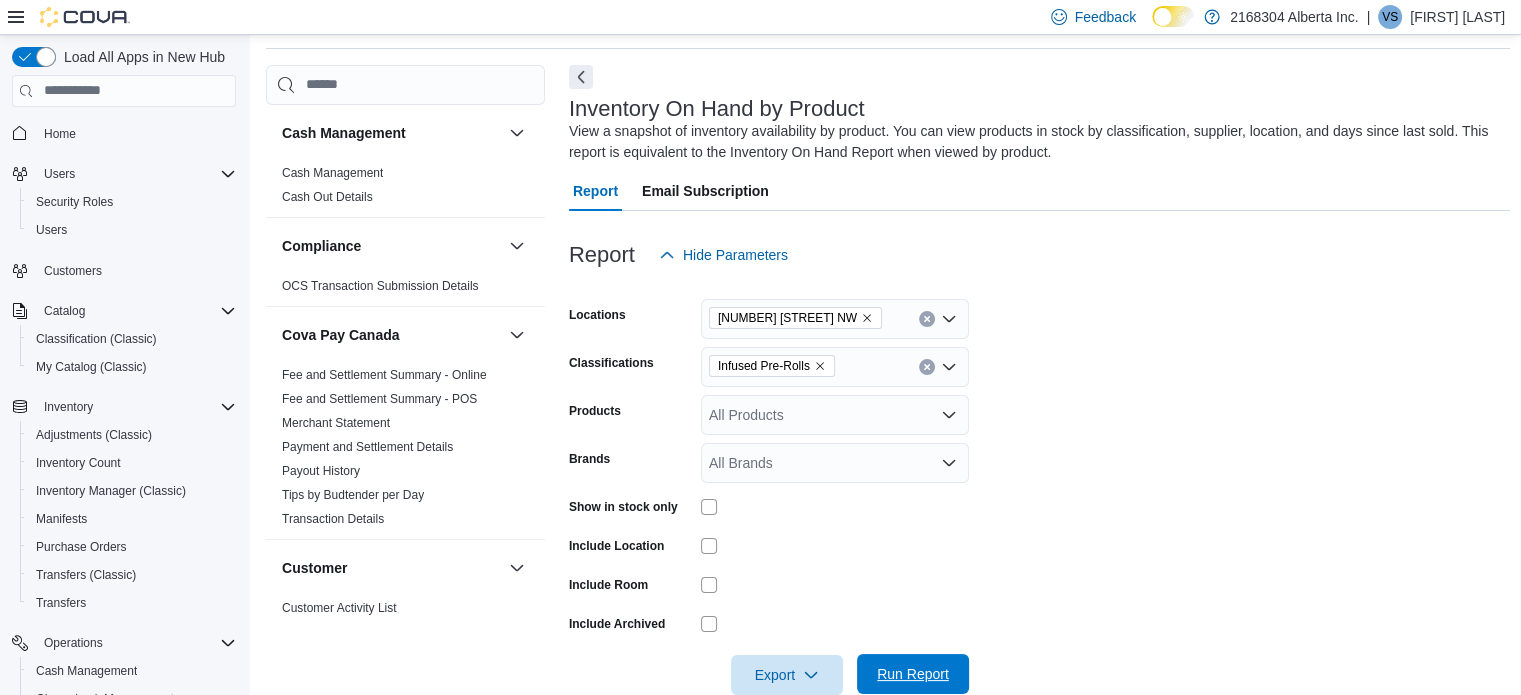 click on "Run Report" at bounding box center [913, 674] 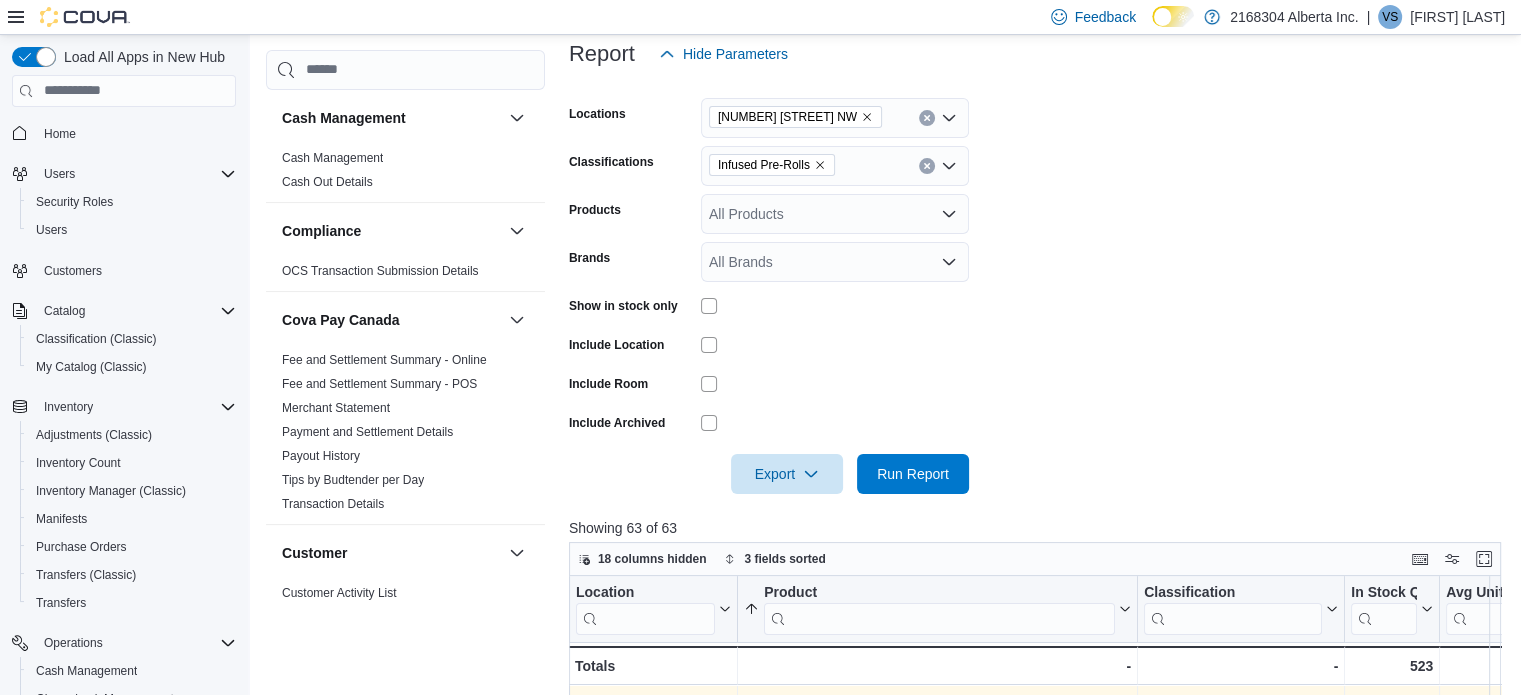 scroll, scrollTop: 467, scrollLeft: 0, axis: vertical 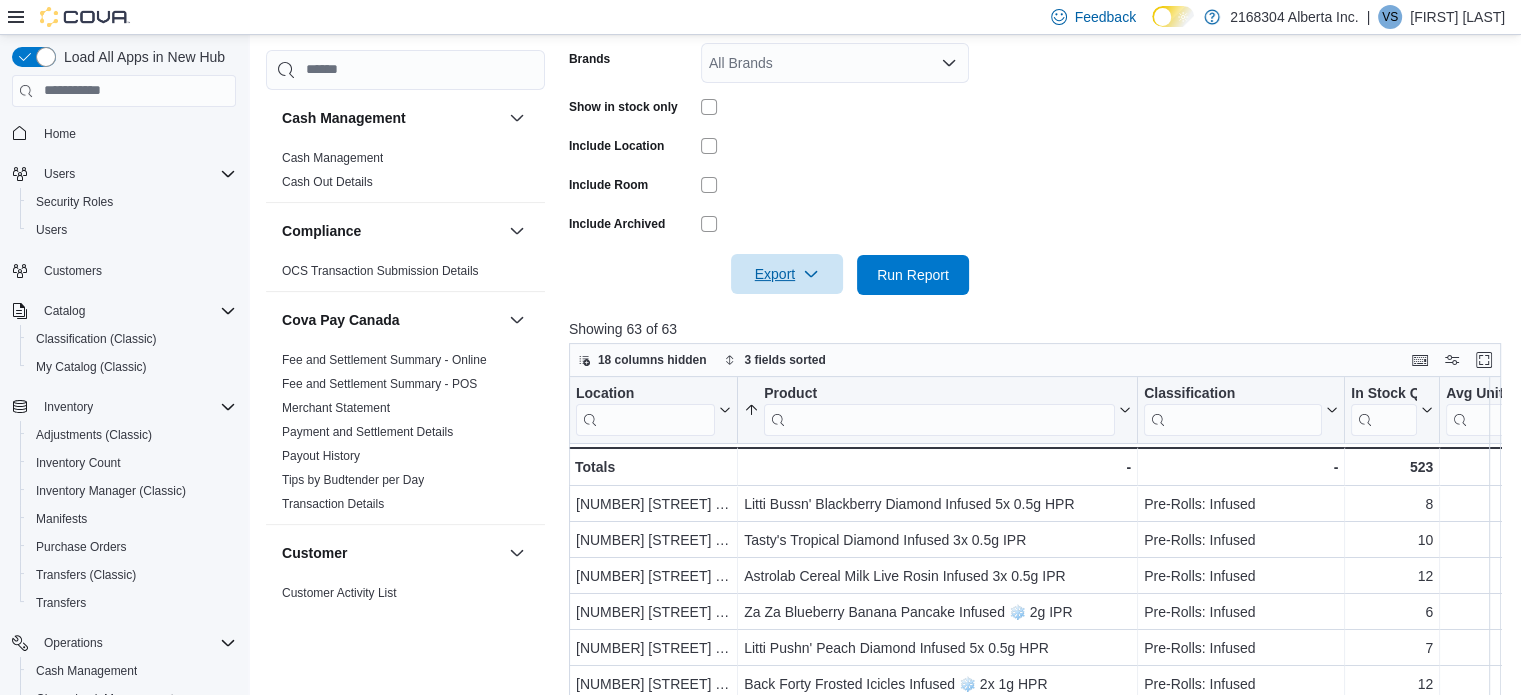 drag, startPoint x: 809, startPoint y: 308, endPoint x: 812, endPoint y: 279, distance: 29.15476 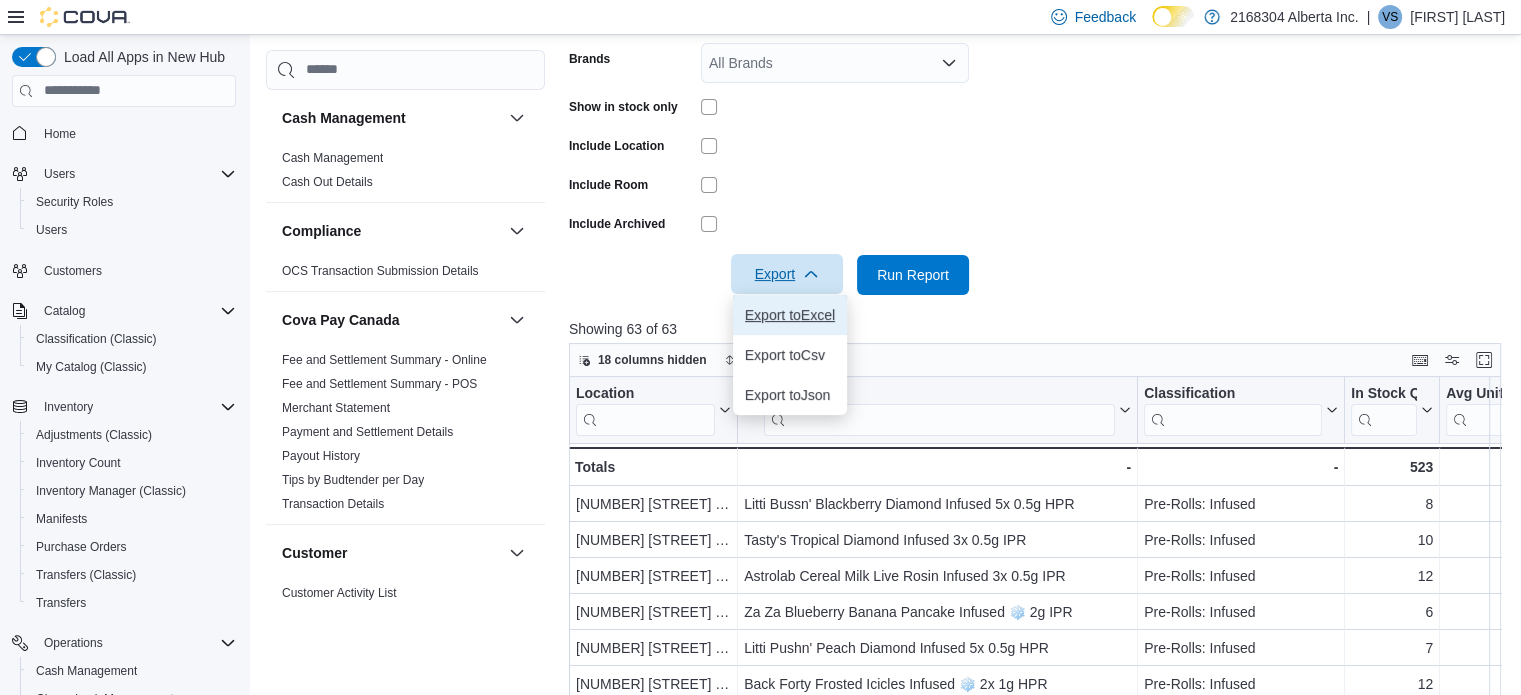 click on "Export to  Excel" at bounding box center [790, 315] 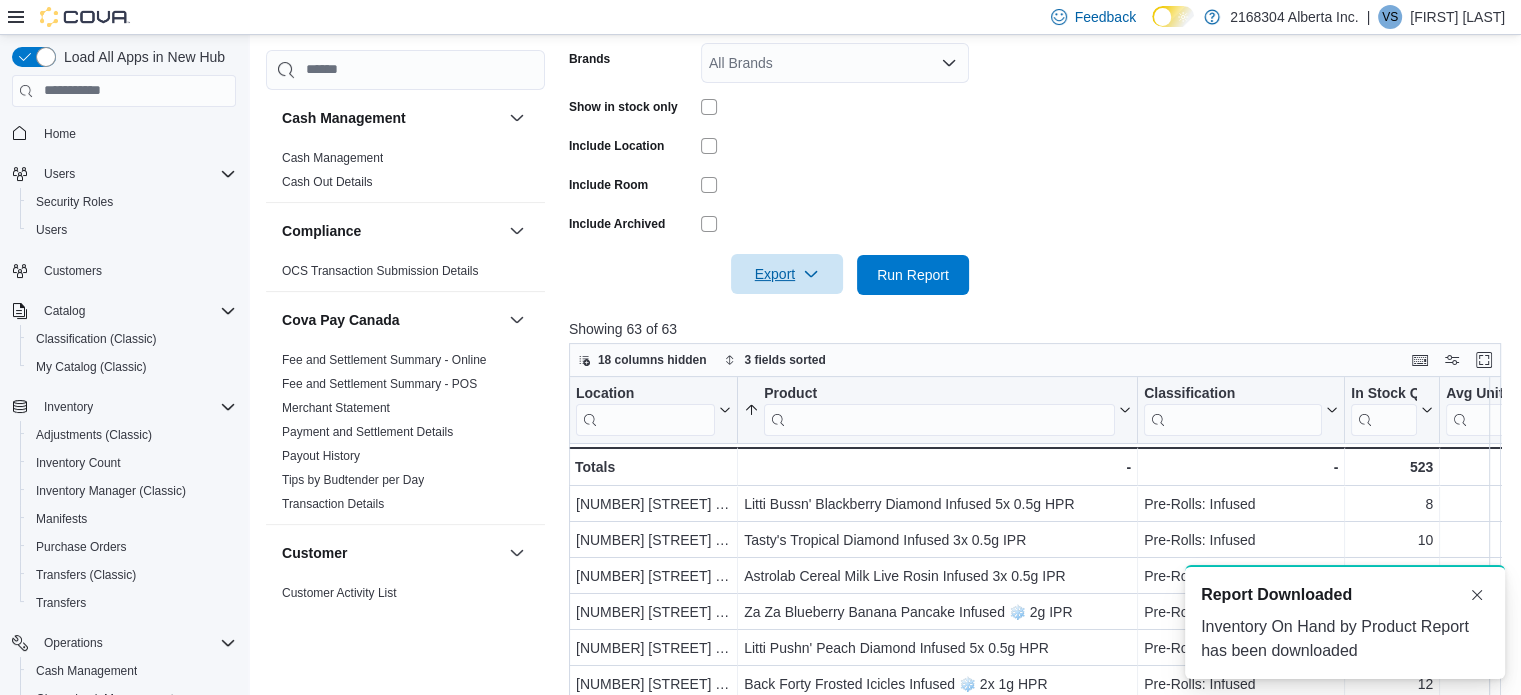scroll, scrollTop: 0, scrollLeft: 0, axis: both 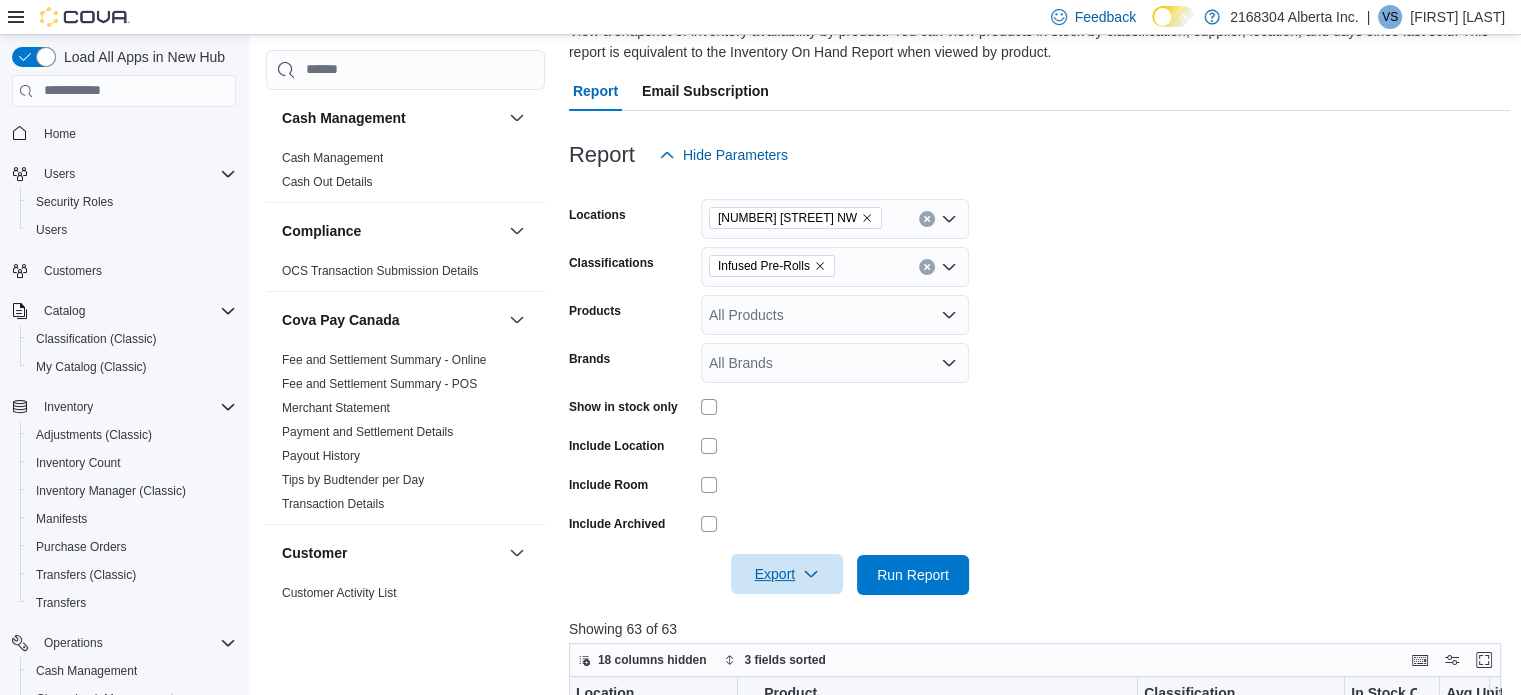 click on "Infused Pre-Rolls" at bounding box center (835, 267) 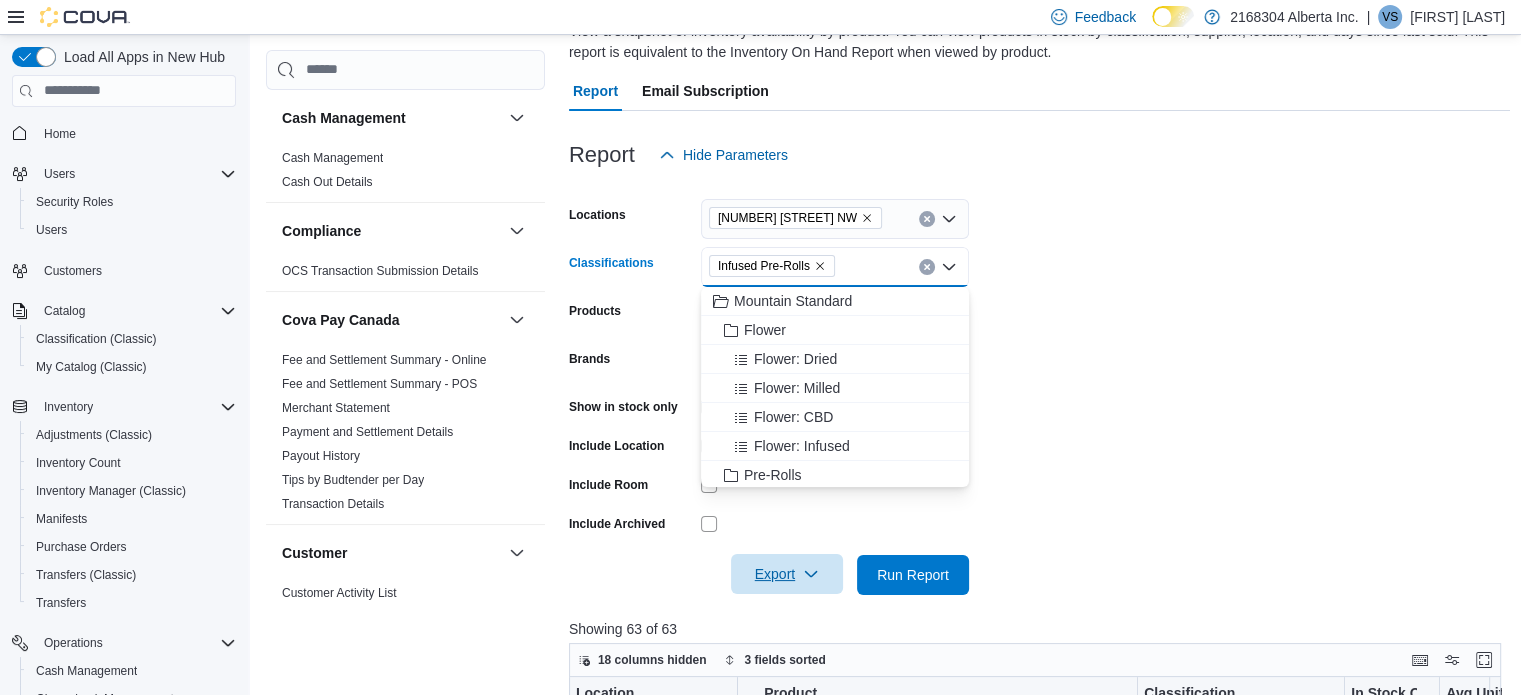 click 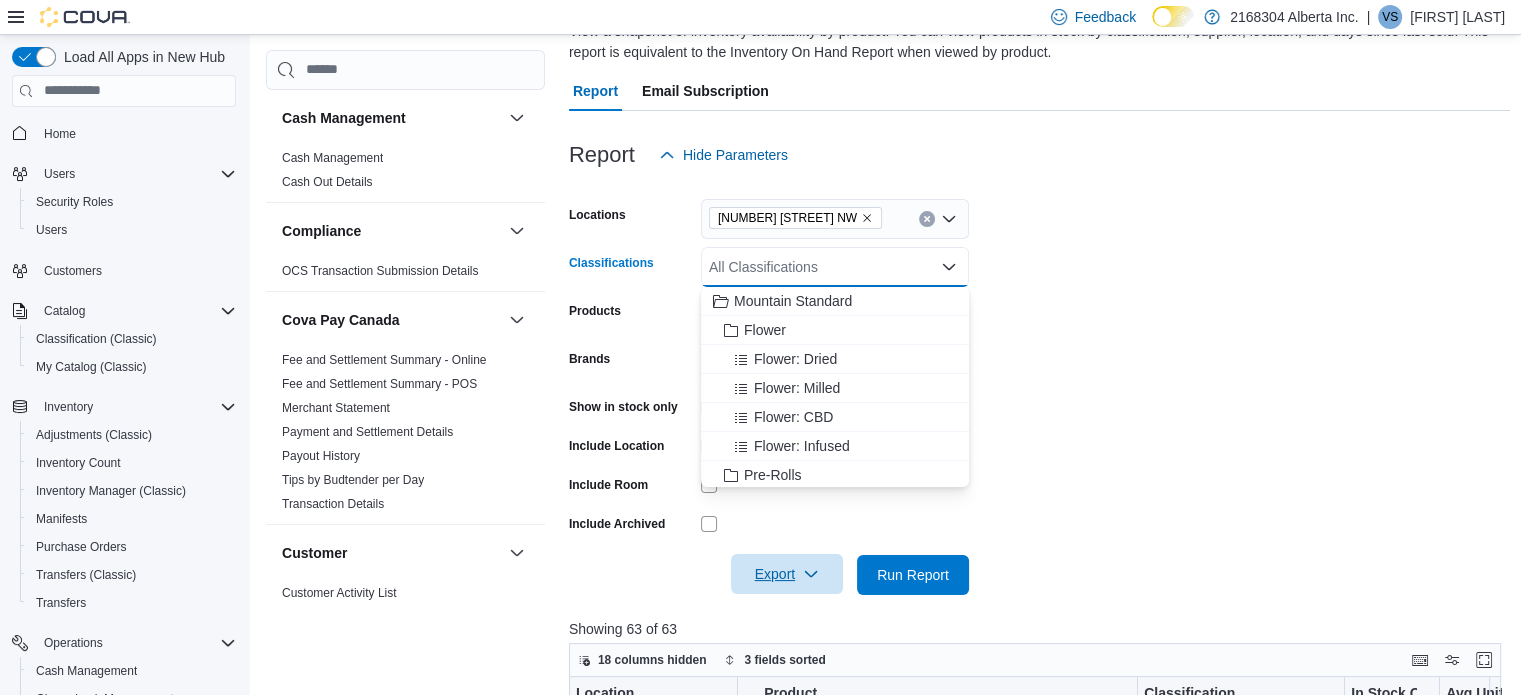 click on "Locations 13124 82 Street NW Classifications All Classifications Combo box. Selected. Combo box input. All Classifications. Type some text or, to display a list of choices, press Down Arrow. To exit the list of choices, press Escape. Products All Products Brands All Brands Show in stock only Include Location Include Room Include Archived Export  Run Report" at bounding box center [1040, 385] 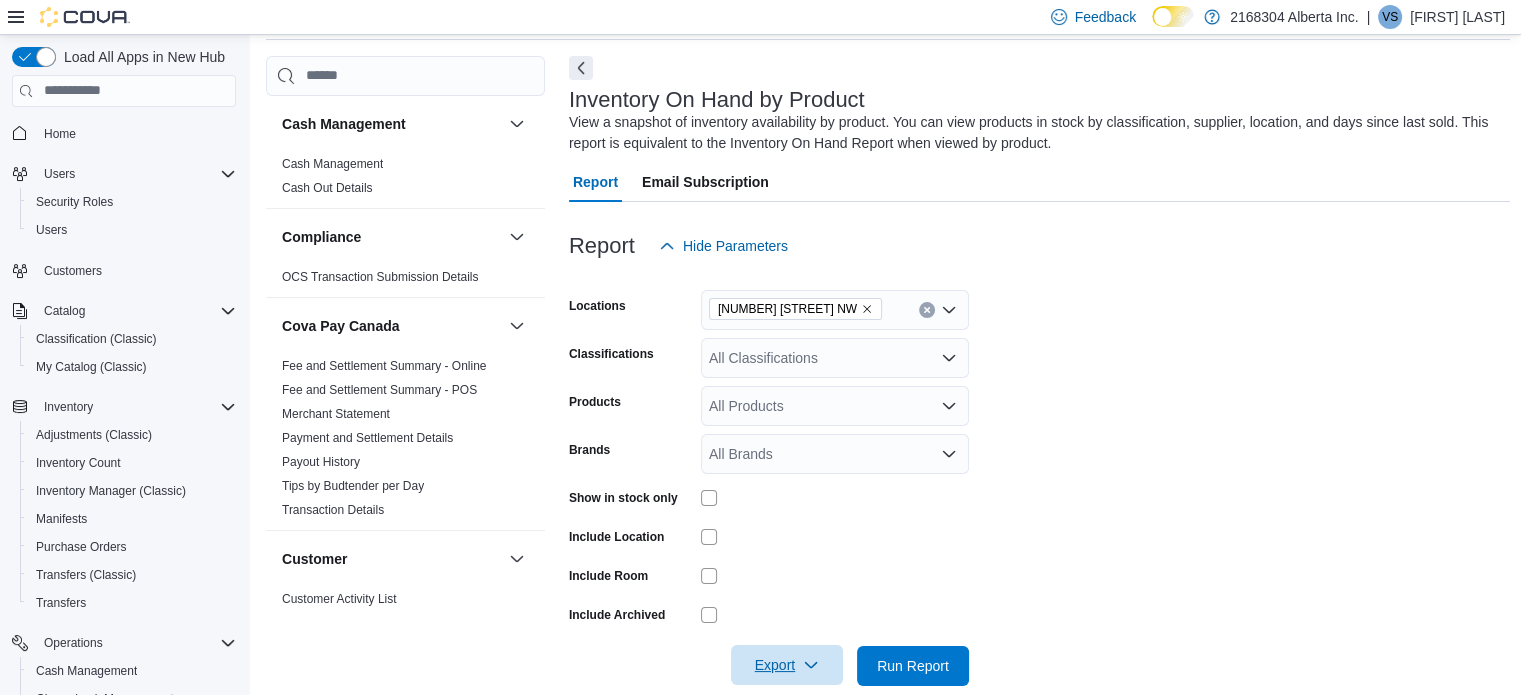 scroll, scrollTop: 0, scrollLeft: 0, axis: both 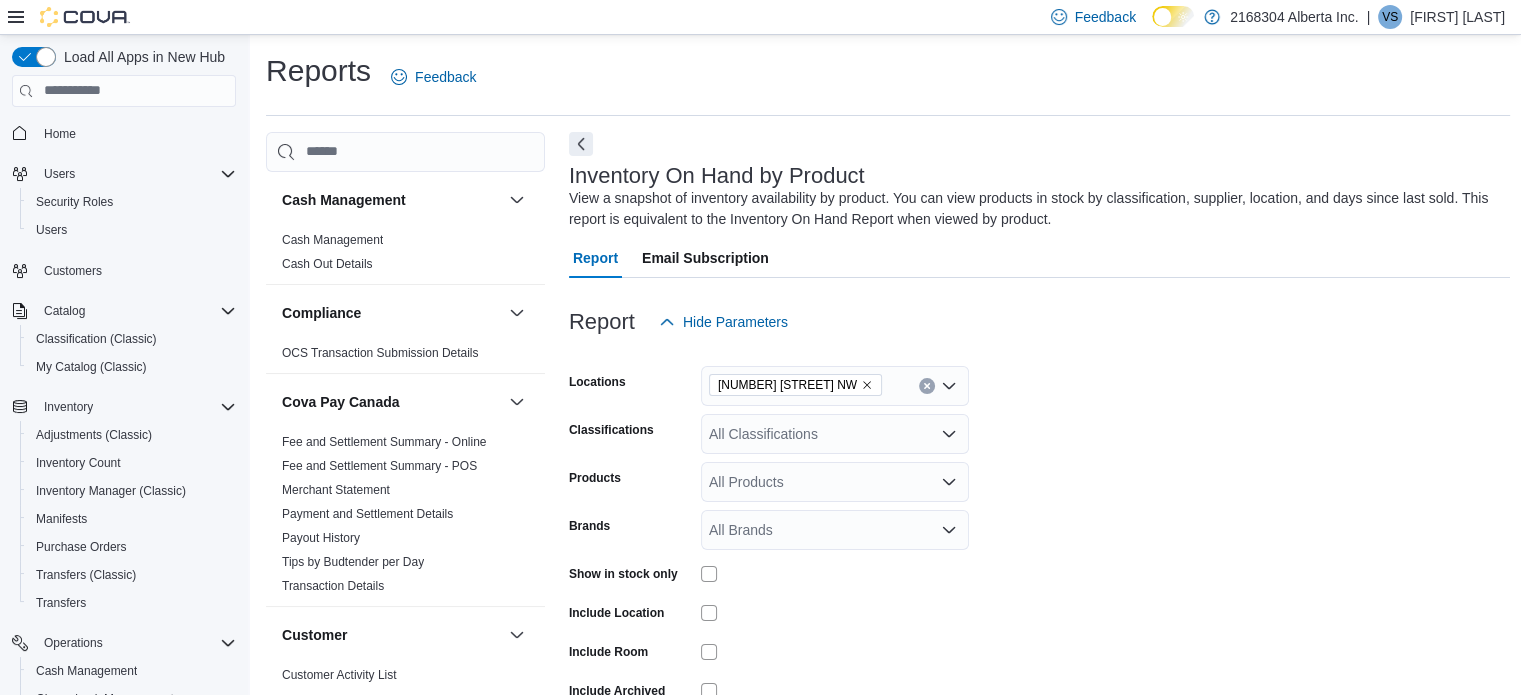 click 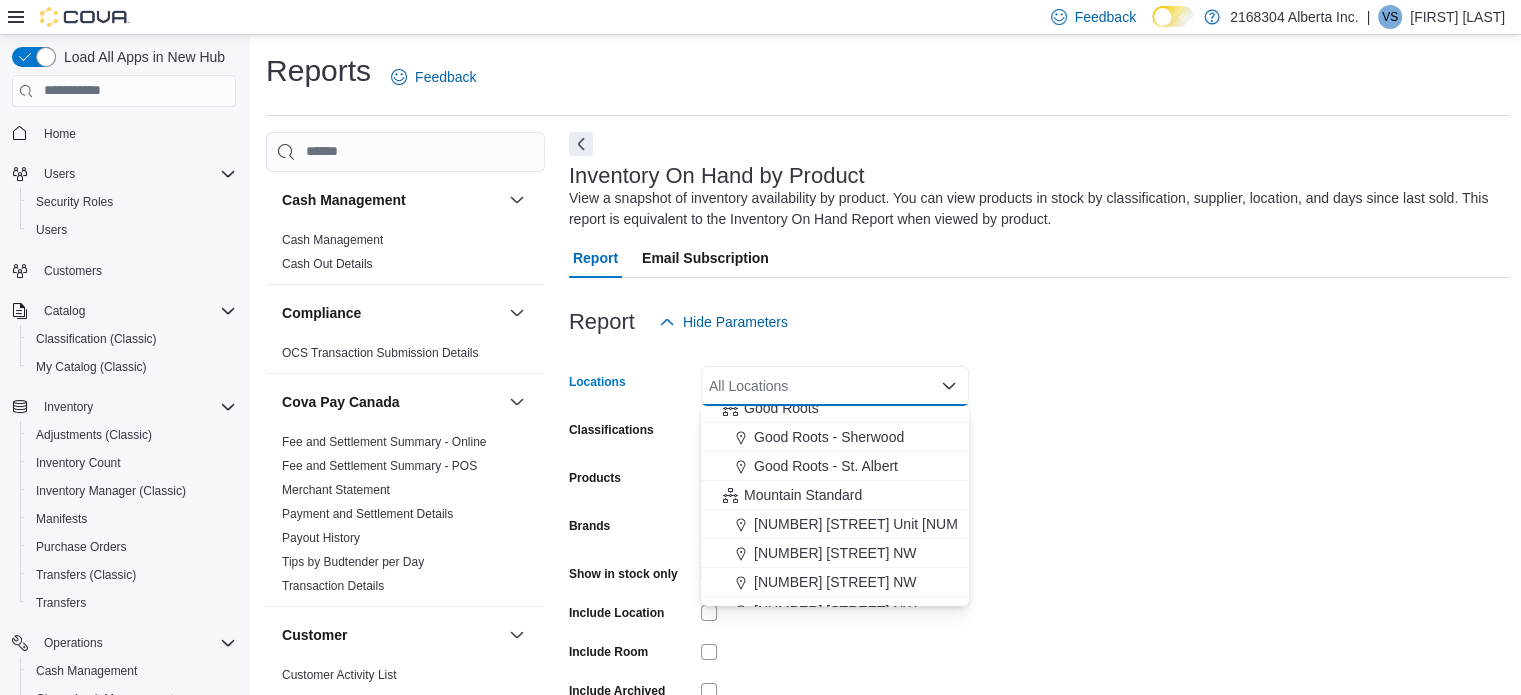 scroll, scrollTop: 60, scrollLeft: 0, axis: vertical 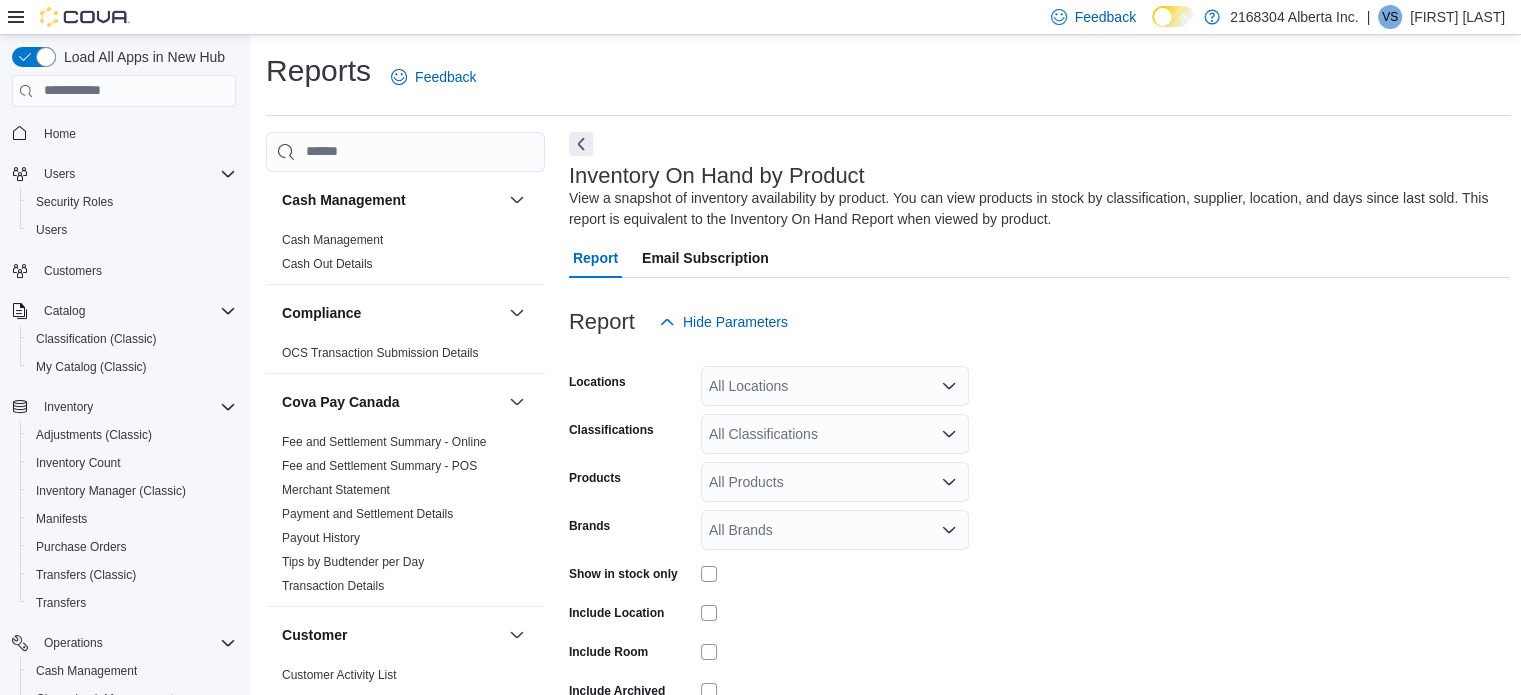 drag, startPoint x: 1048, startPoint y: 433, endPoint x: 919, endPoint y: 429, distance: 129.062 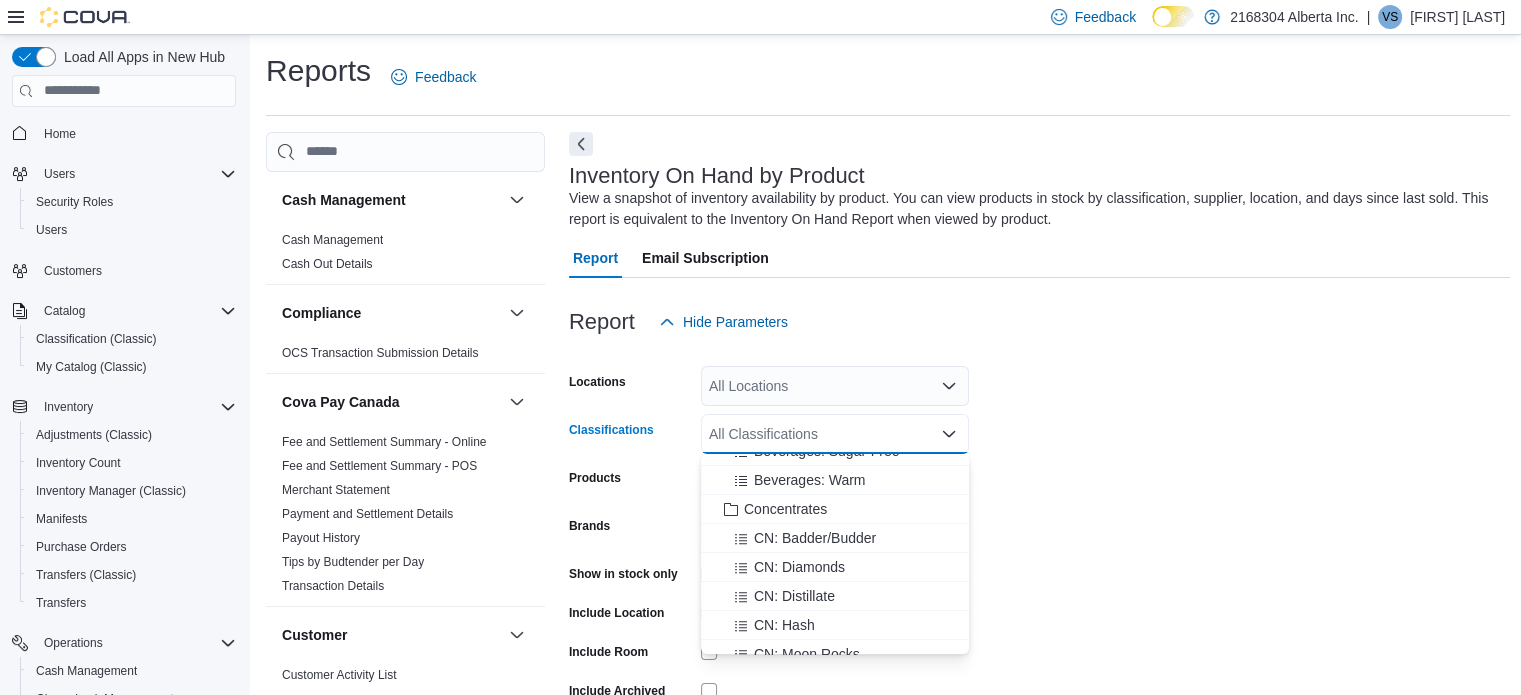 scroll, scrollTop: 900, scrollLeft: 0, axis: vertical 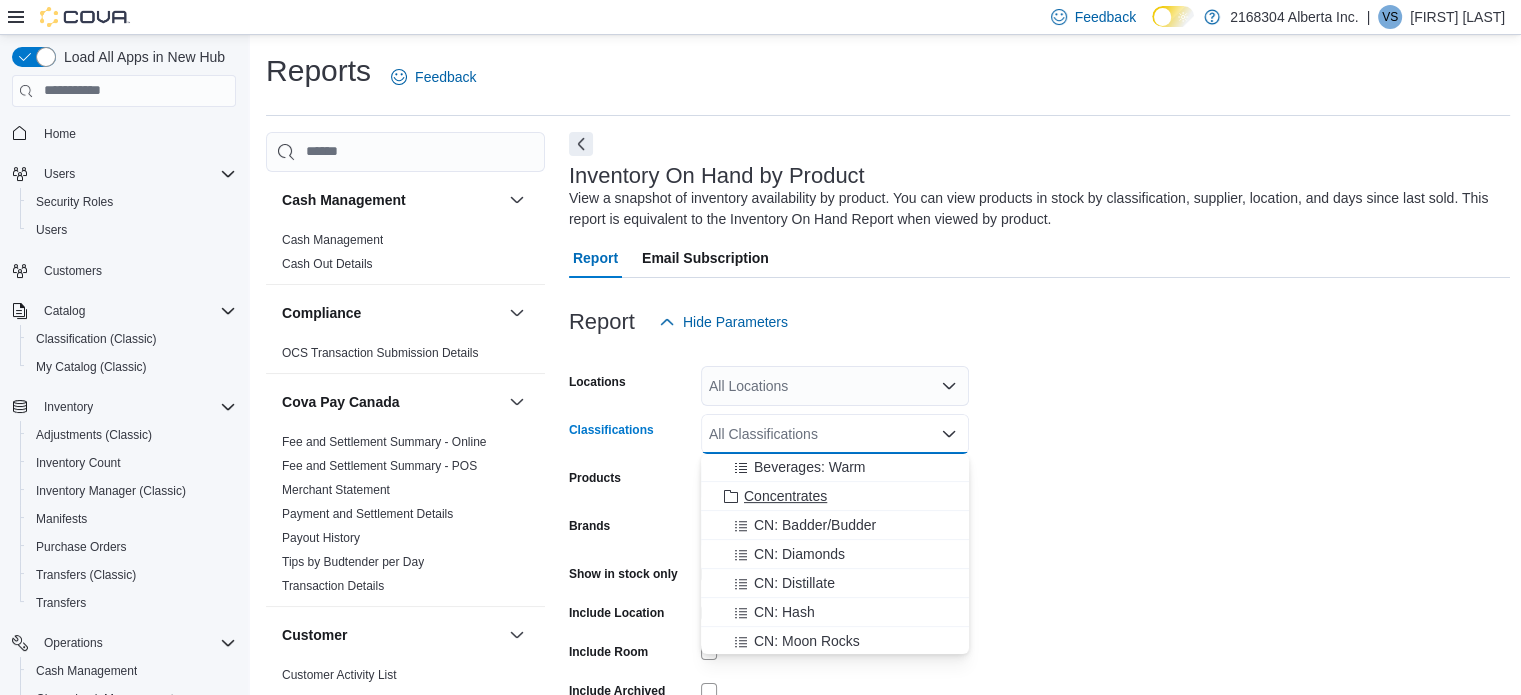 click on "Concentrates" at bounding box center [835, 496] 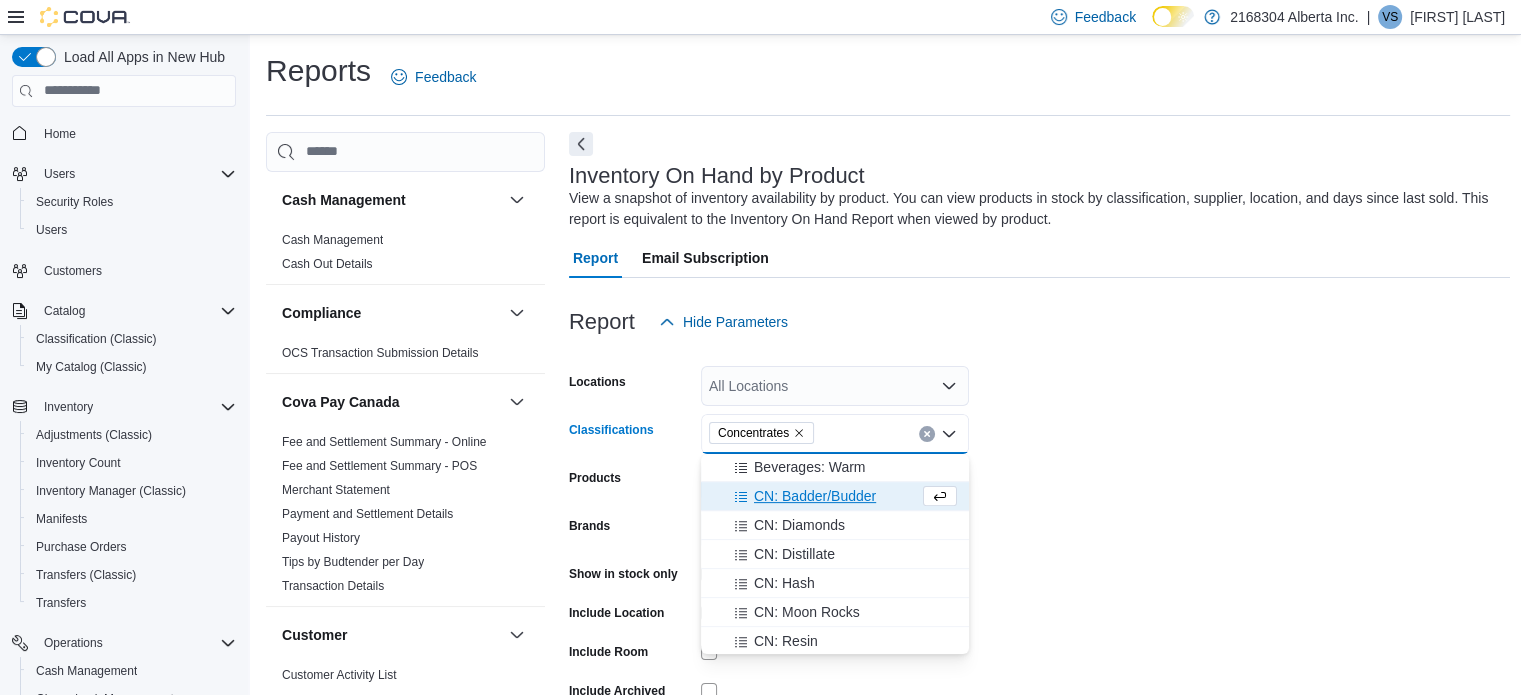 click on "Locations All Locations Classifications Concentrates Combo box. Selected. Concentrates. Press Backspace to delete Concentrates. Combo box input. All Classifications. Type some text or, to display a list of choices, press Down Arrow. To exit the list of choices, press Escape. Products All Products Brands All Brands Show in stock only Include Location Include Room Include Archived Export  Run Report" at bounding box center (1040, 552) 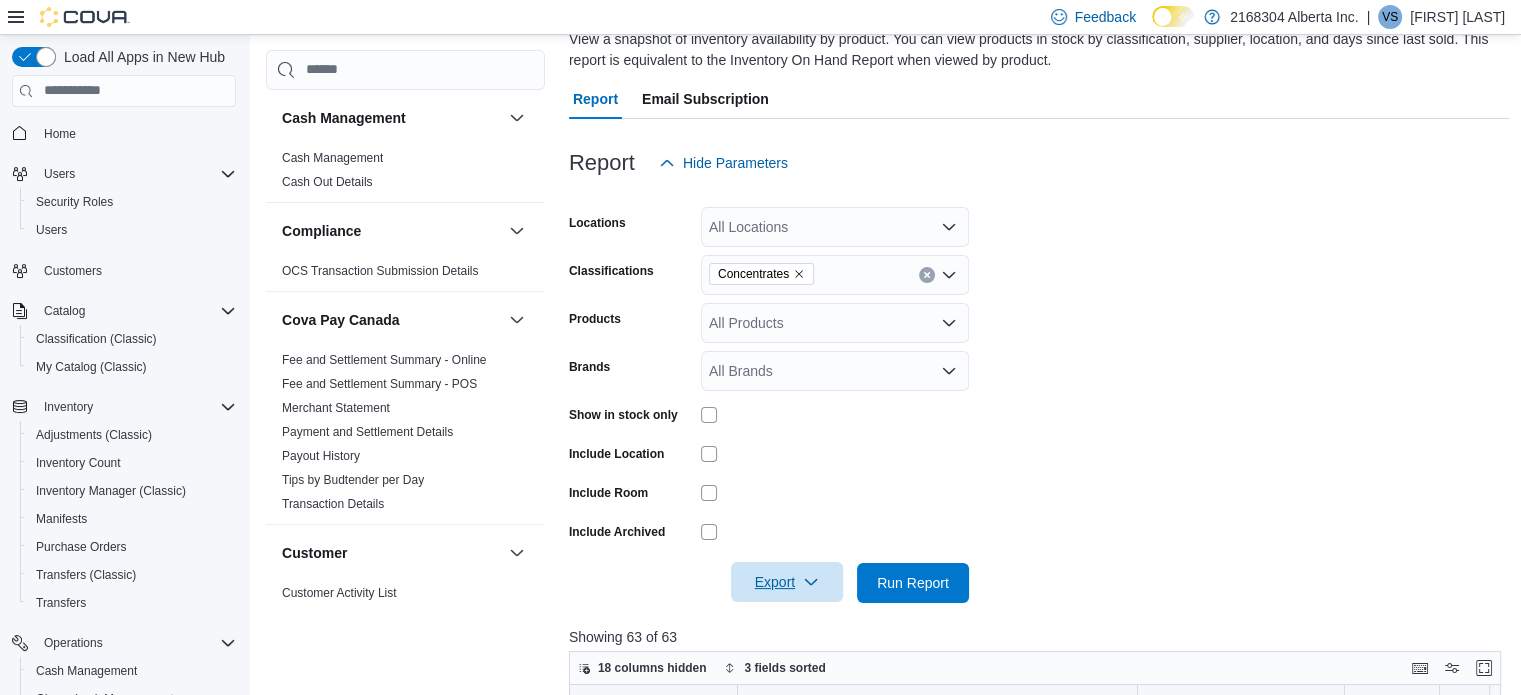 scroll, scrollTop: 200, scrollLeft: 0, axis: vertical 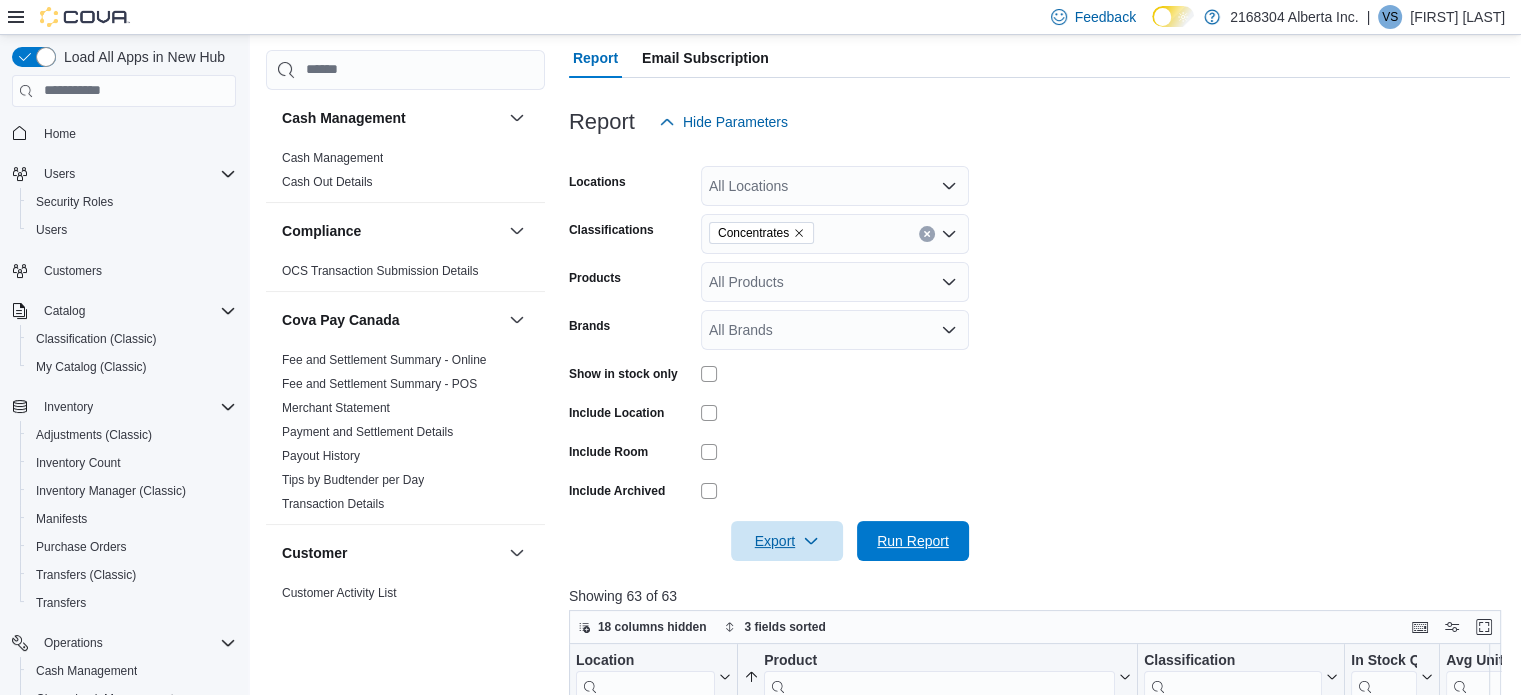 click on "Run Report" at bounding box center [913, 541] 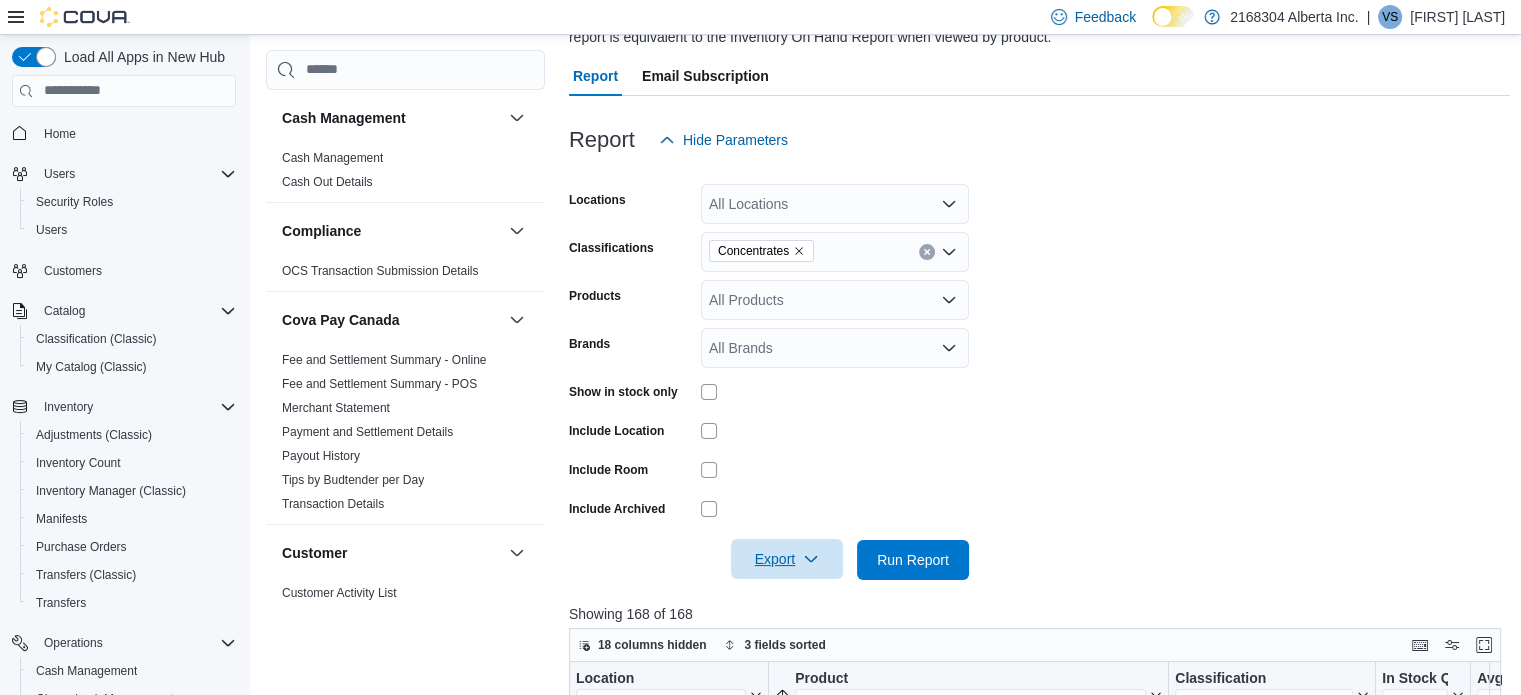 scroll, scrollTop: 0, scrollLeft: 0, axis: both 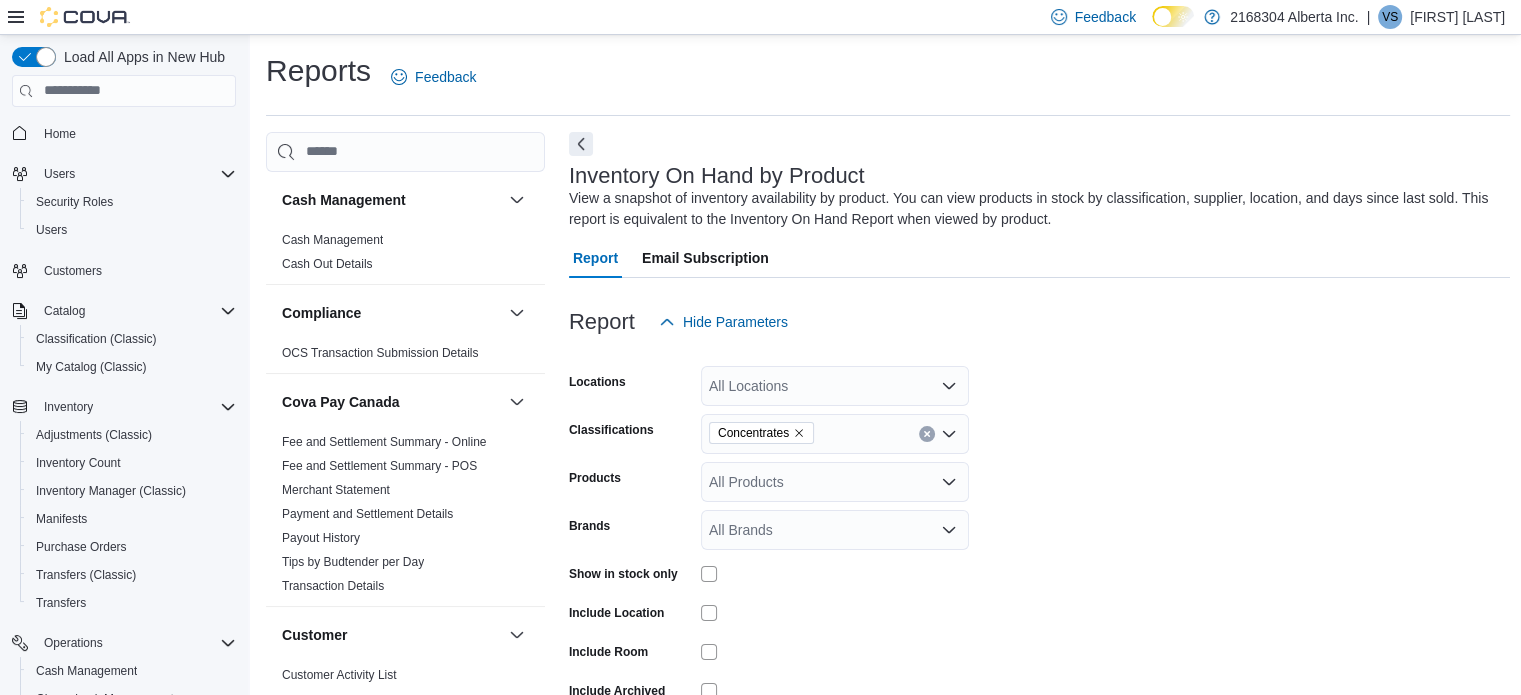 click on "Locations All Locations Classifications Concentrates Products All Products Brands All Brands Show in stock only Include Location Include Room Include Archived Export  Run Report" at bounding box center [1040, 552] 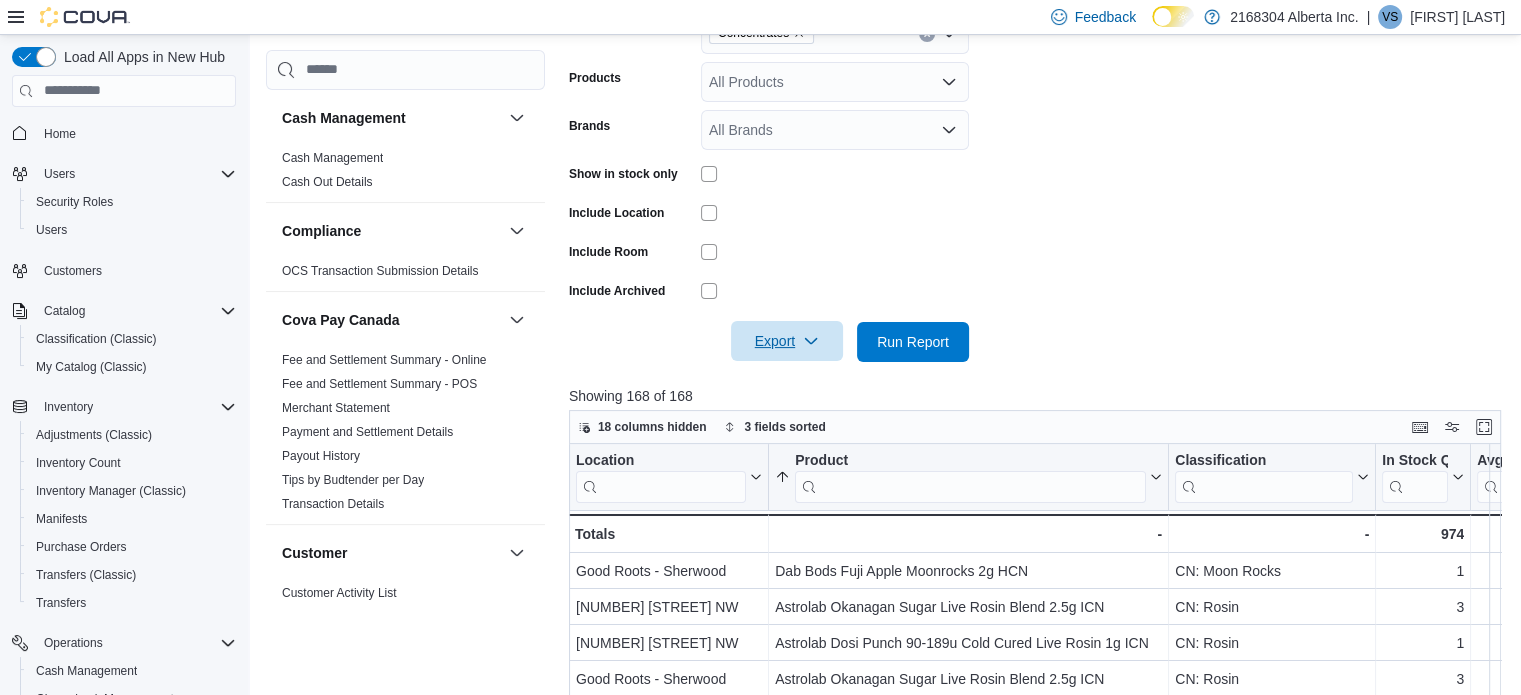 scroll, scrollTop: 686, scrollLeft: 0, axis: vertical 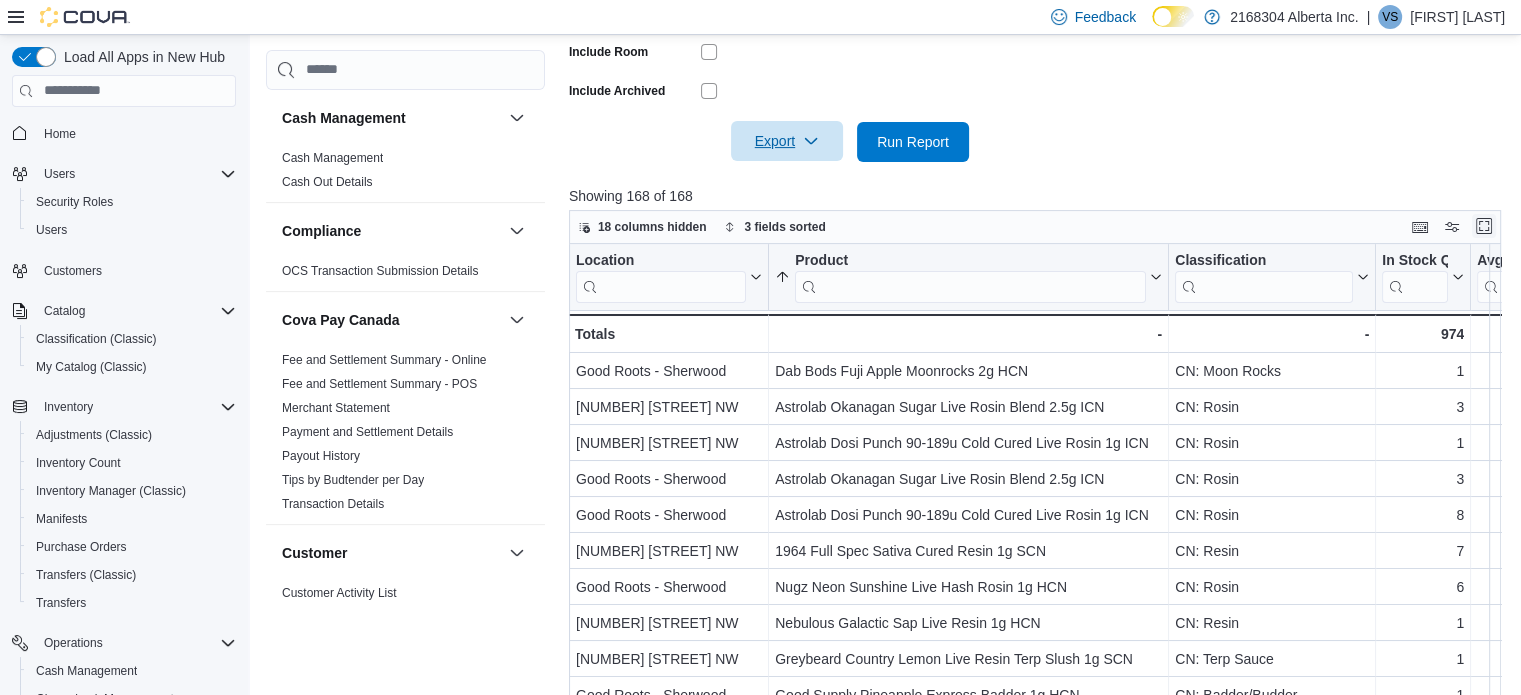 click at bounding box center (1484, 226) 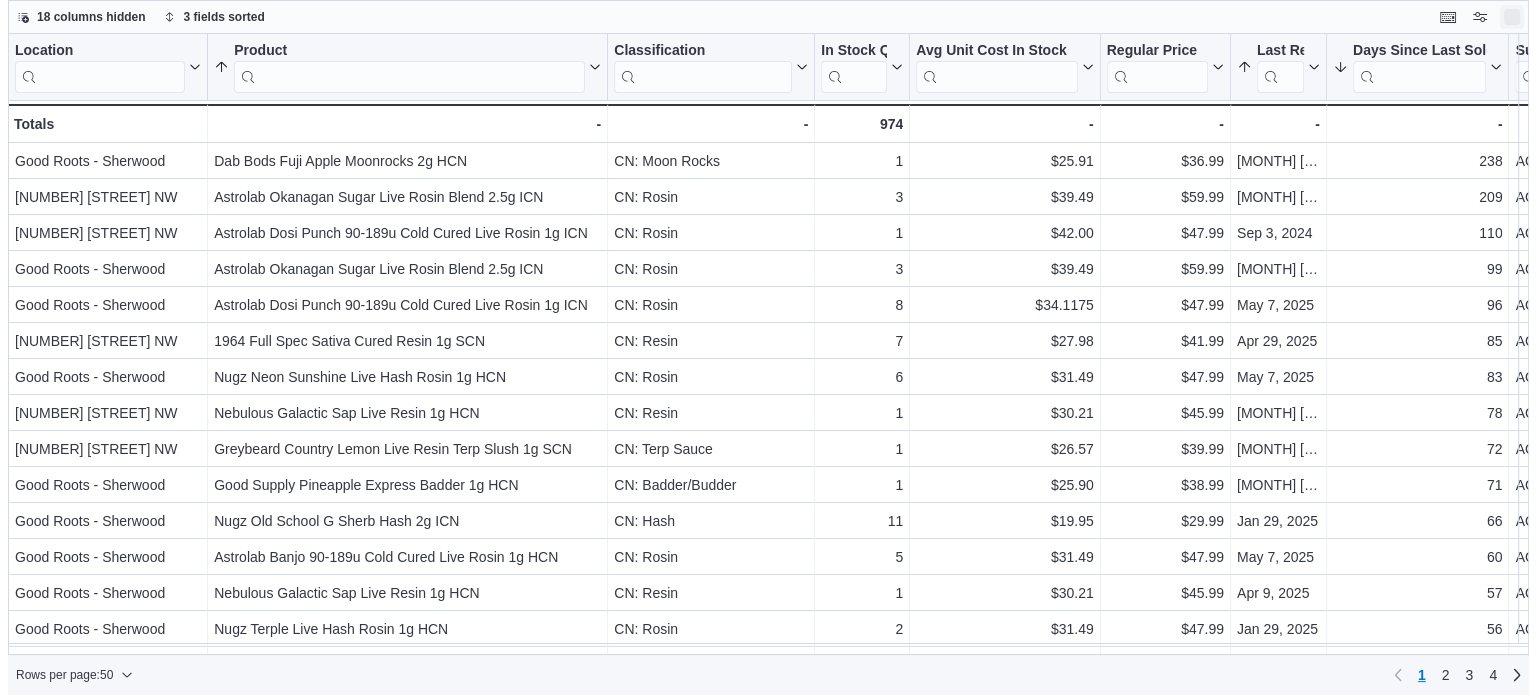 scroll, scrollTop: 0, scrollLeft: 0, axis: both 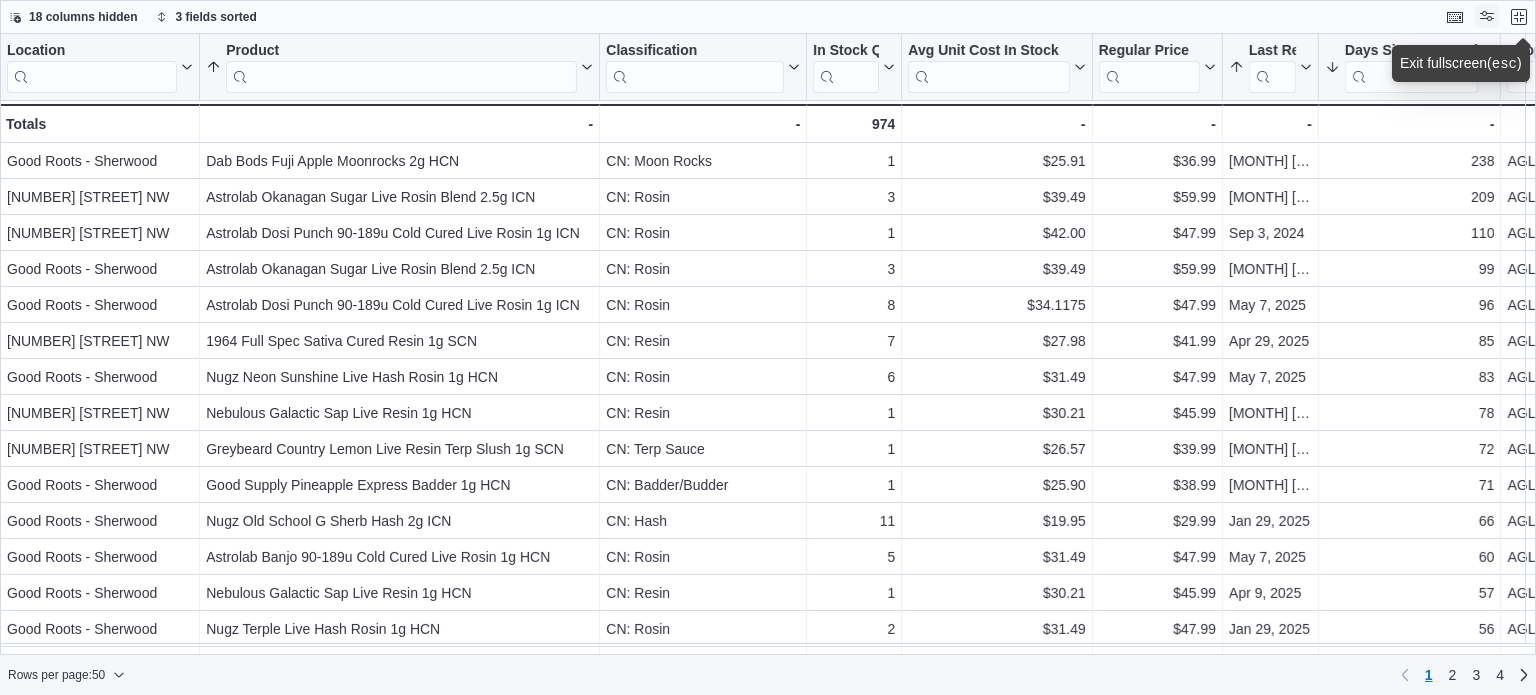 click at bounding box center [1487, 16] 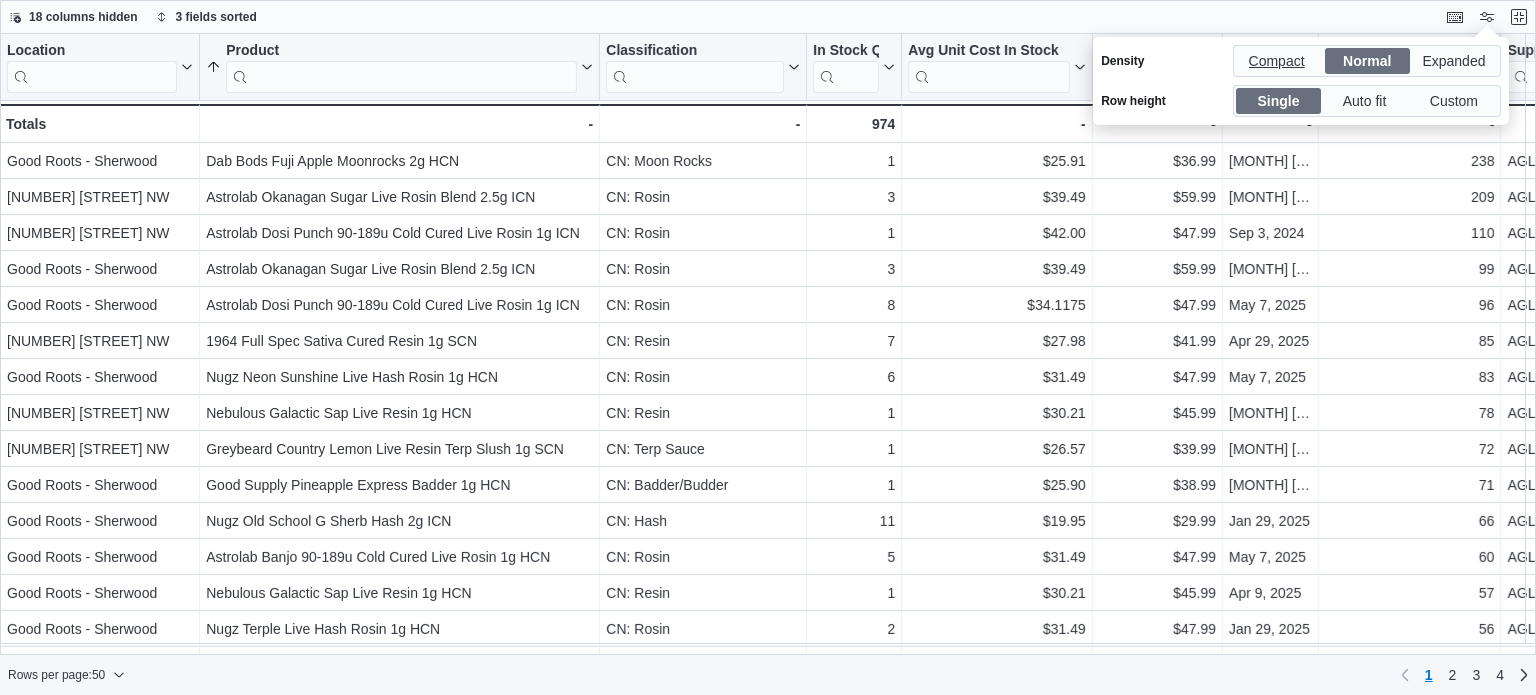 click on "Compact" at bounding box center (1279, 61) 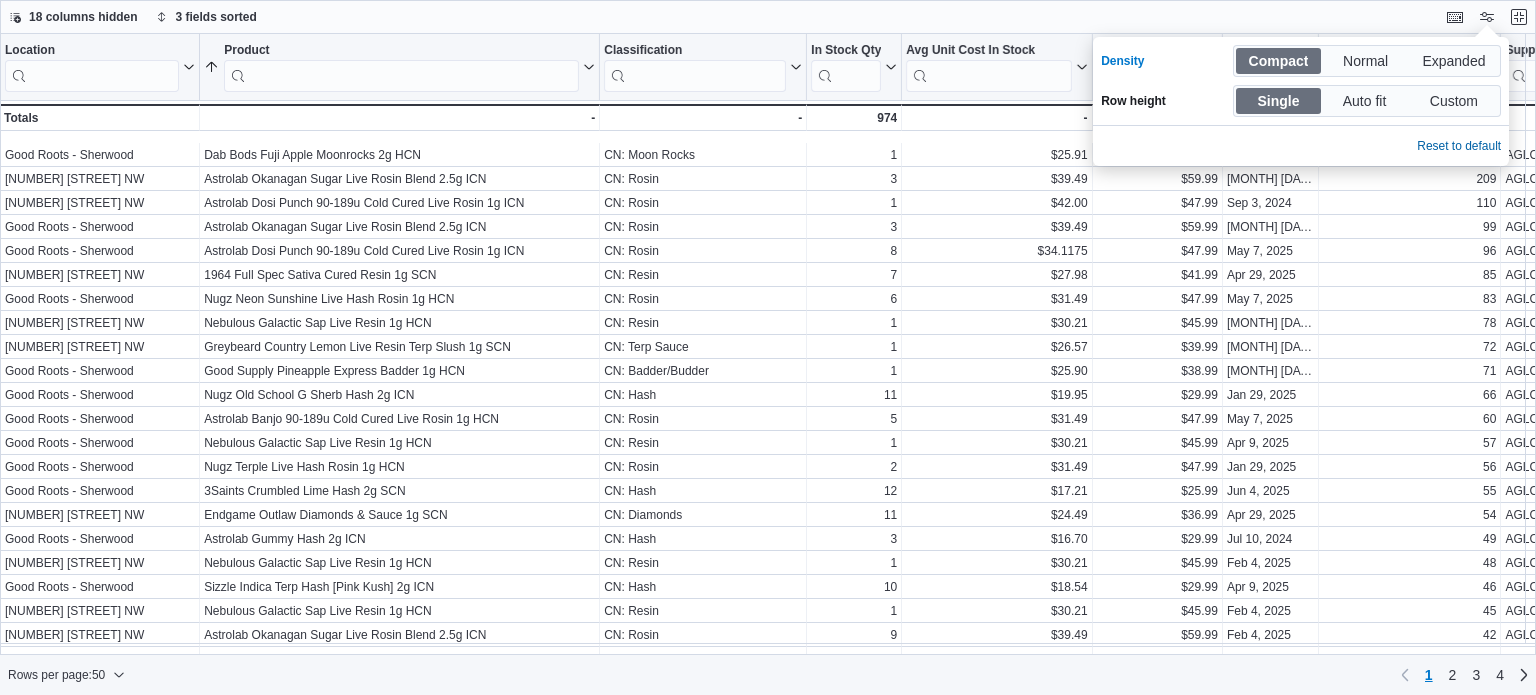 click on "18 columns hidden 3 fields sorted" at bounding box center [768, 17] 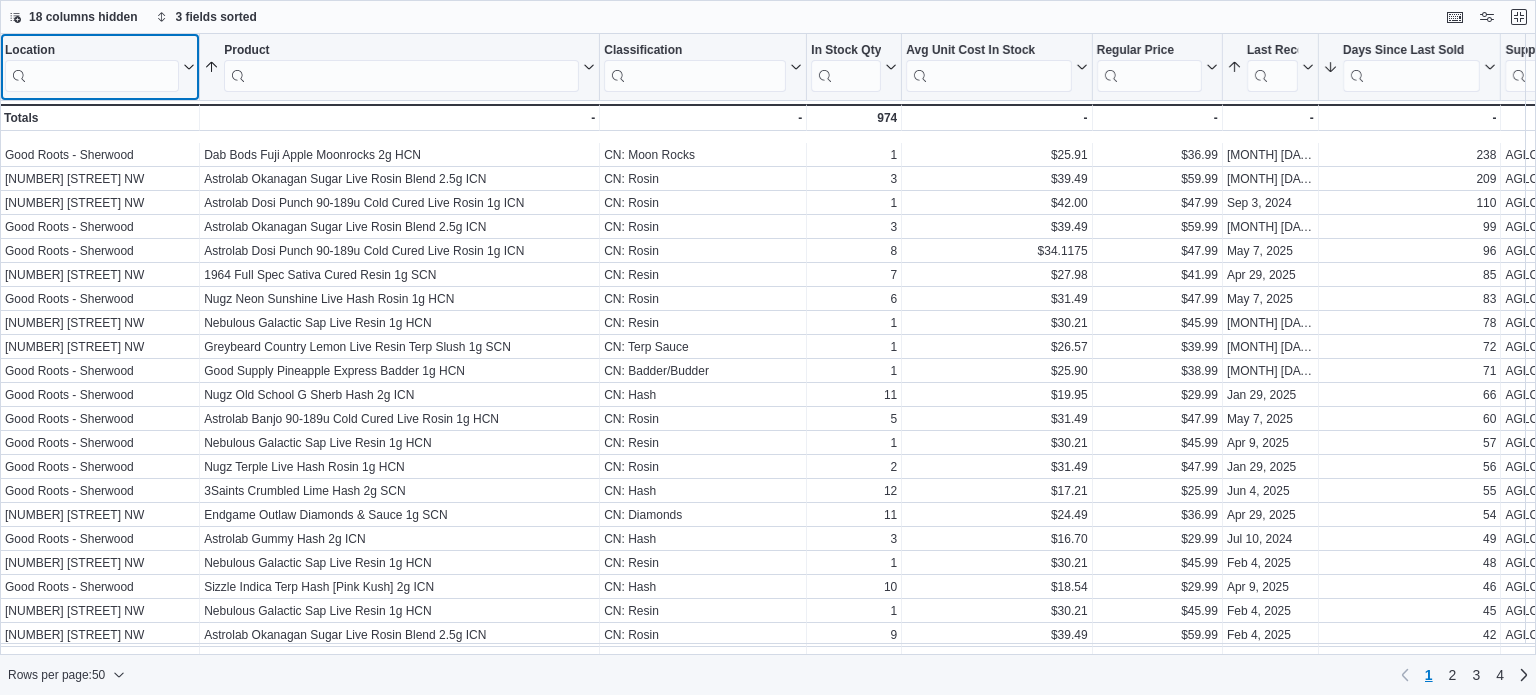 click at bounding box center [92, 76] 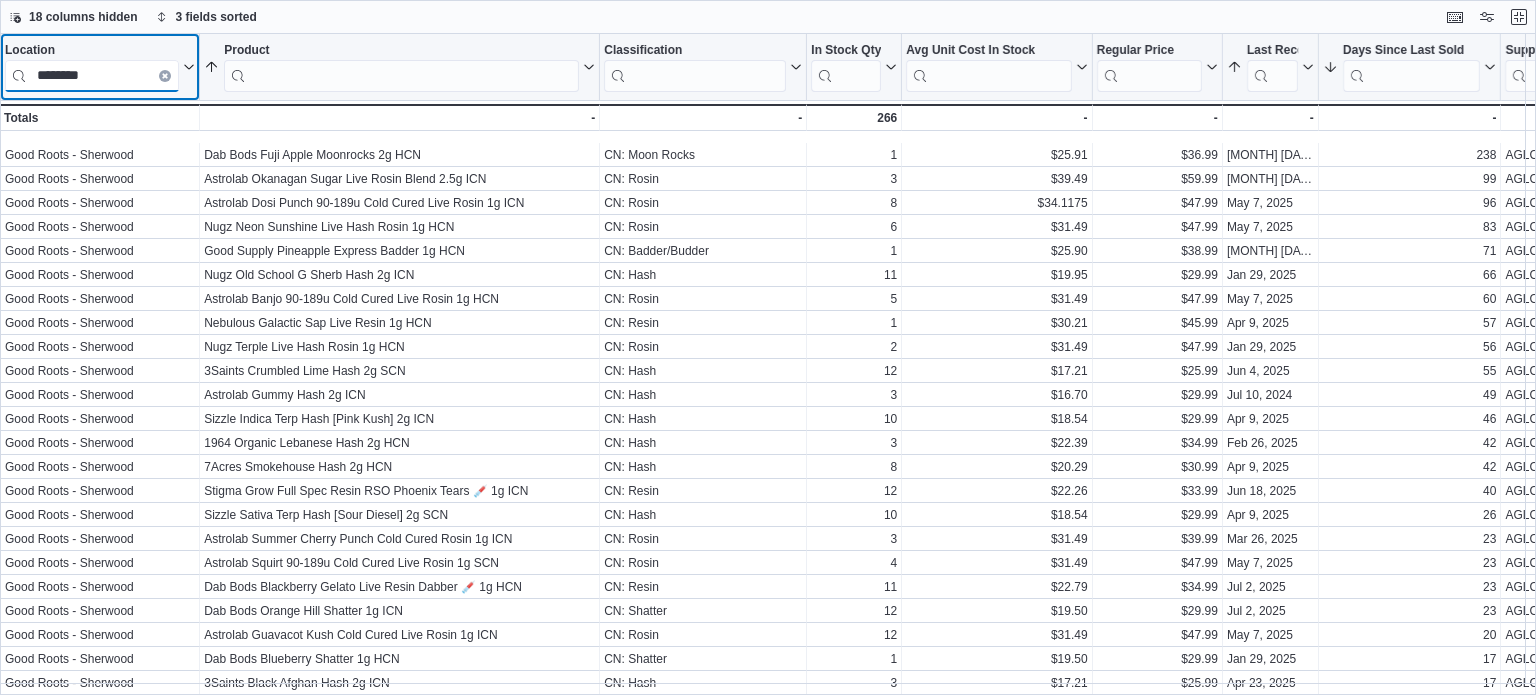type on "********" 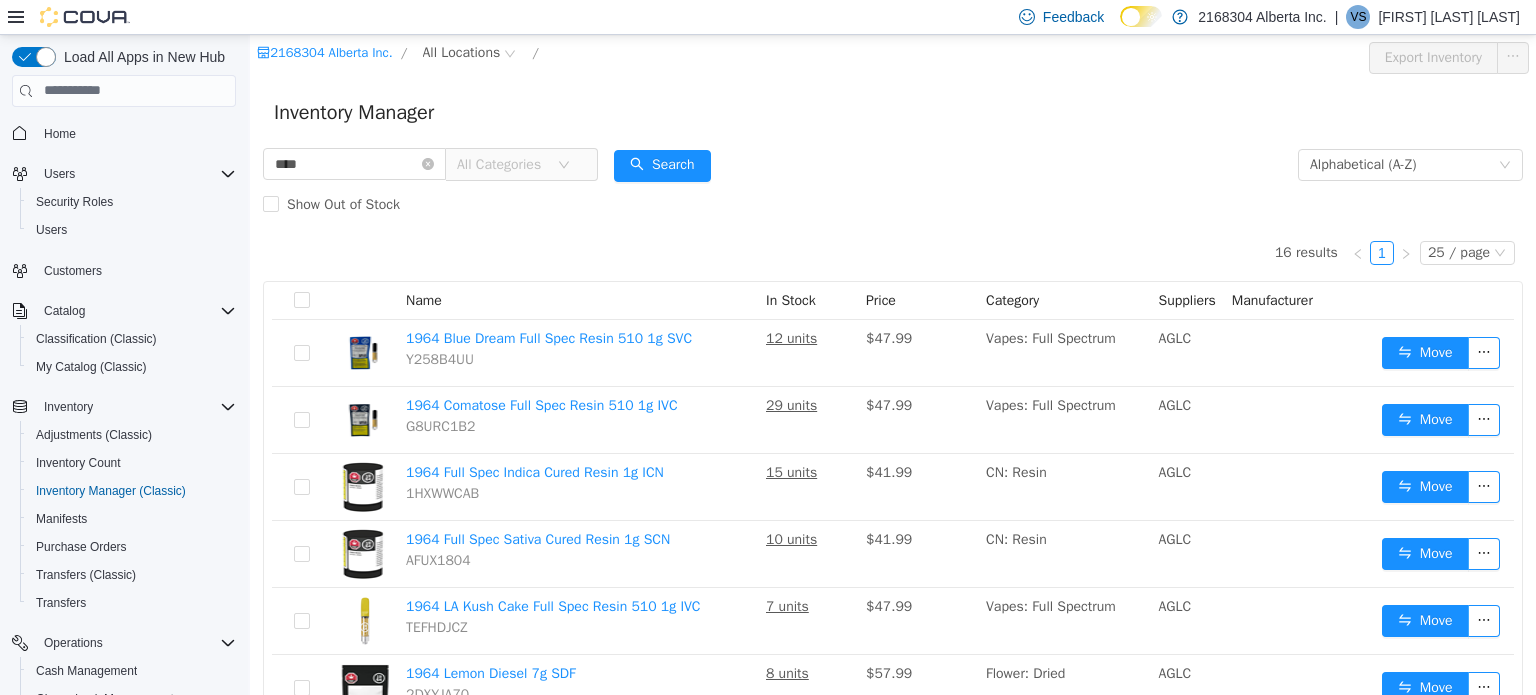 scroll, scrollTop: 0, scrollLeft: 0, axis: both 